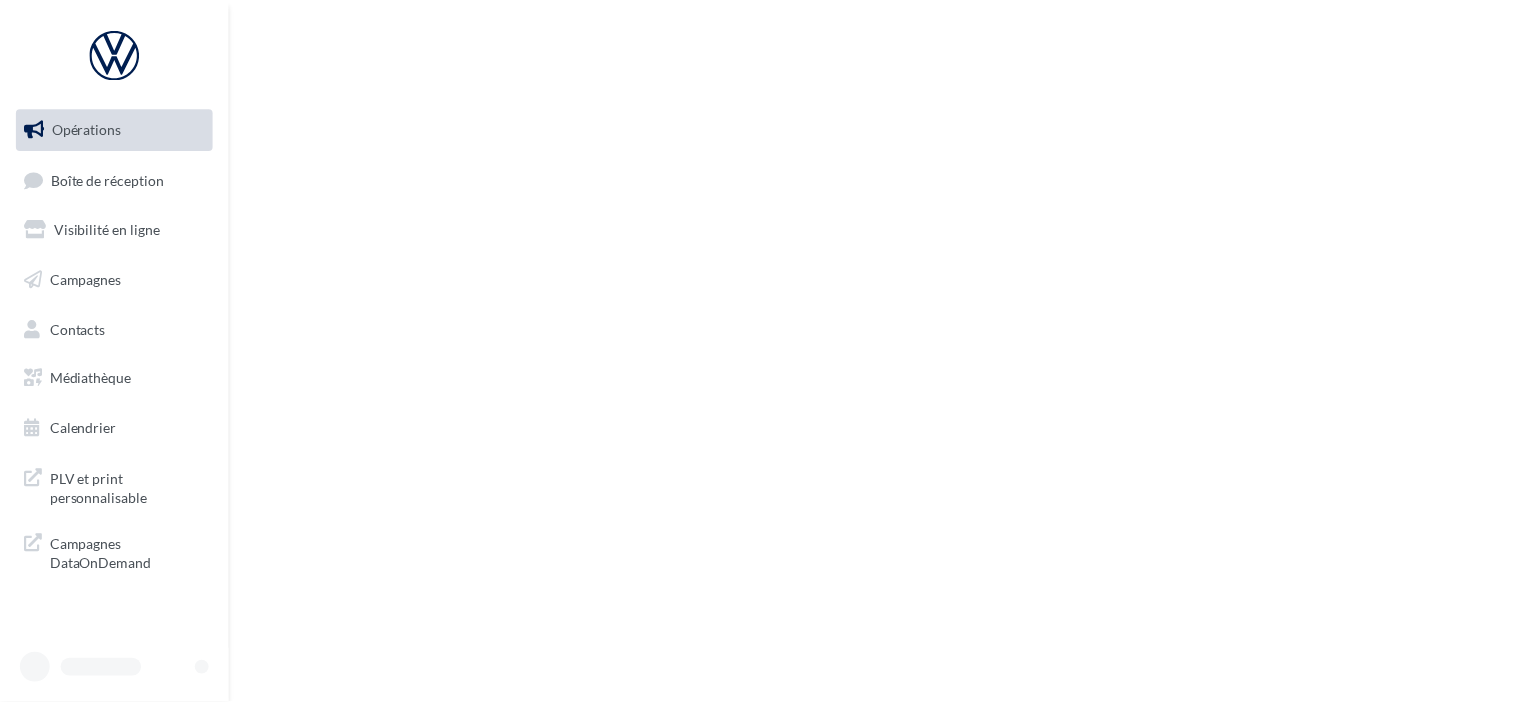 scroll, scrollTop: 0, scrollLeft: 0, axis: both 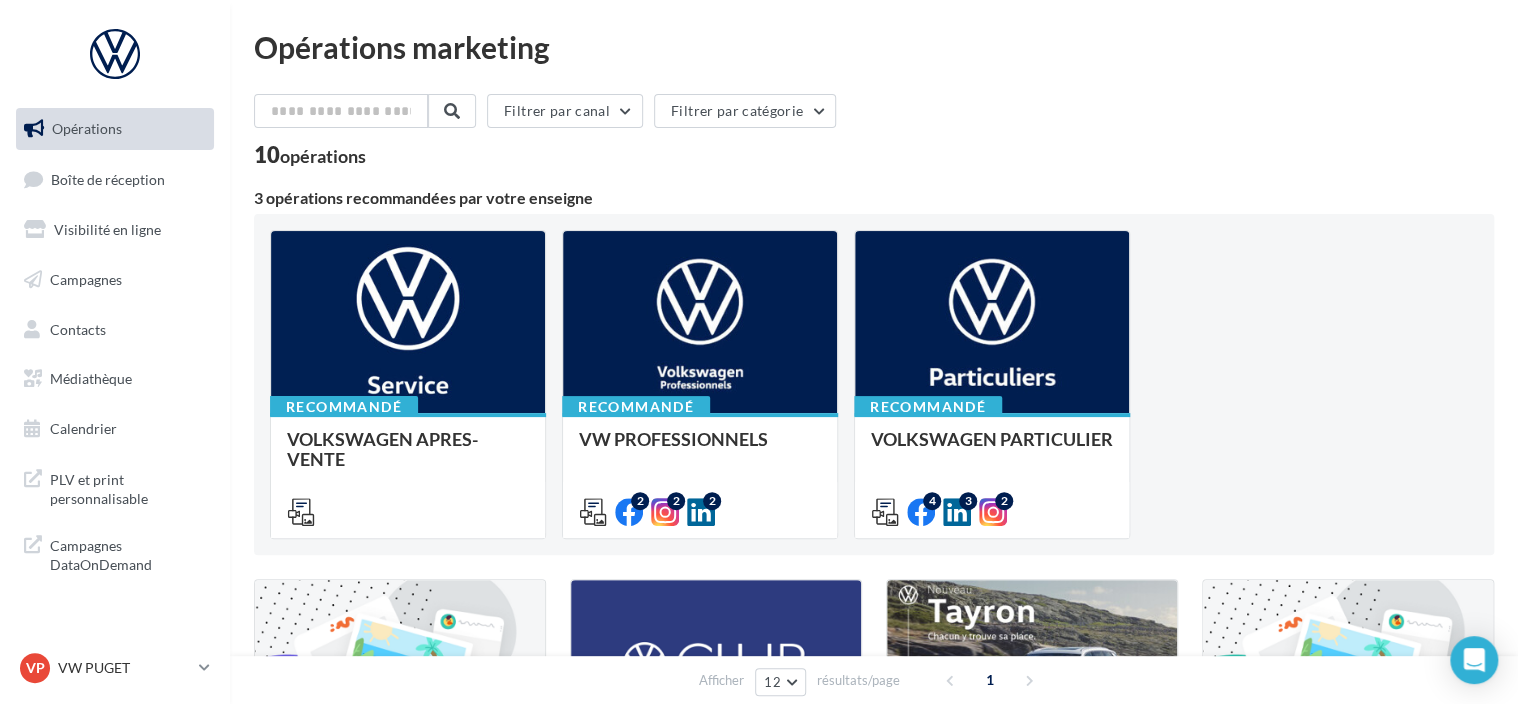 click on "VP     VW PUGET   vw-pug-ver" at bounding box center [115, 676] 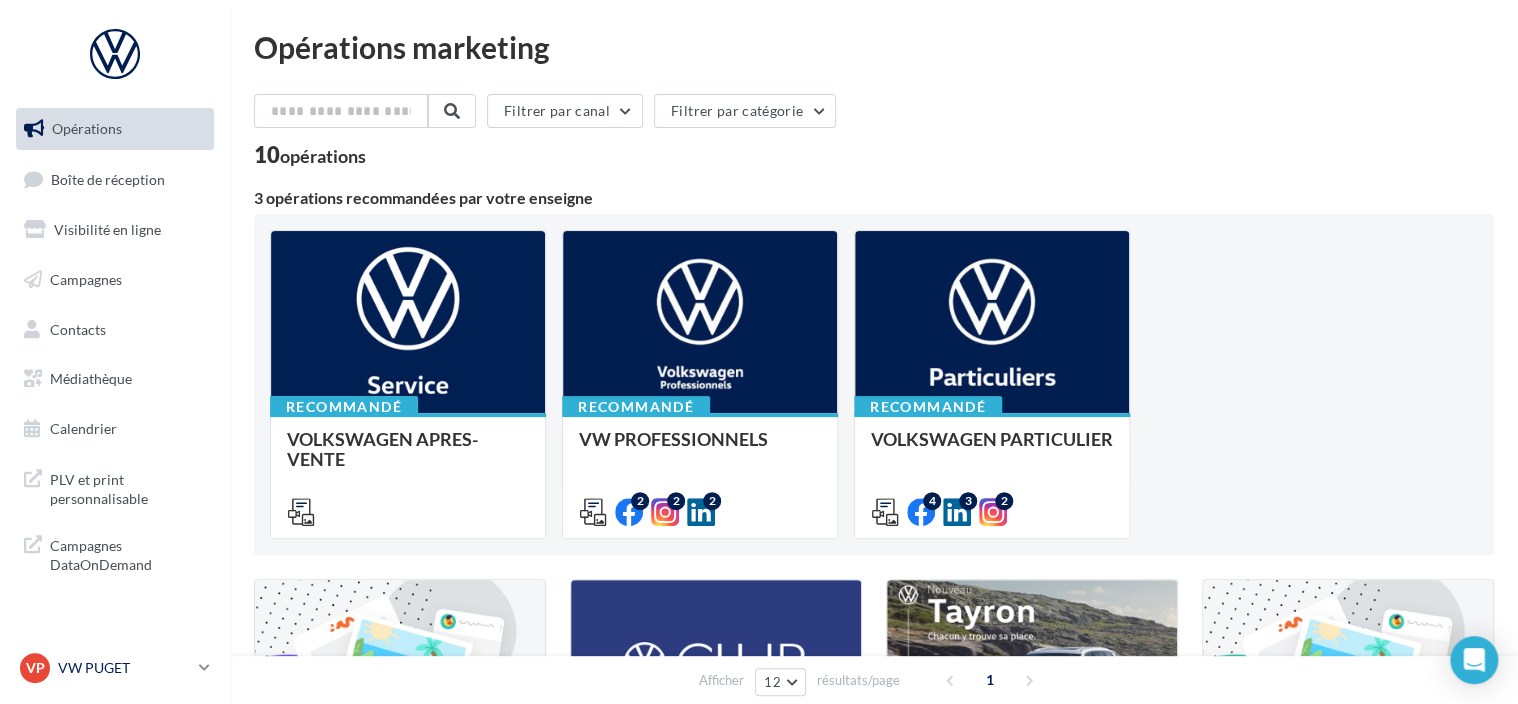 click at bounding box center (204, 667) 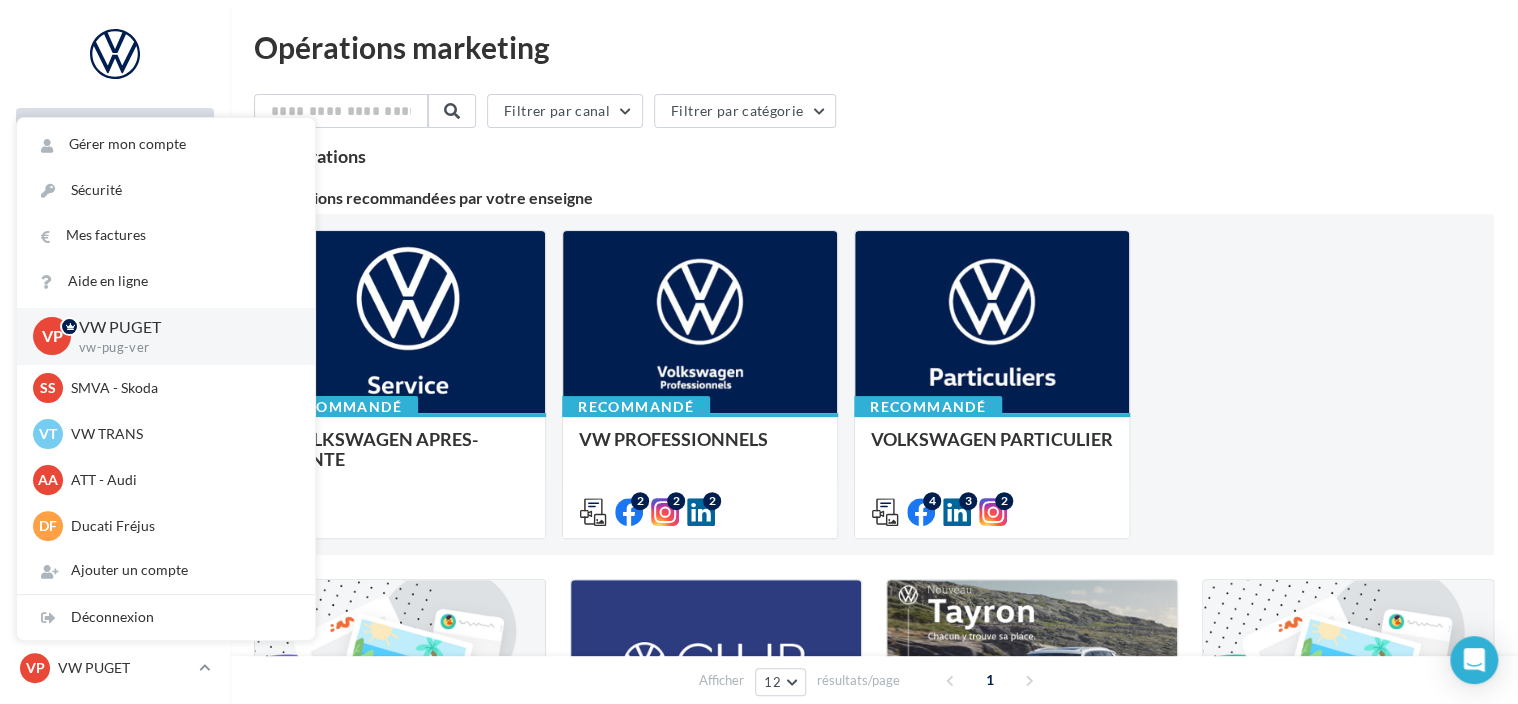 click on "Filtrer par canal         Filtrer par catégorie
10
opérations
3 opérations recommandées par votre enseigne
Recommandé          VOLKSWAGEN APRES-VENTE        Accéder à l'ensemble des fichiers utiles via votre  Médiathèque > Partagés avec moi > VW_SERVICE                                Recommandé          VW PROFESSIONNELS        Retrouver les supports pour le VW Pro via la "Médiathèque" (en haut à droite) et cliquez sur "partagés avec moi".                   2         2         2                      Recommandé          VOLKSWAGEN PARTICULIER        Retrouver les supports pour le VW Particuliers via la "Médiathèque" (en haut à droite) et cliquez sur "partagés avec moi".                   4         3         2                             Campagnes sponsorisées OPO Juin
META | OPO Juin| Click To Map
META | OPO Juin| Lead Ads
2" at bounding box center (874, 700) 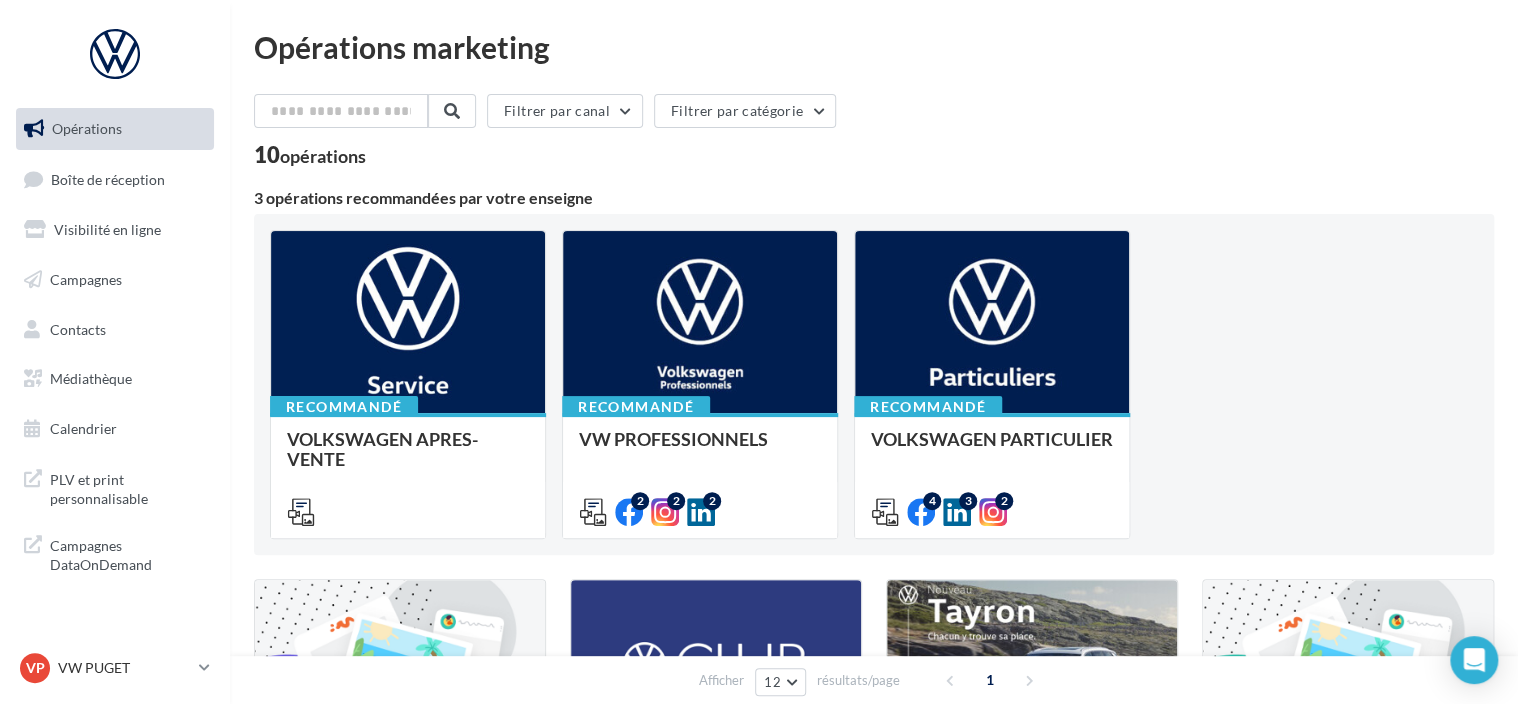 click on "VP     VW PUGET   vw-pug-ver" at bounding box center [115, 676] 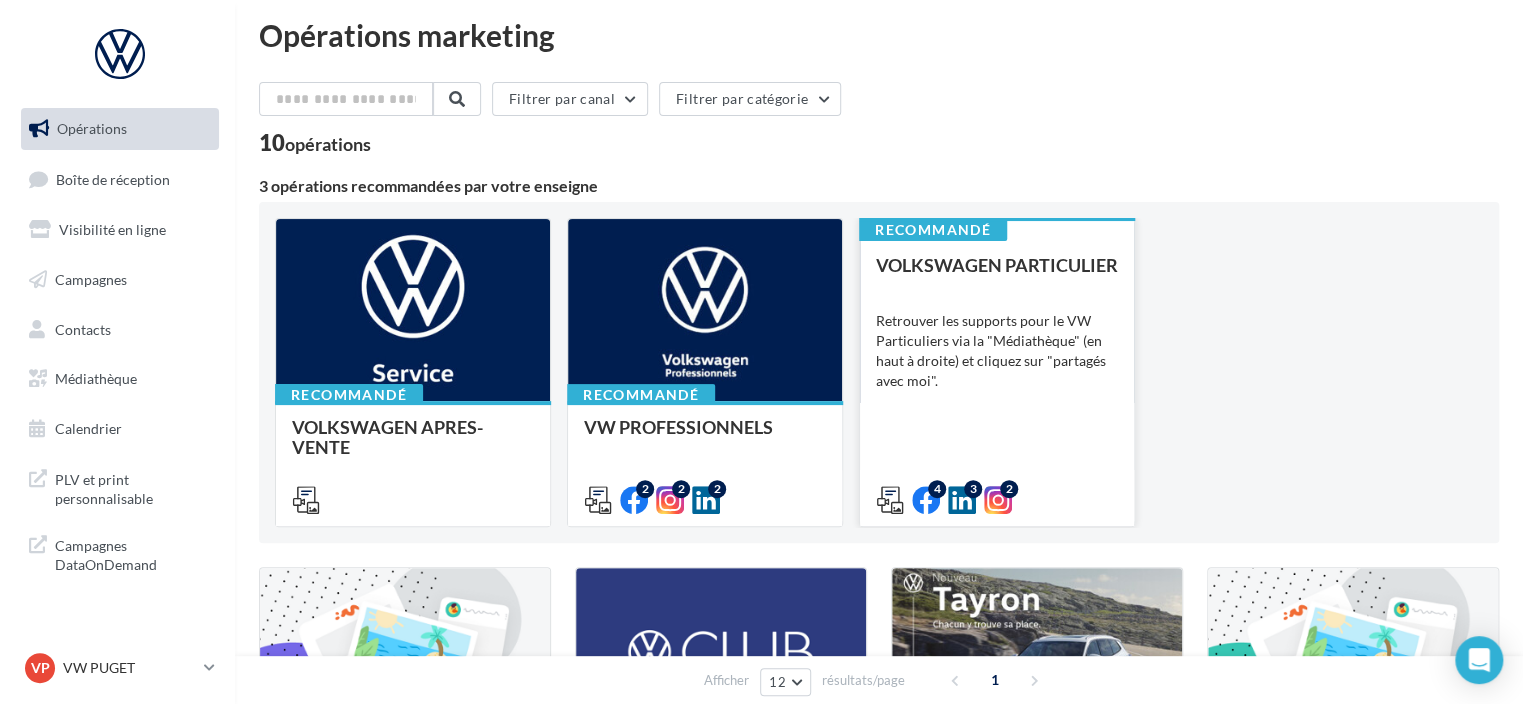 scroll, scrollTop: 0, scrollLeft: 0, axis: both 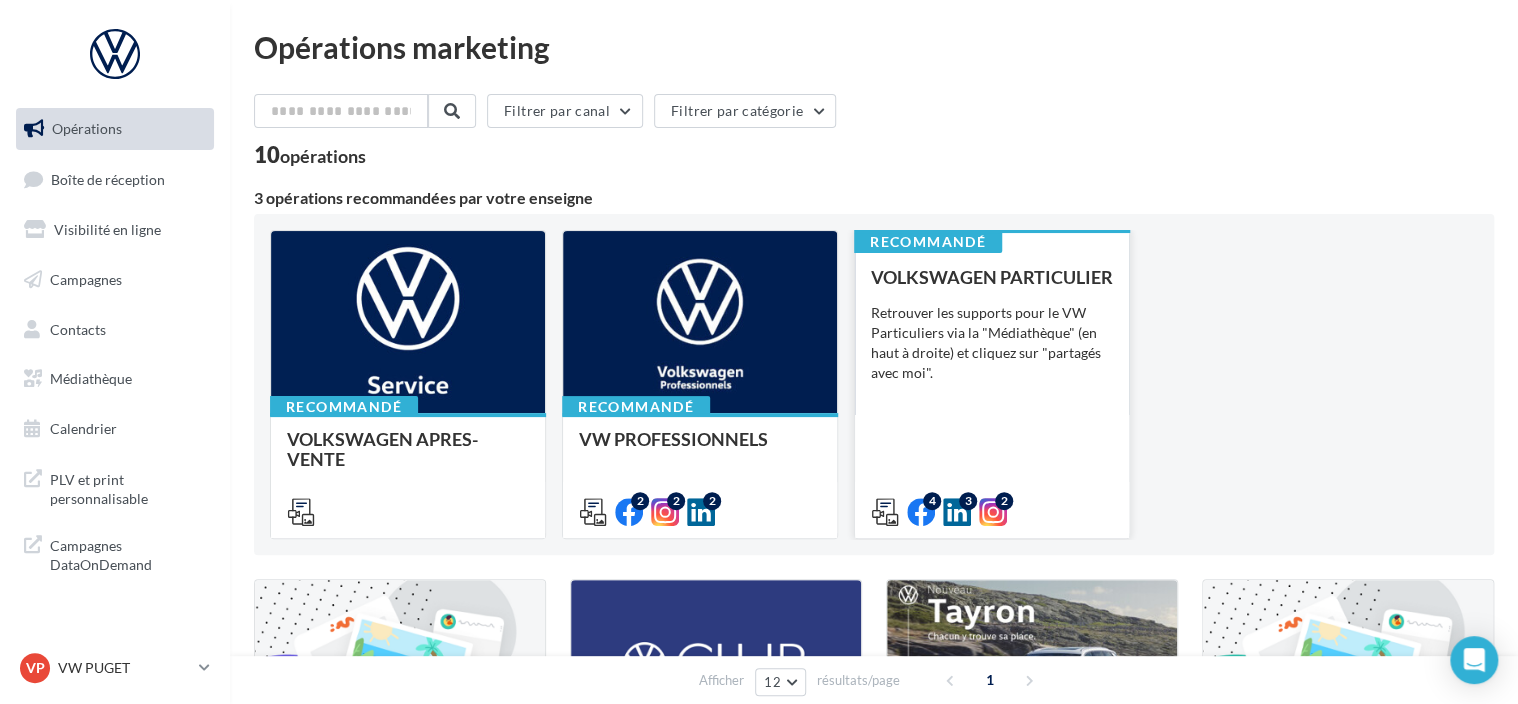 click on "VOLKSWAGEN PARTICULIER" at bounding box center (992, 277) 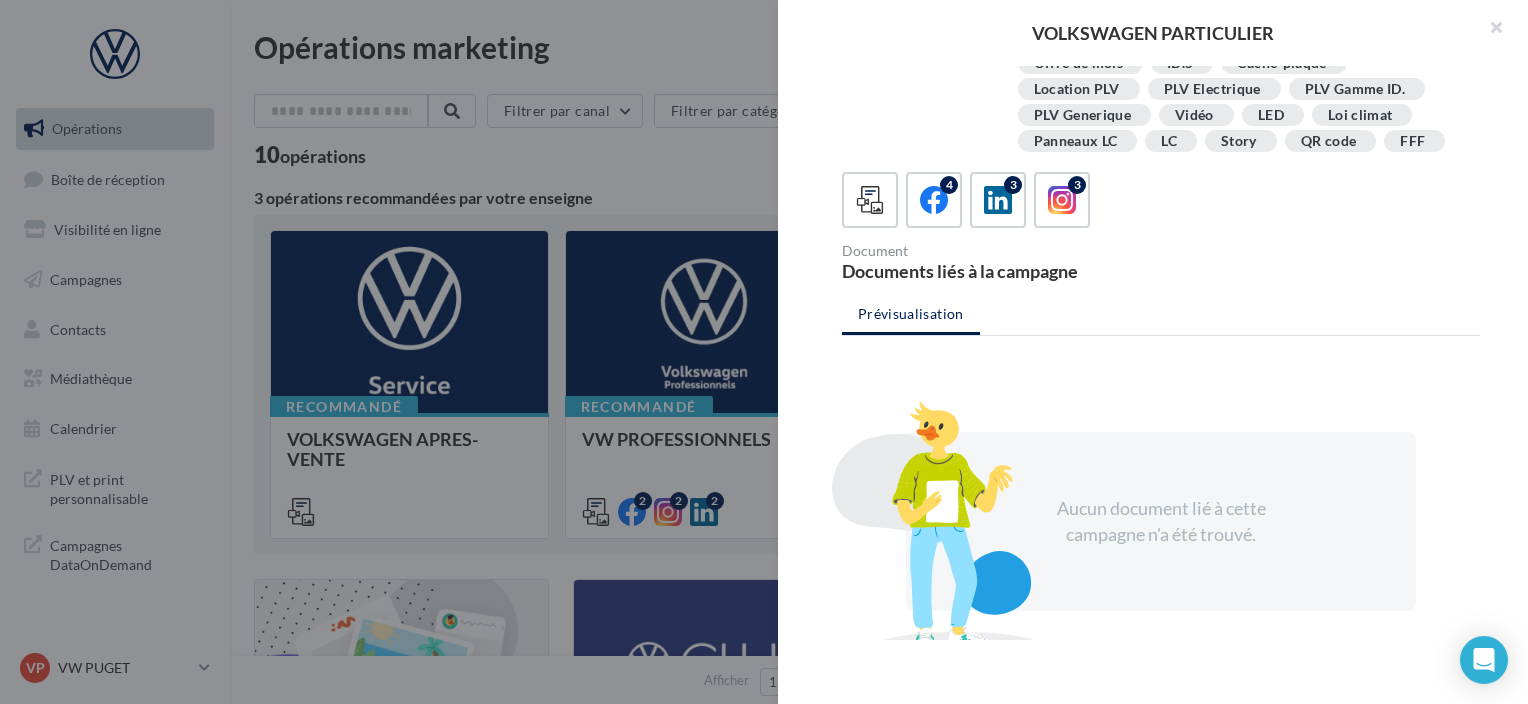 scroll, scrollTop: 441, scrollLeft: 0, axis: vertical 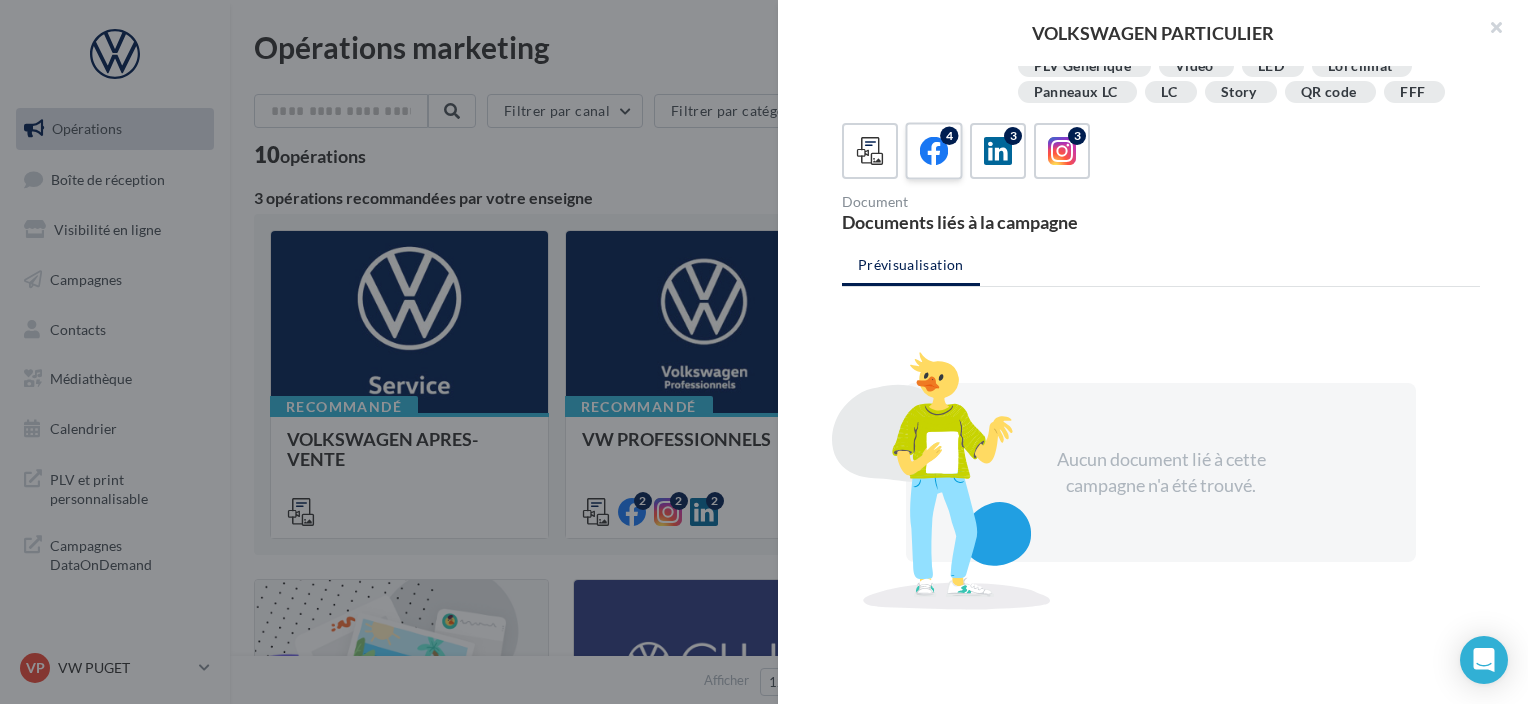 click on "4" at bounding box center (934, 151) 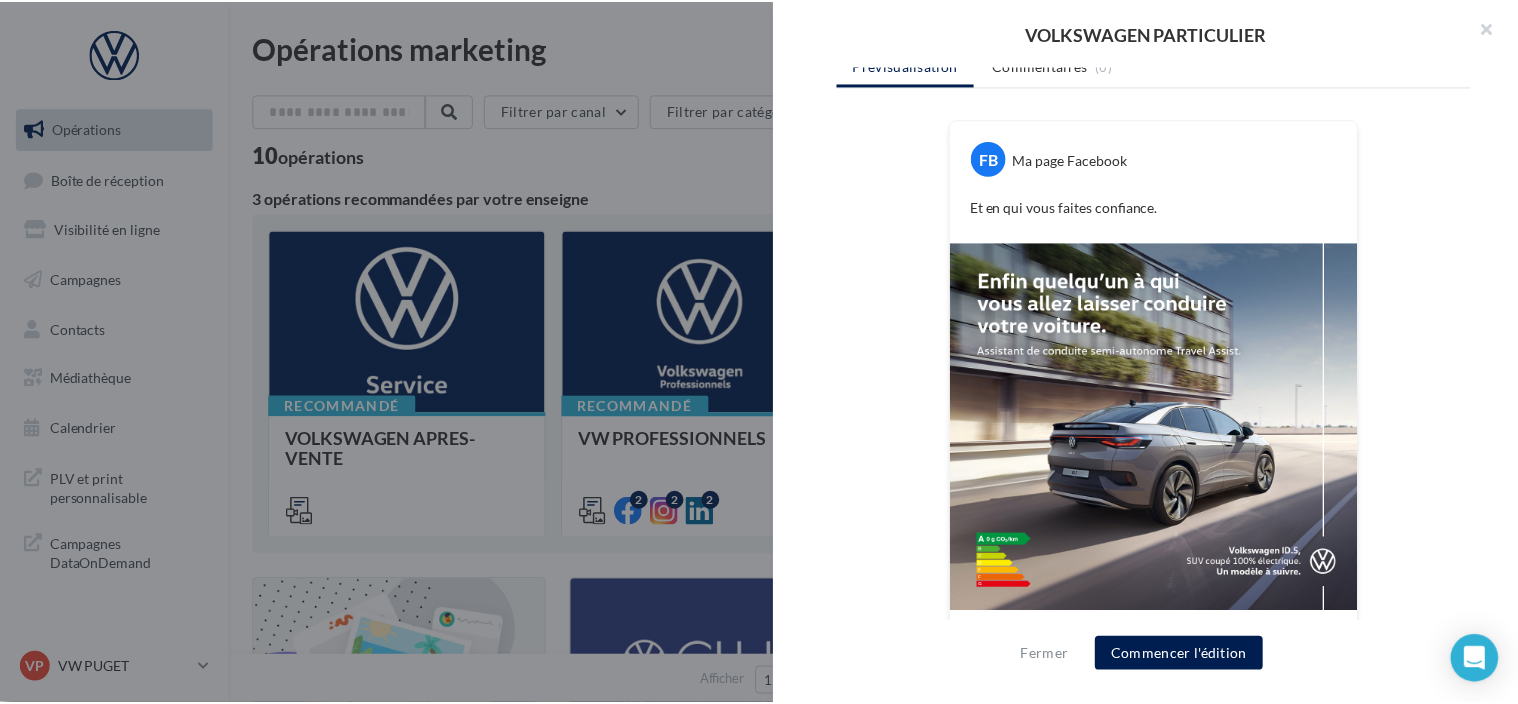 scroll, scrollTop: 728, scrollLeft: 0, axis: vertical 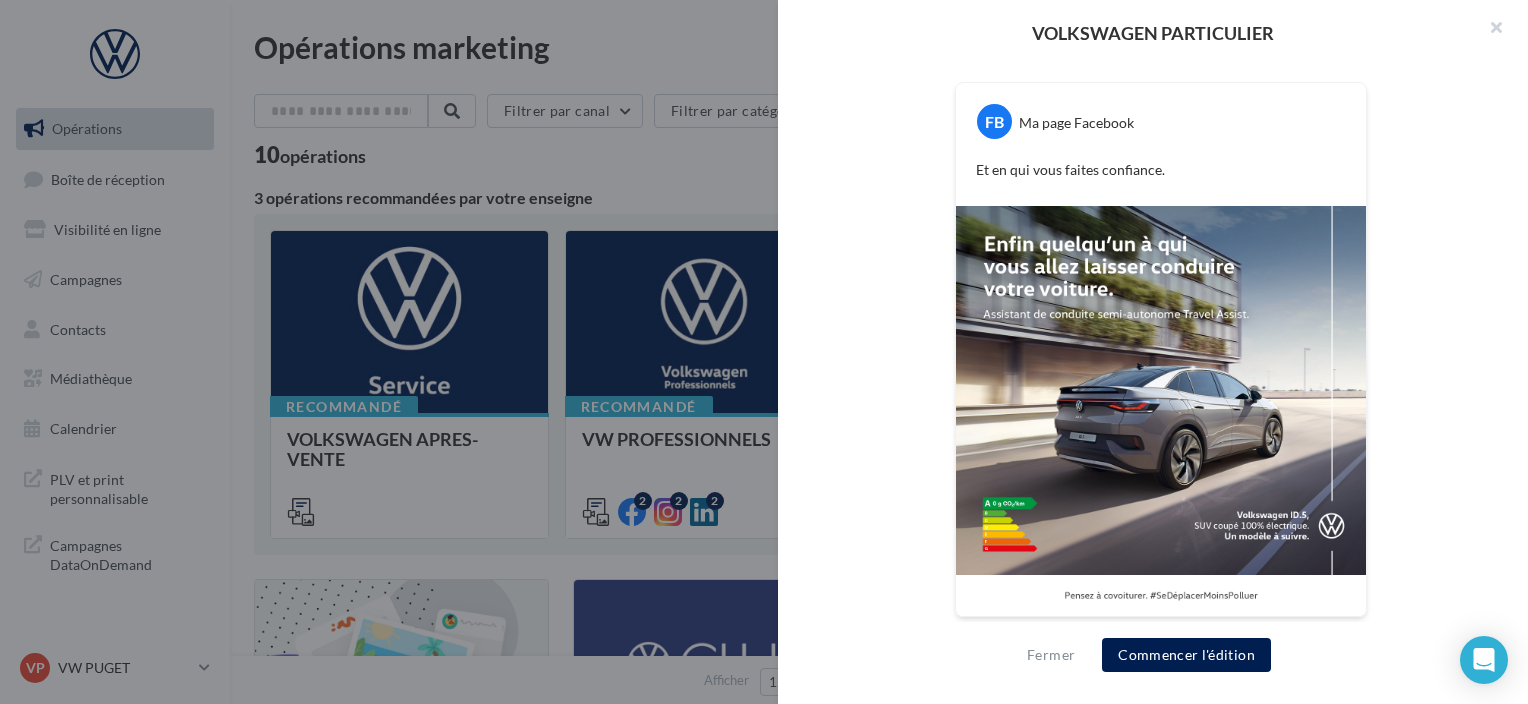 click at bounding box center [764, 352] 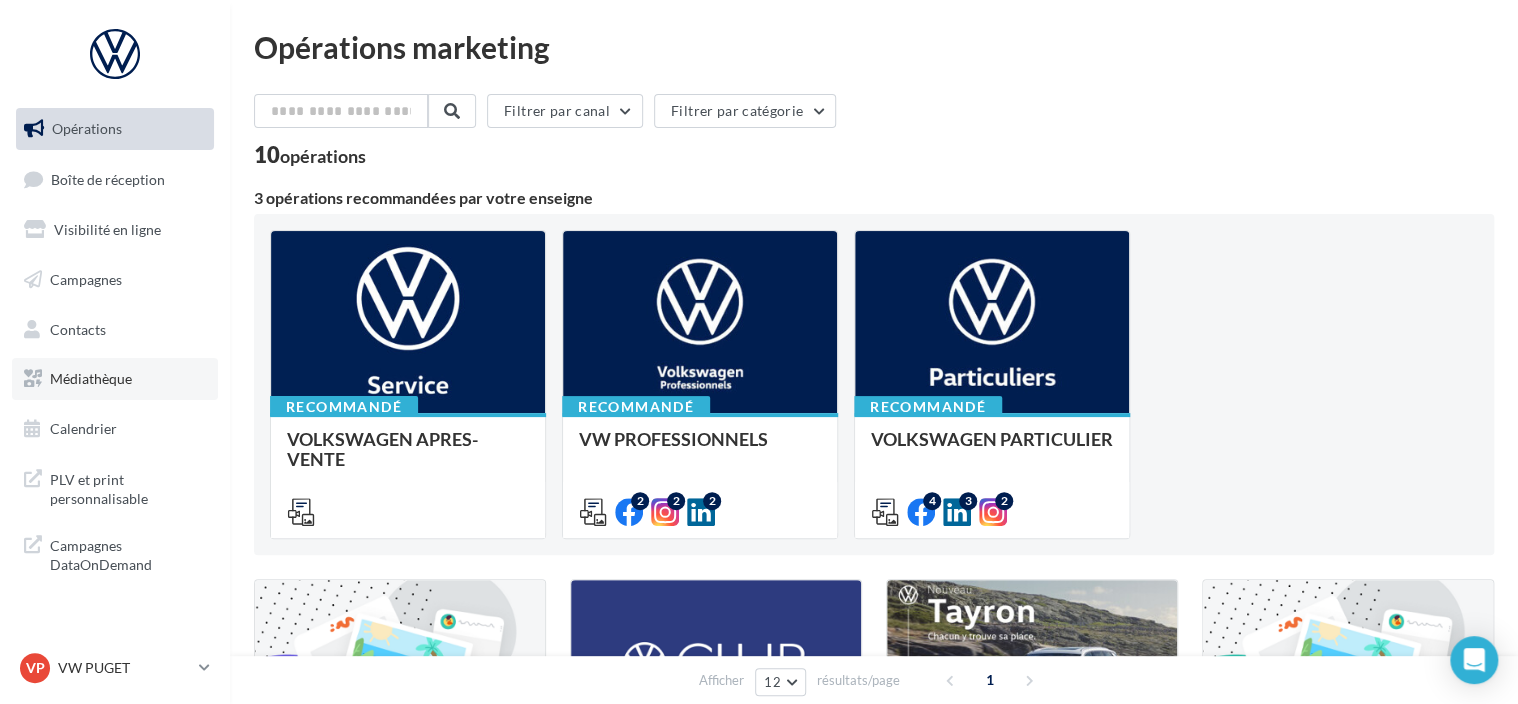 click on "Médiathèque" at bounding box center (115, 379) 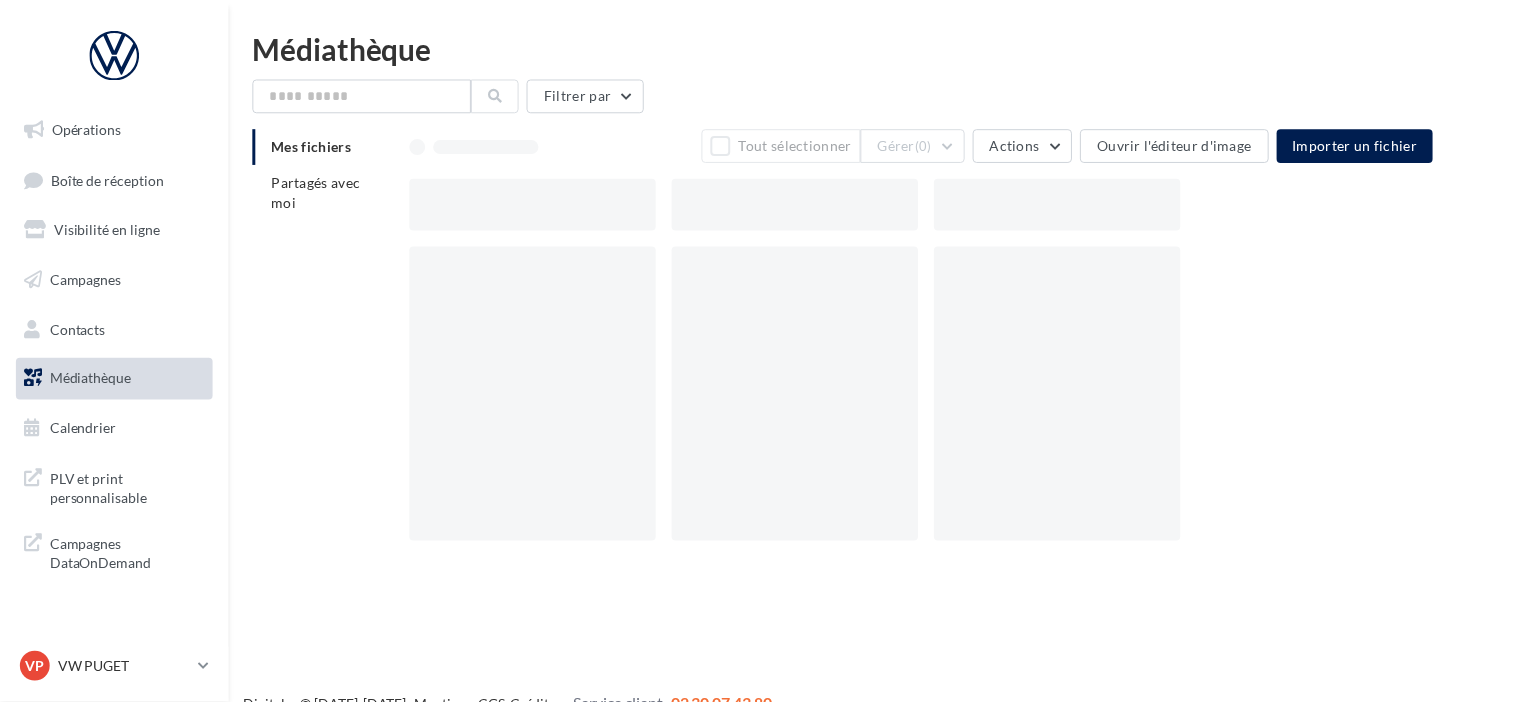 scroll, scrollTop: 0, scrollLeft: 0, axis: both 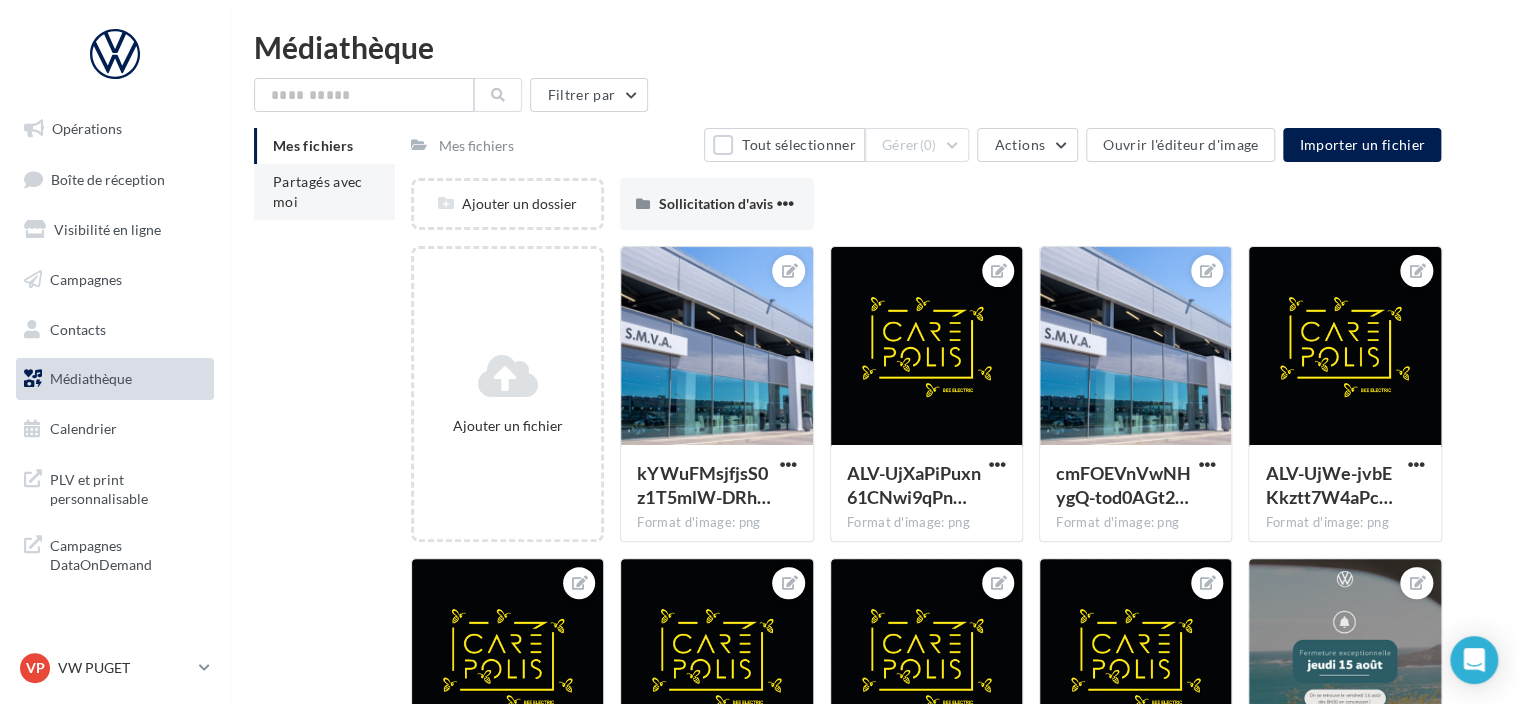 click on "Partagés avec moi" at bounding box center [324, 192] 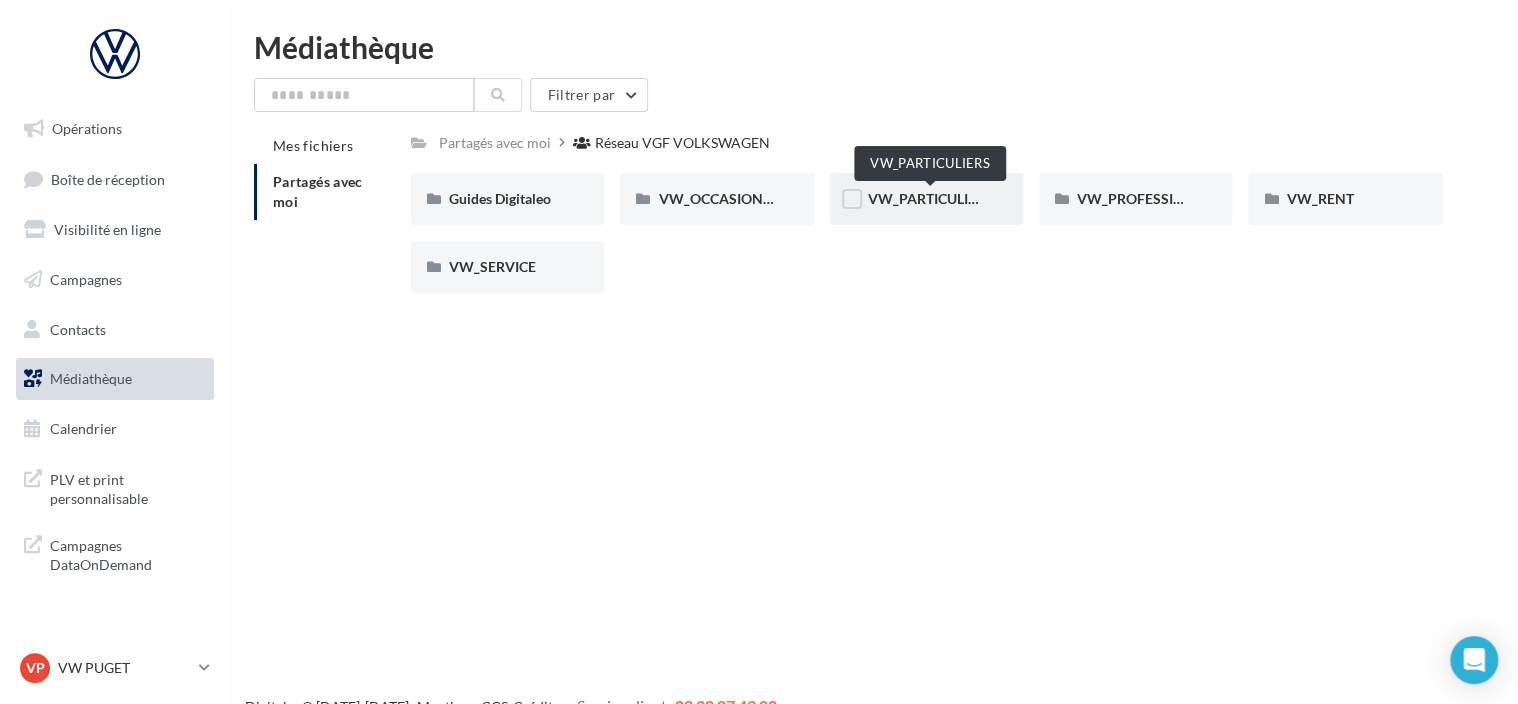 click on "VW_PARTICULIERS" at bounding box center [930, 198] 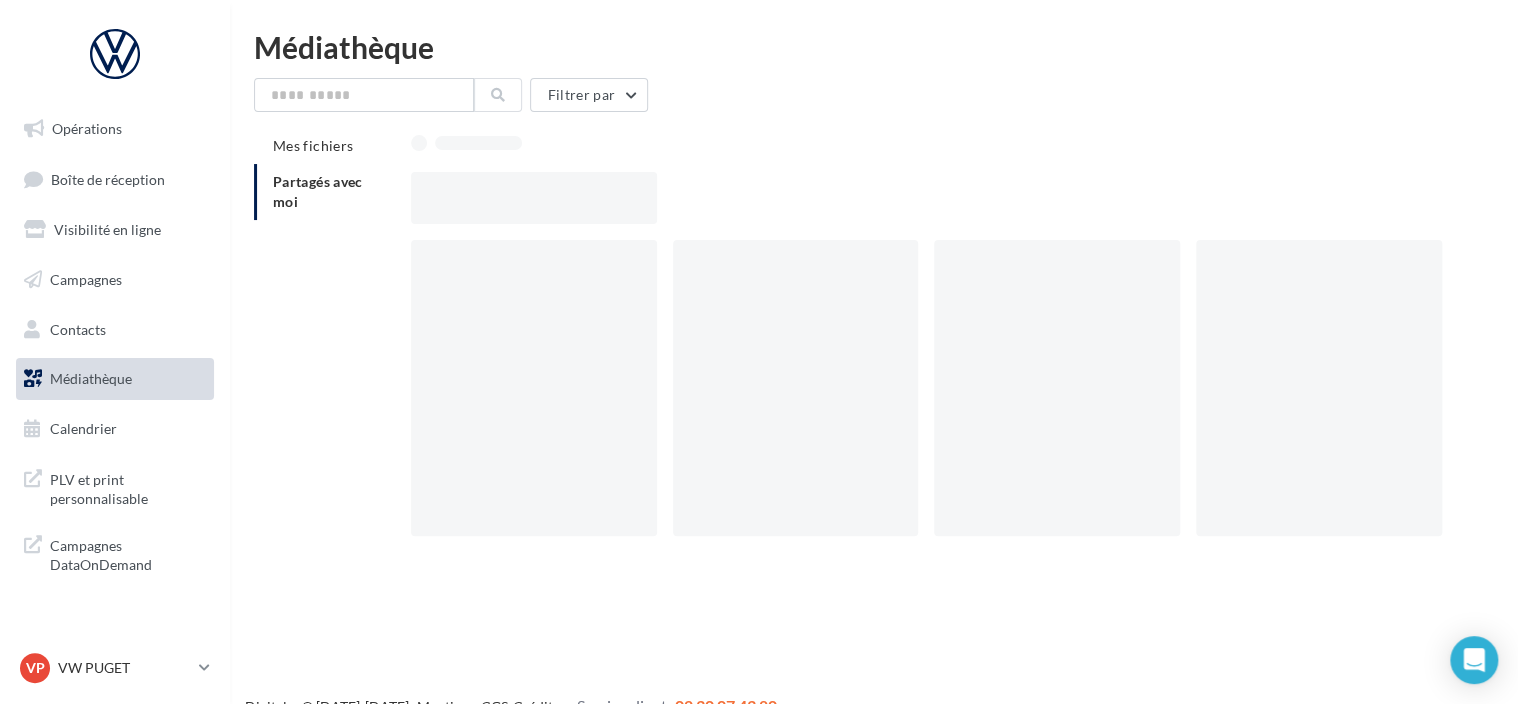 click at bounding box center [934, 198] 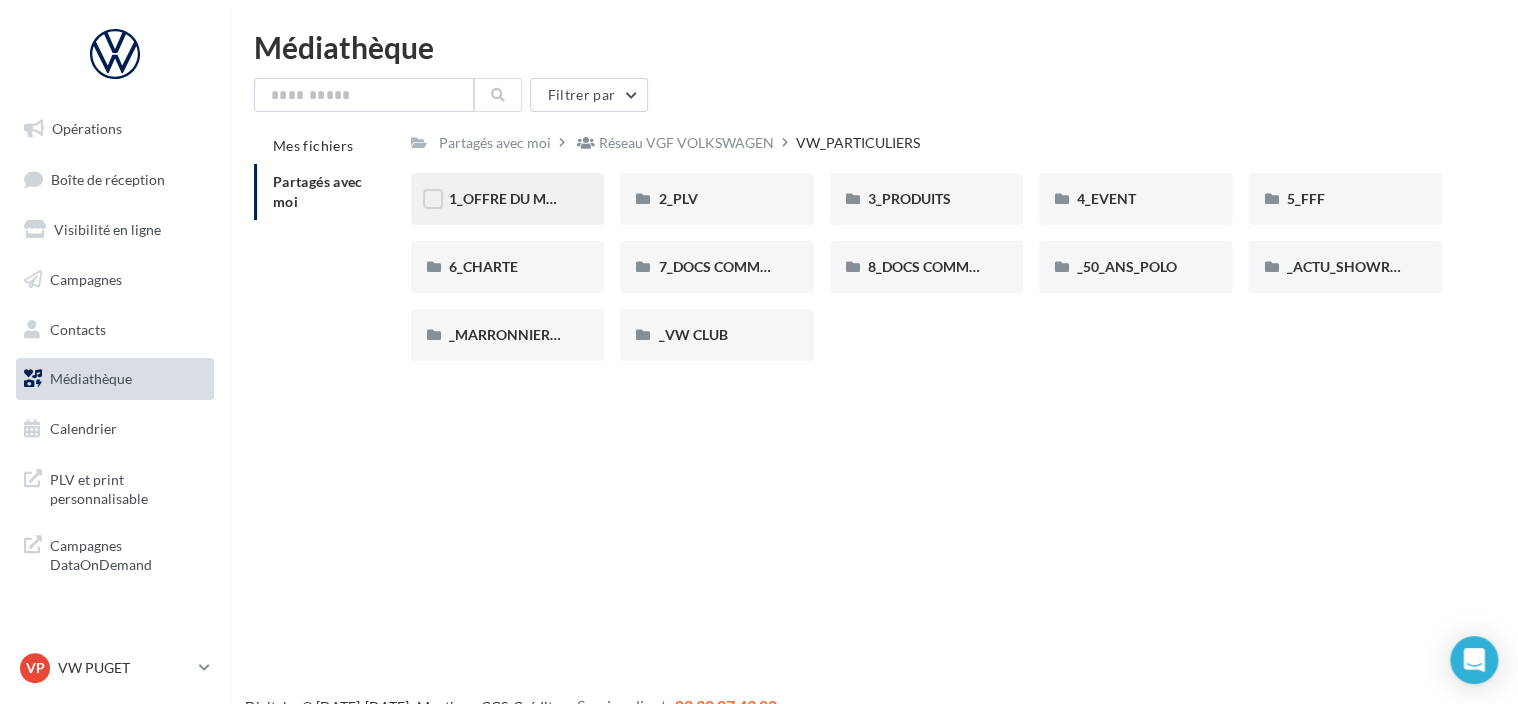 click on "1_OFFRE DU MOIS" at bounding box center [507, 199] 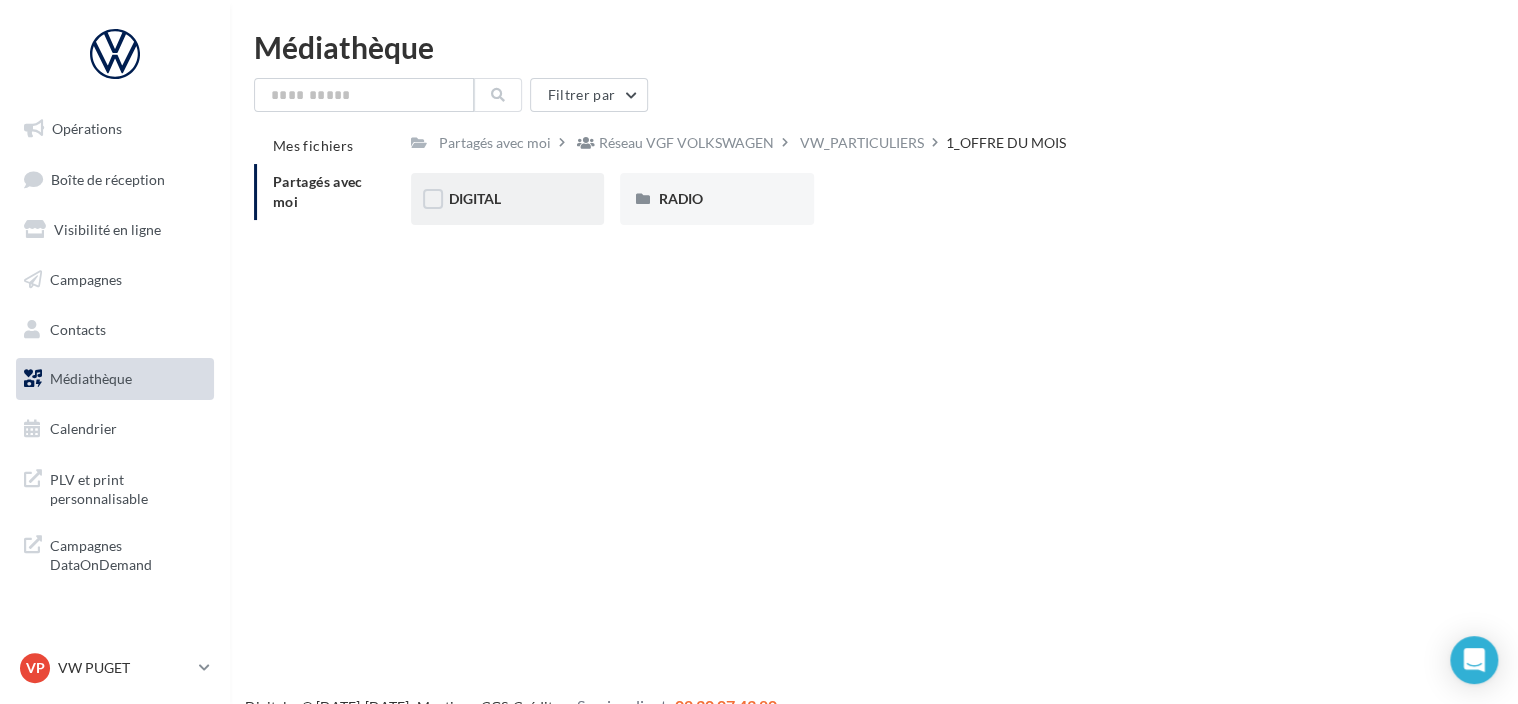 click on "DIGITAL" at bounding box center (507, 199) 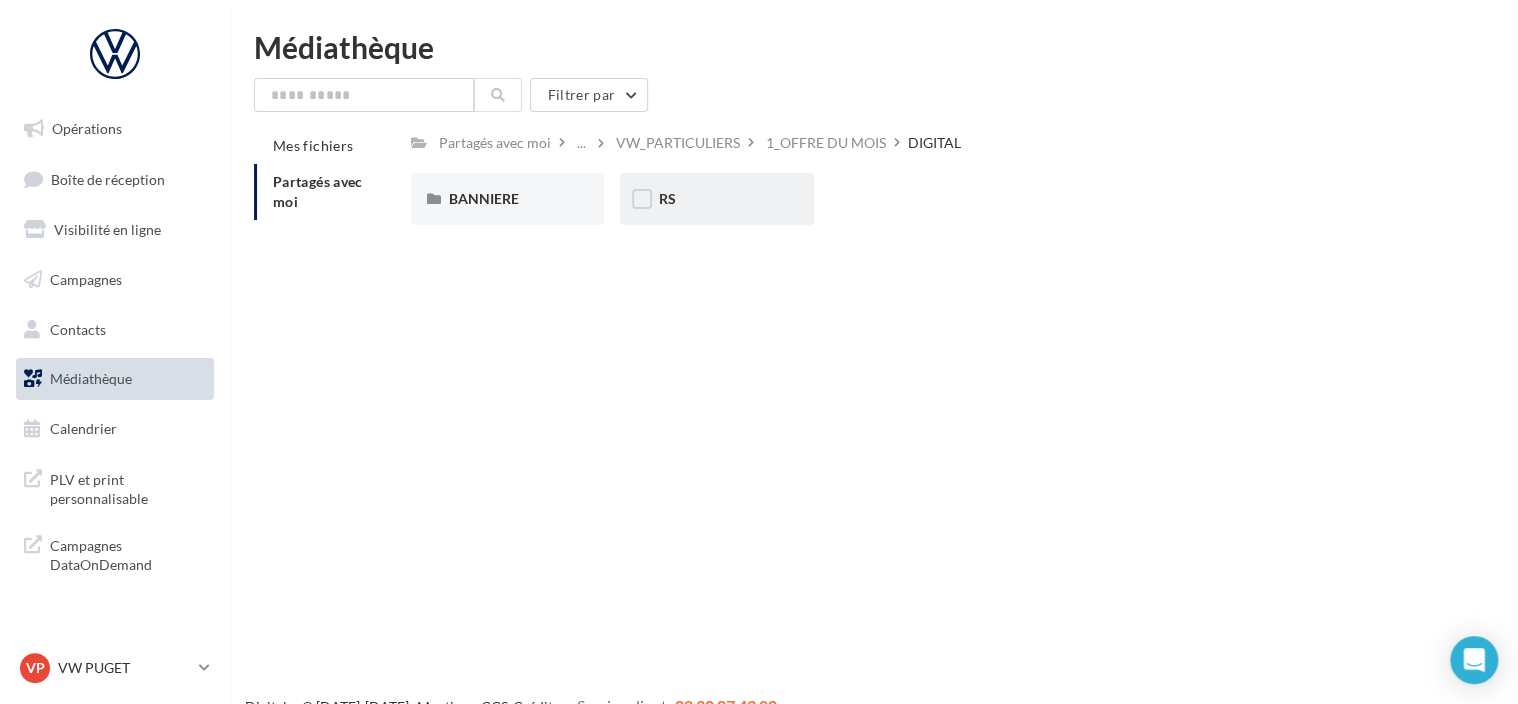 click on "RS" at bounding box center (716, 199) 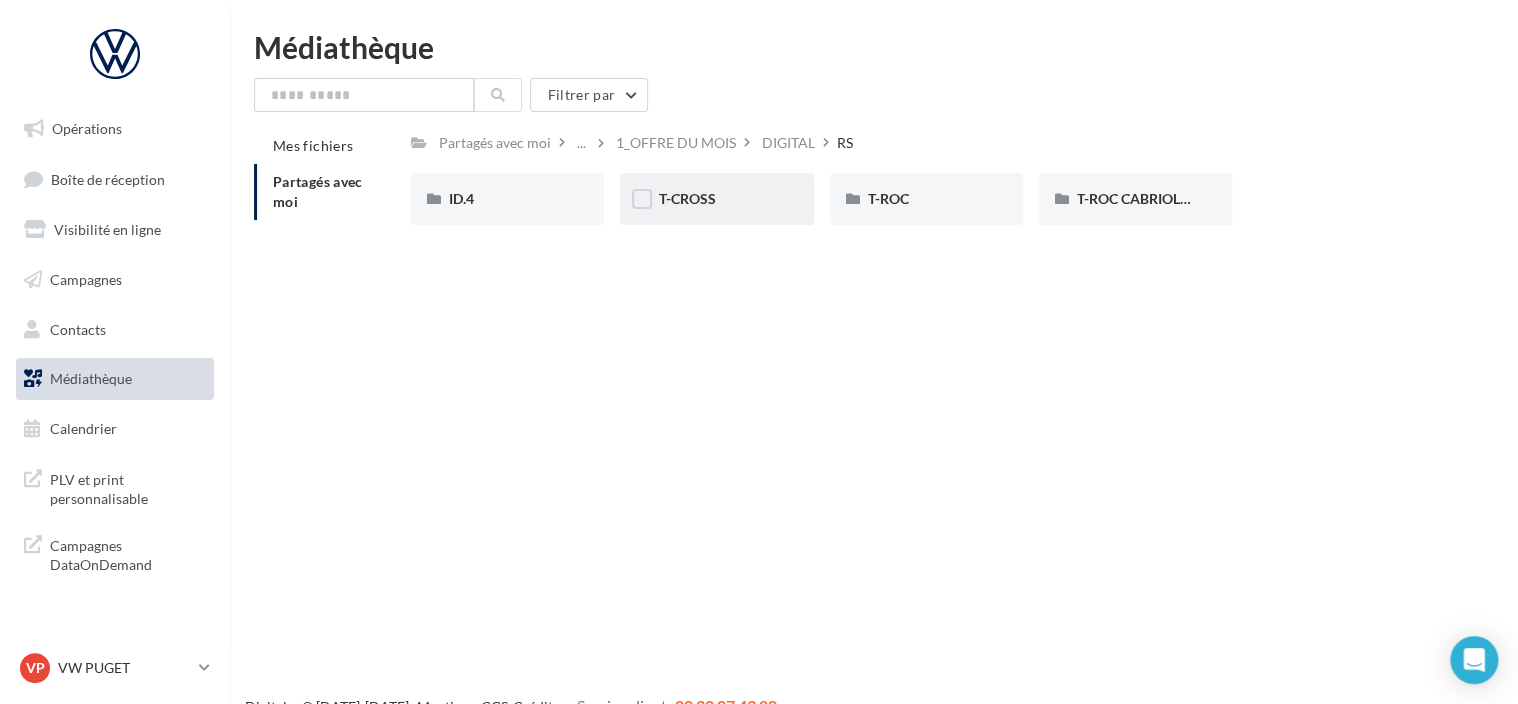 click on "T-CROSS" at bounding box center [716, 199] 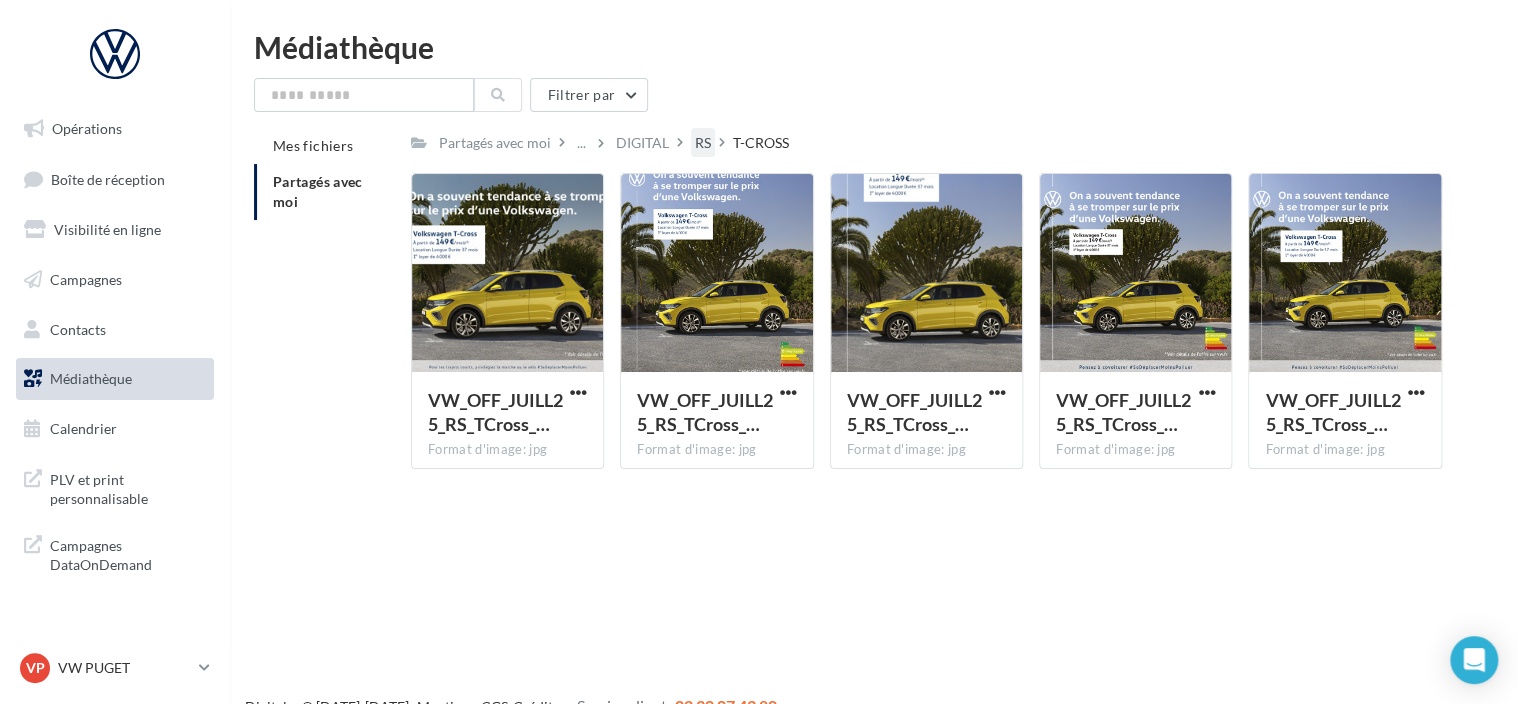 click on "RS" at bounding box center (703, 143) 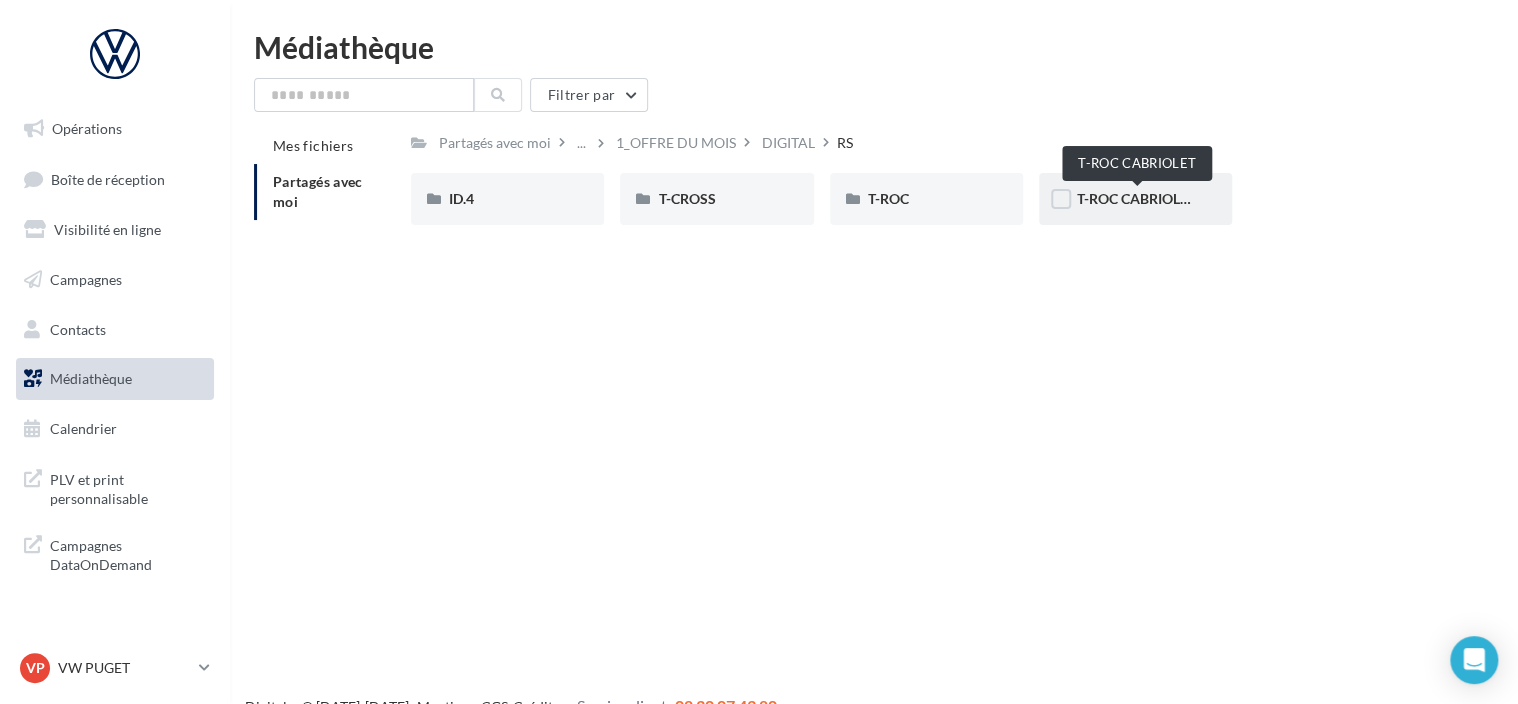 click on "T-ROC CABRIOLET" at bounding box center (1136, 198) 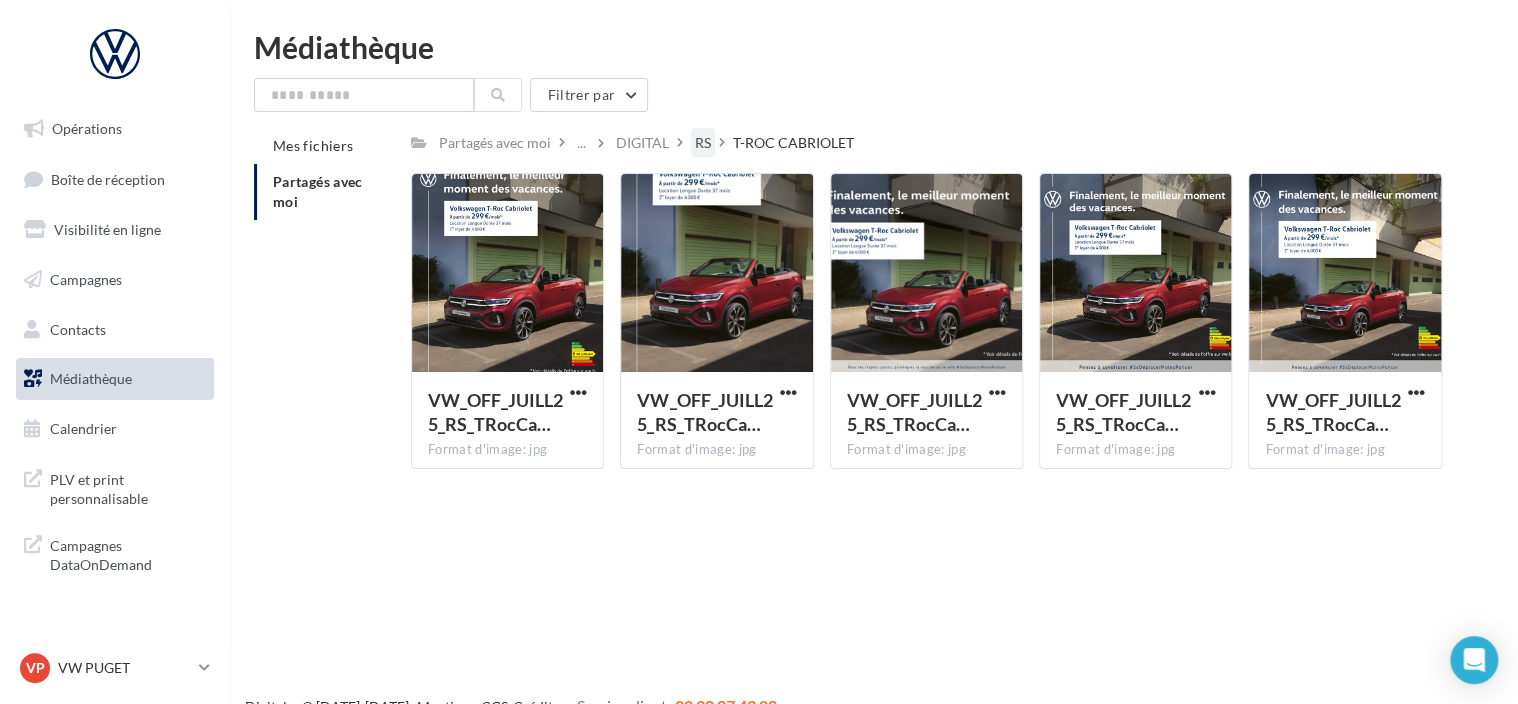 click on "RS" at bounding box center [703, 143] 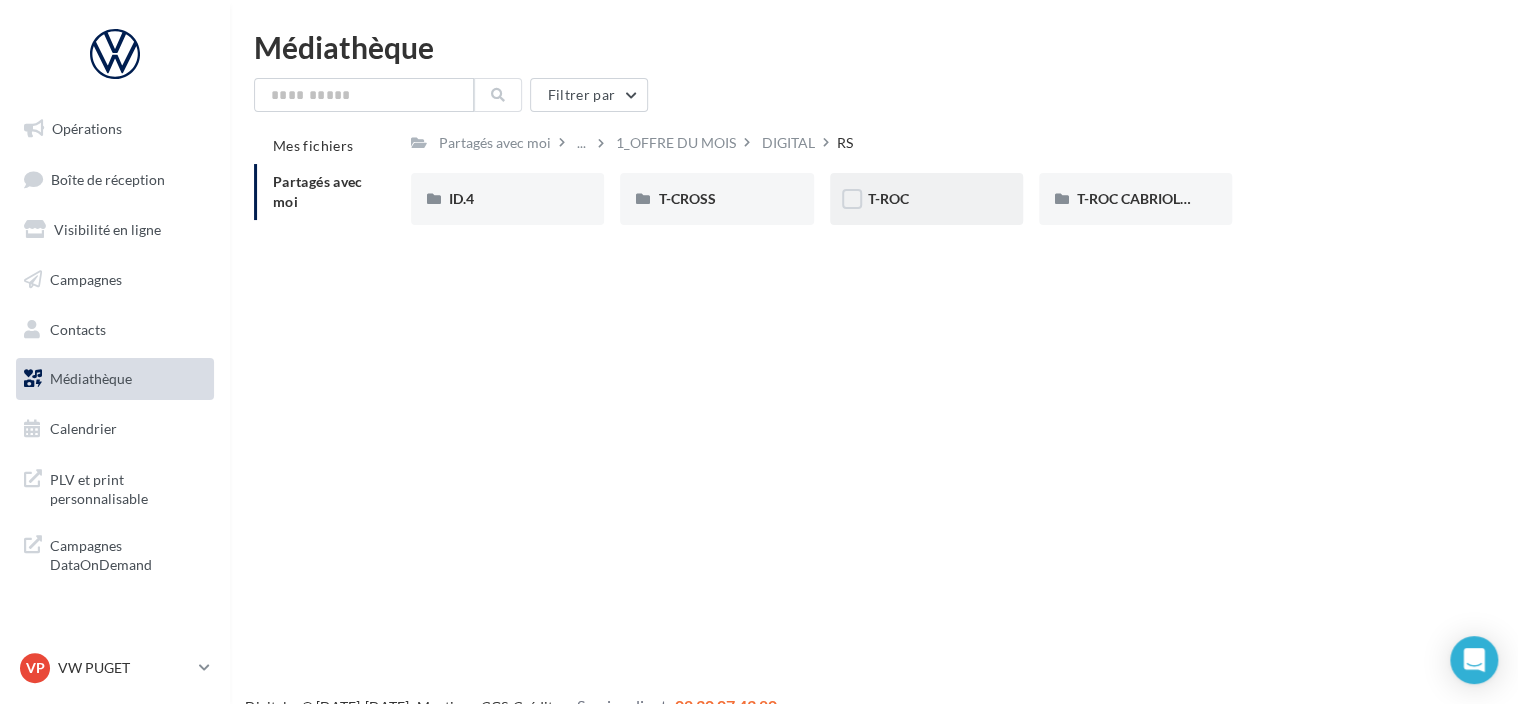 click on "T-ROC" at bounding box center [926, 199] 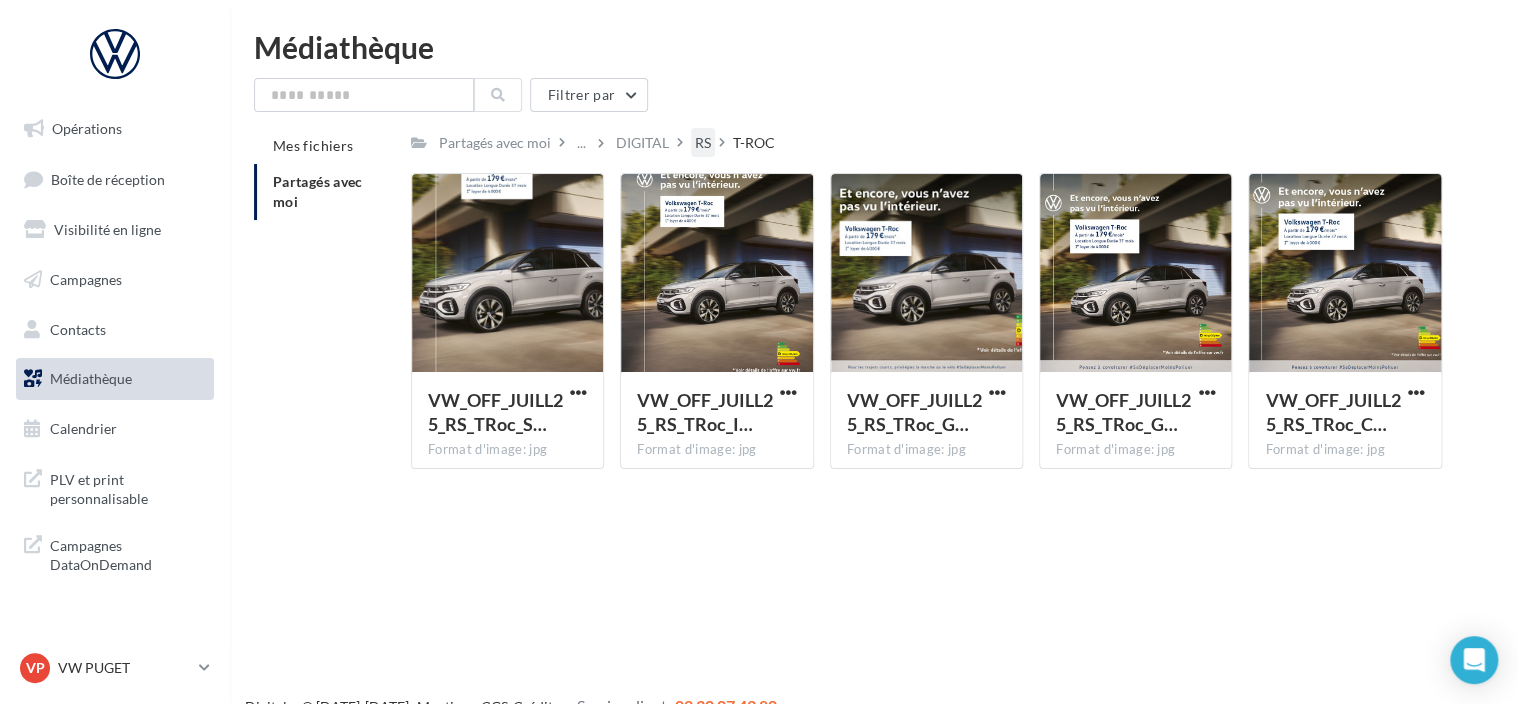 click on "RS" at bounding box center [703, 143] 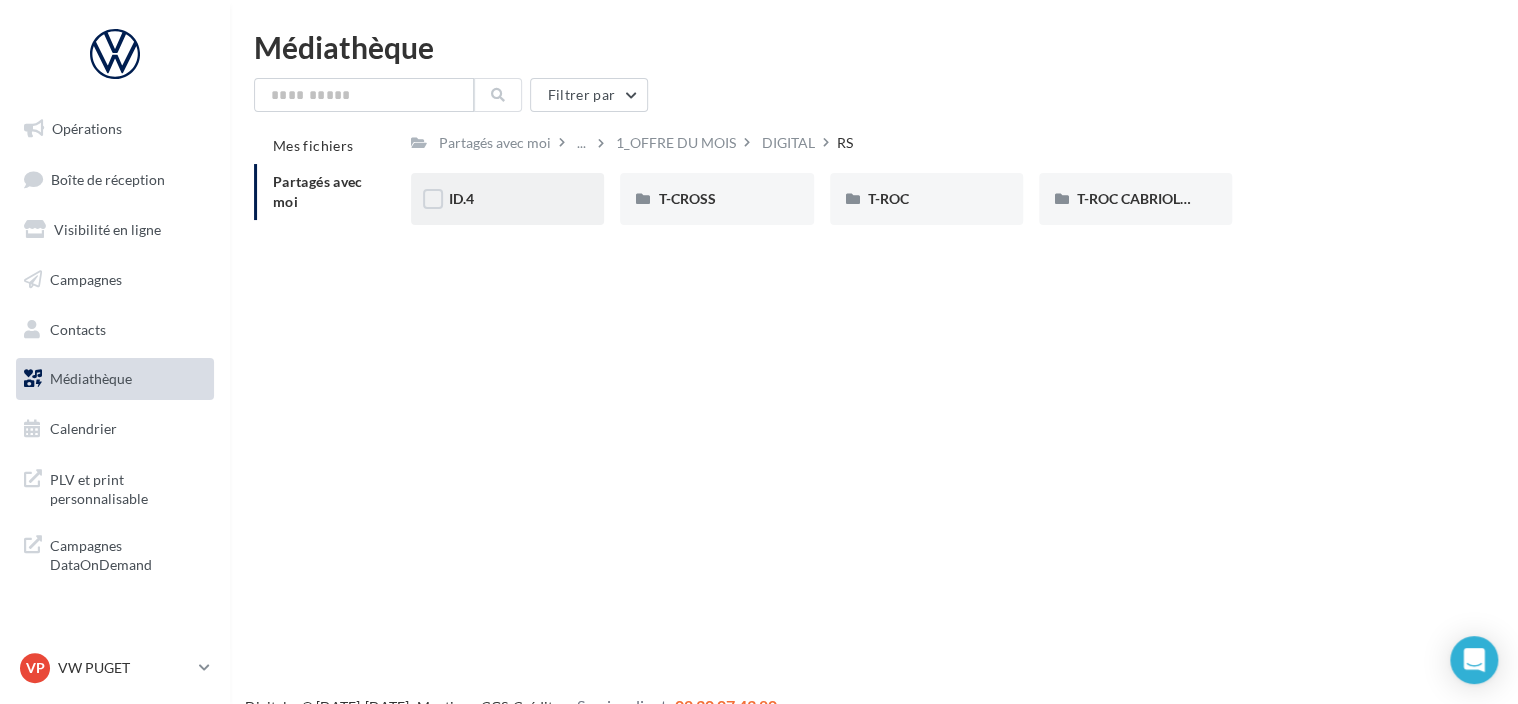 click on "ID.4" at bounding box center [507, 199] 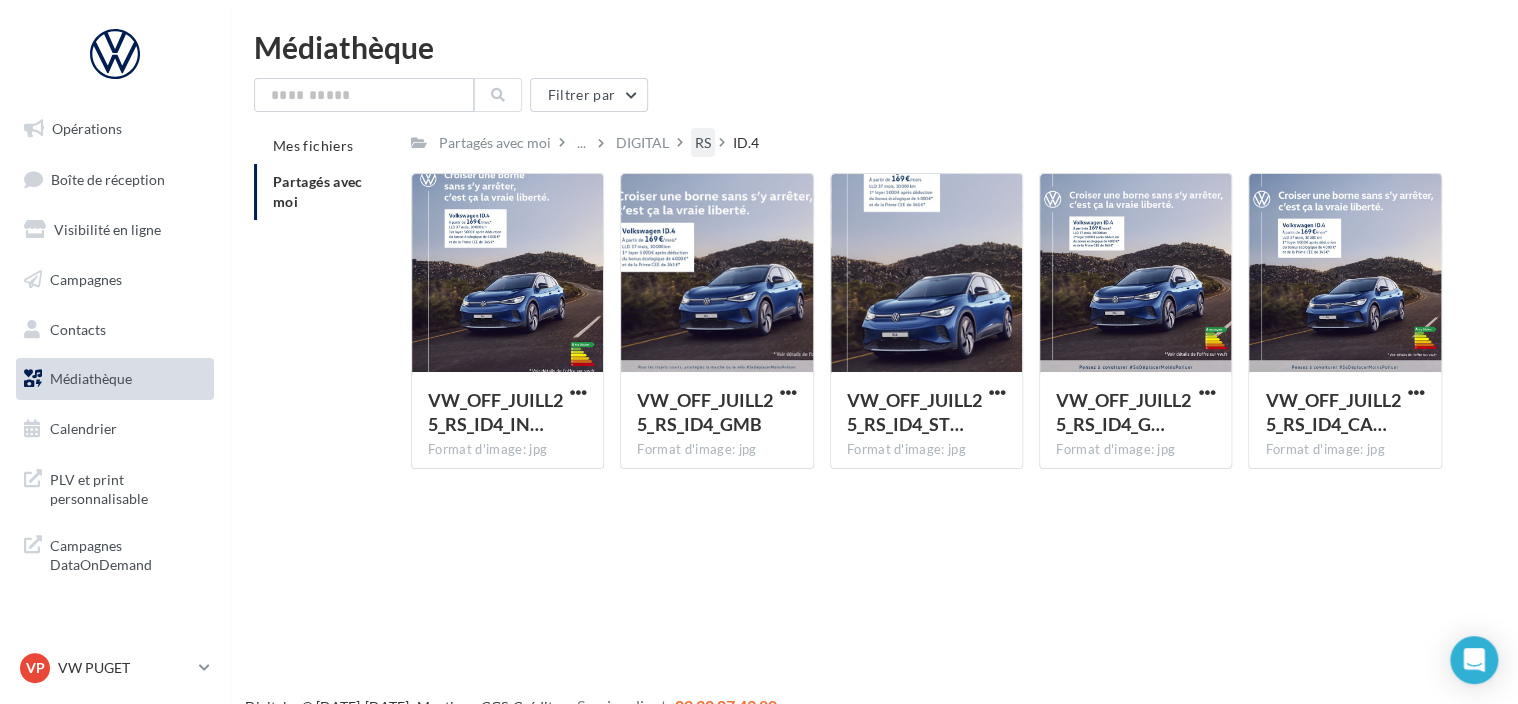 click on "RS" at bounding box center (703, 143) 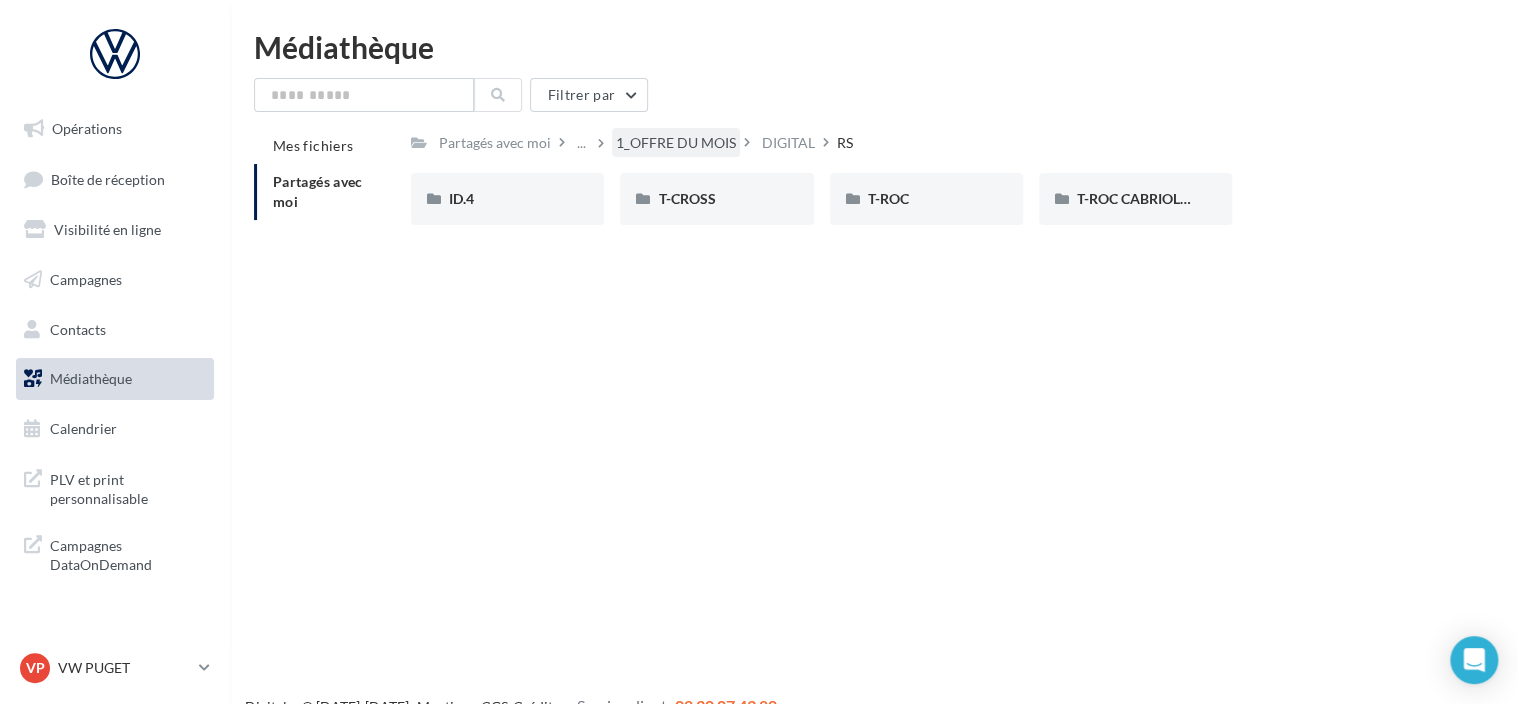 click on "1_OFFRE DU MOIS" at bounding box center (676, 143) 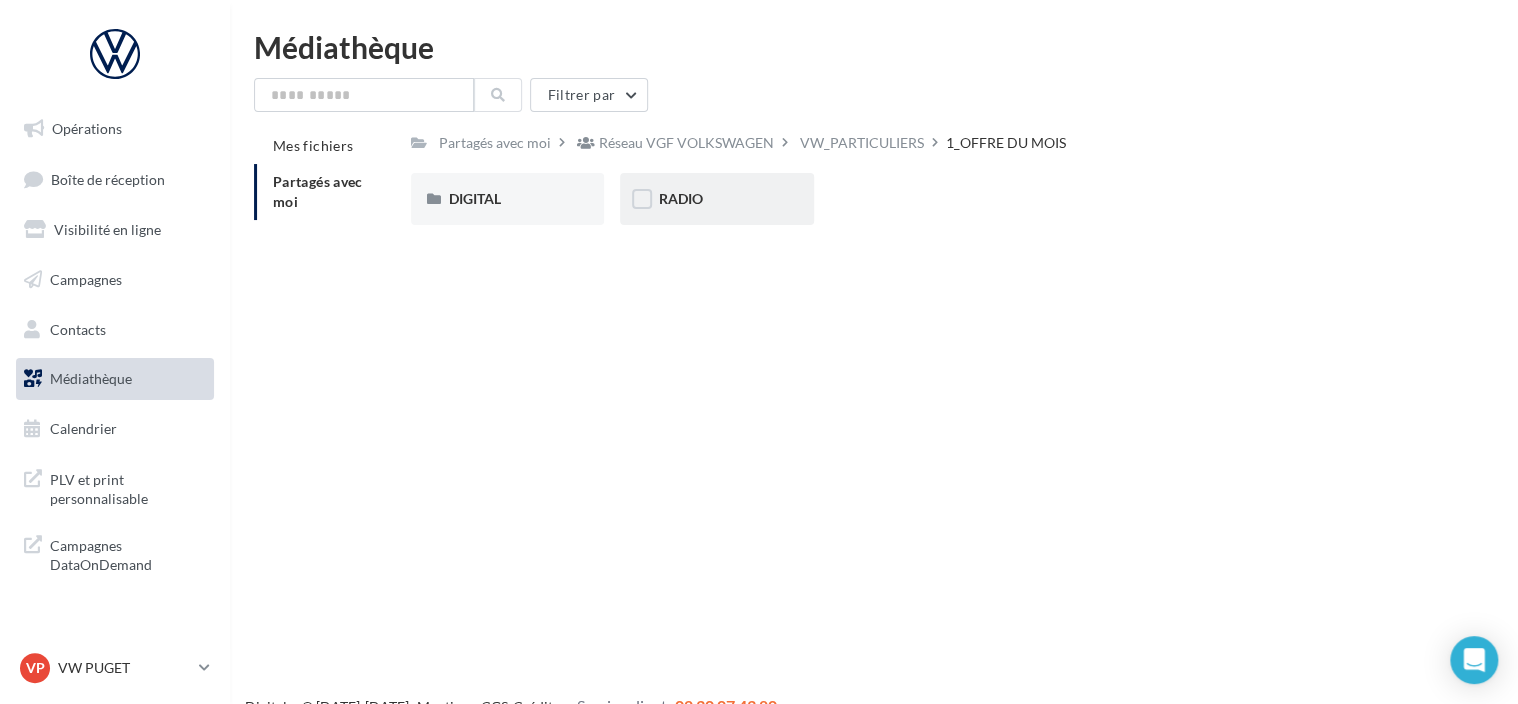 click on "RADIO" at bounding box center (680, 198) 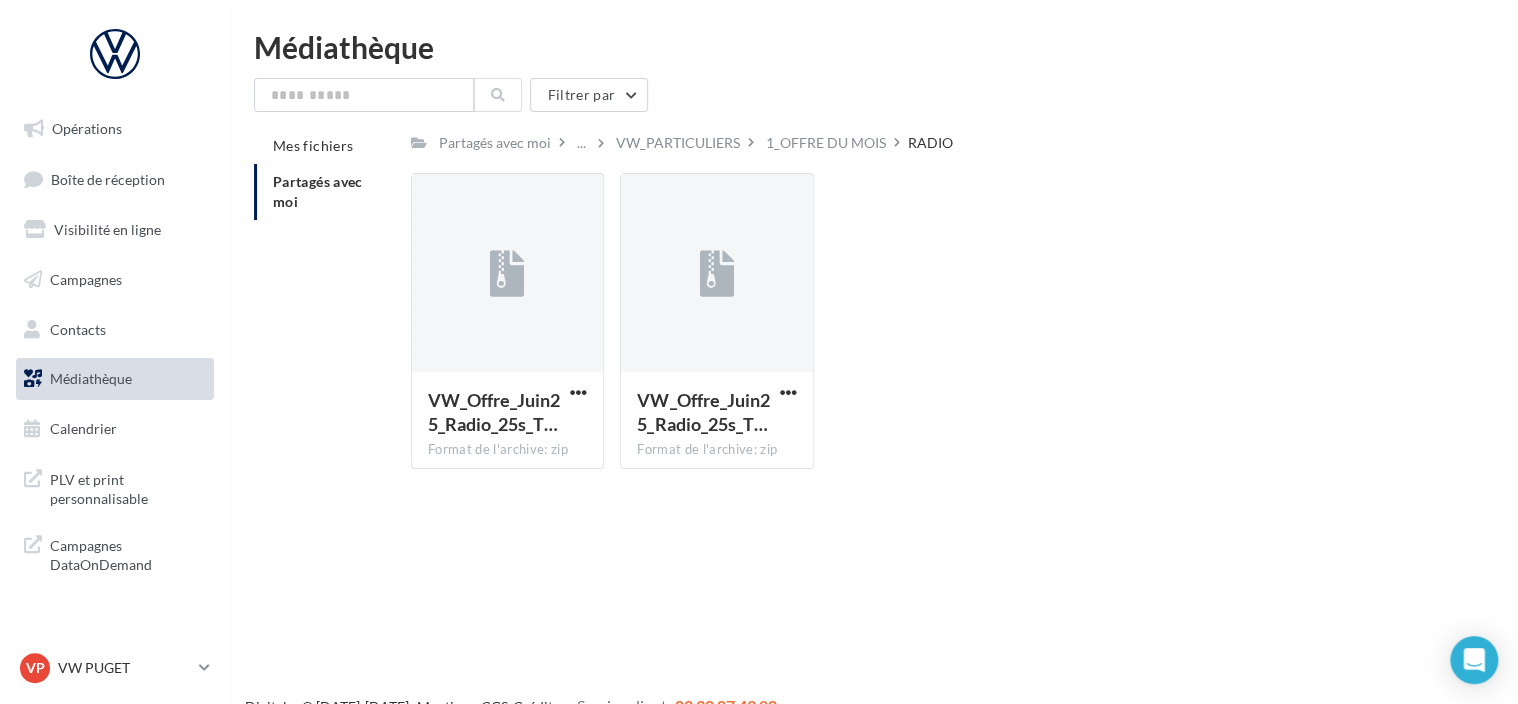 click on "Partagés avec moi        ...         VW_PARTICULIERS          1_OFFRE DU MOIS          RADIO                   Rs           Partagé par  Réseau VGF VOLKSWAGEN
VW_Offre_Juin25_Radio_25s_T…  Format de l'archive: zip                   VW_Offre_Juin25_Radio_25s_TRoc
VW_Offre_Juin25_Radio_25s_T…  Format de l'archive: zip                   VW_Offre_Juin25_Radio_25s_TCross" at bounding box center [926, 306] 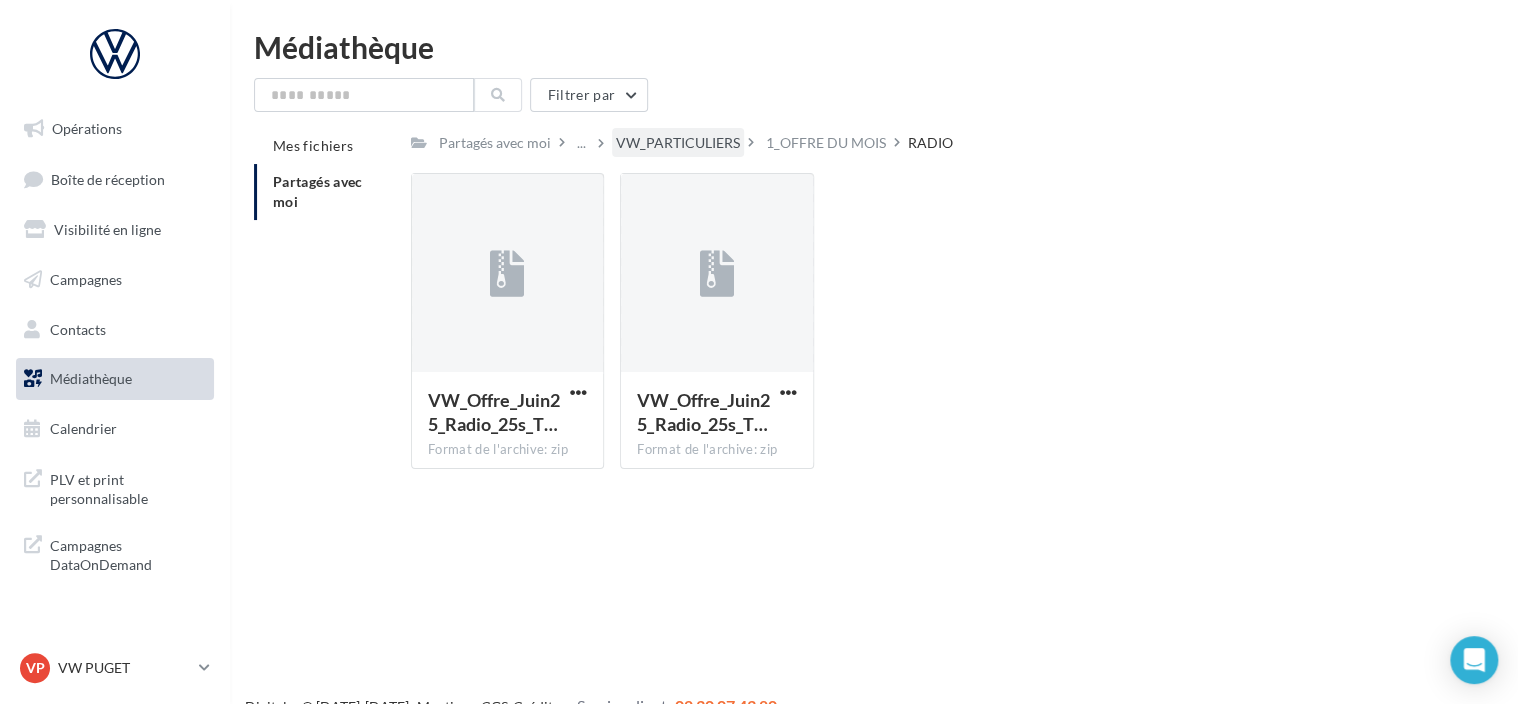 click on "VW_PARTICULIERS" at bounding box center (678, 143) 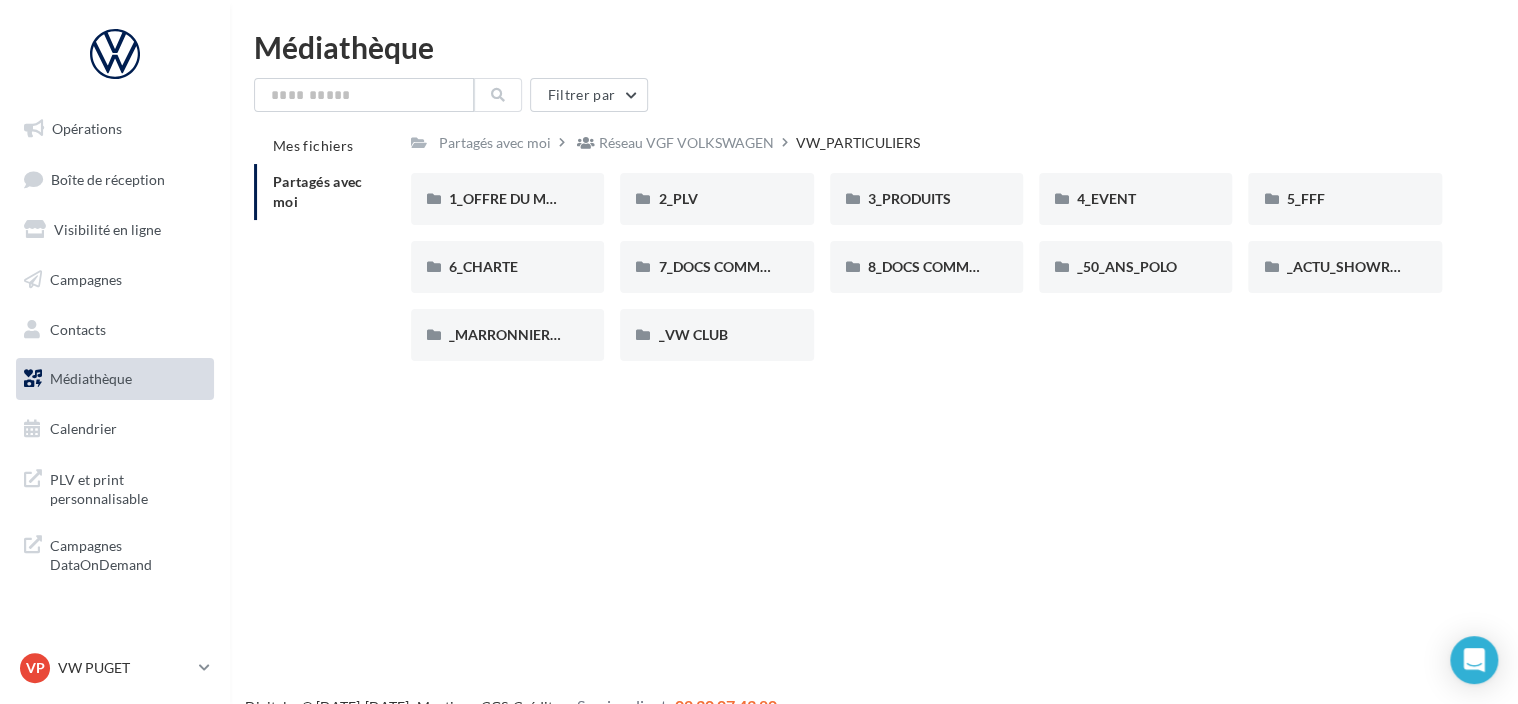 click on "Réseau VGF VOLKSWAGEN" at bounding box center [686, 143] 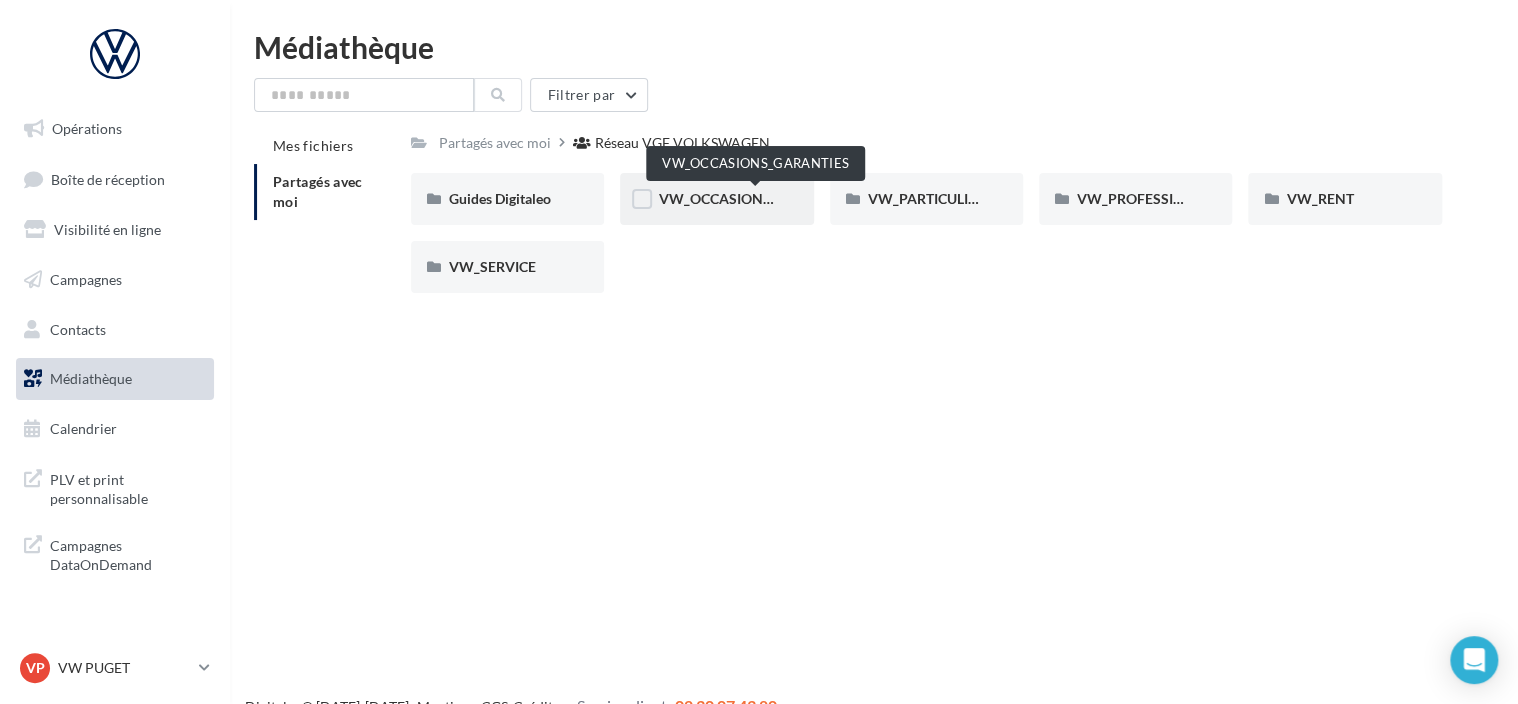 click on "VW_OCCASIONS_GARANTIES" at bounding box center (756, 198) 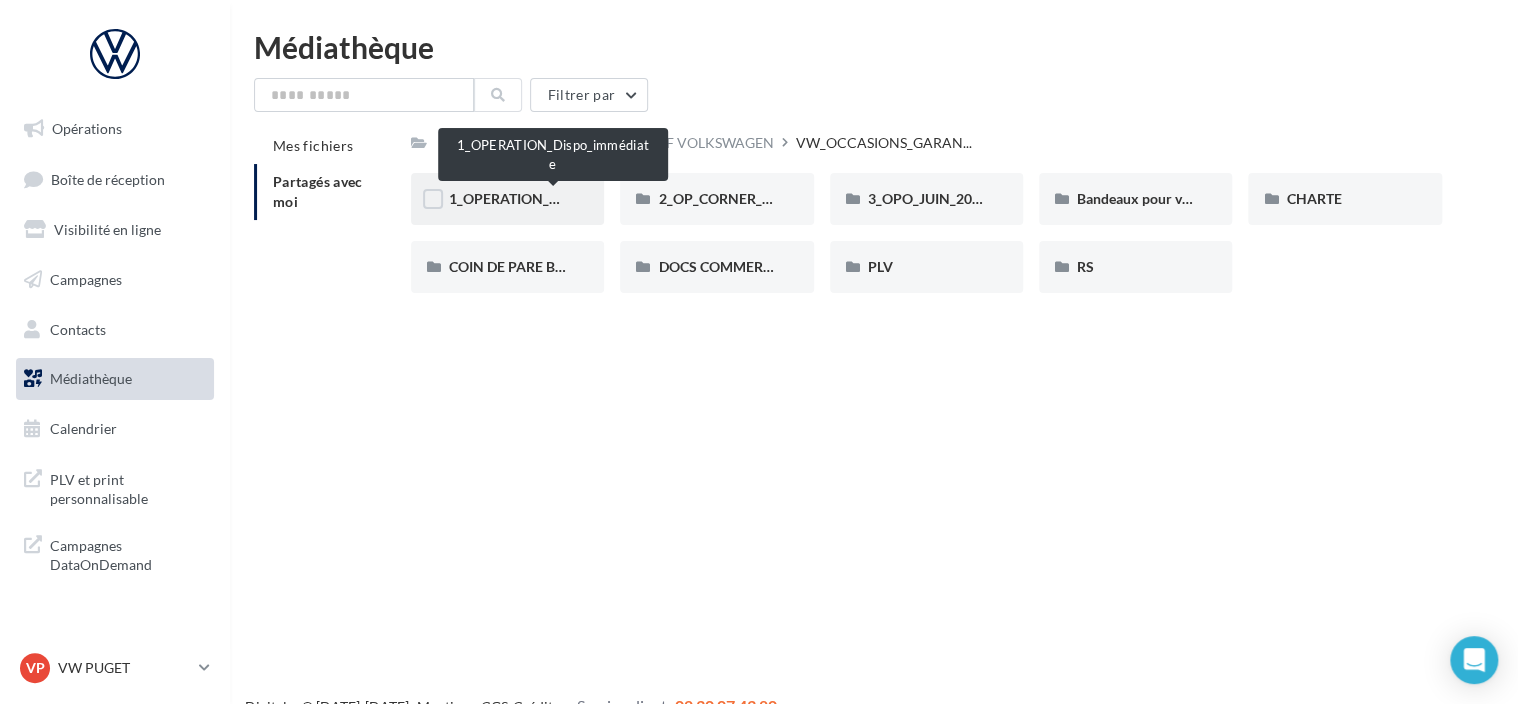 click on "1_OPERATION_Dispo_immédiate" at bounding box center [553, 198] 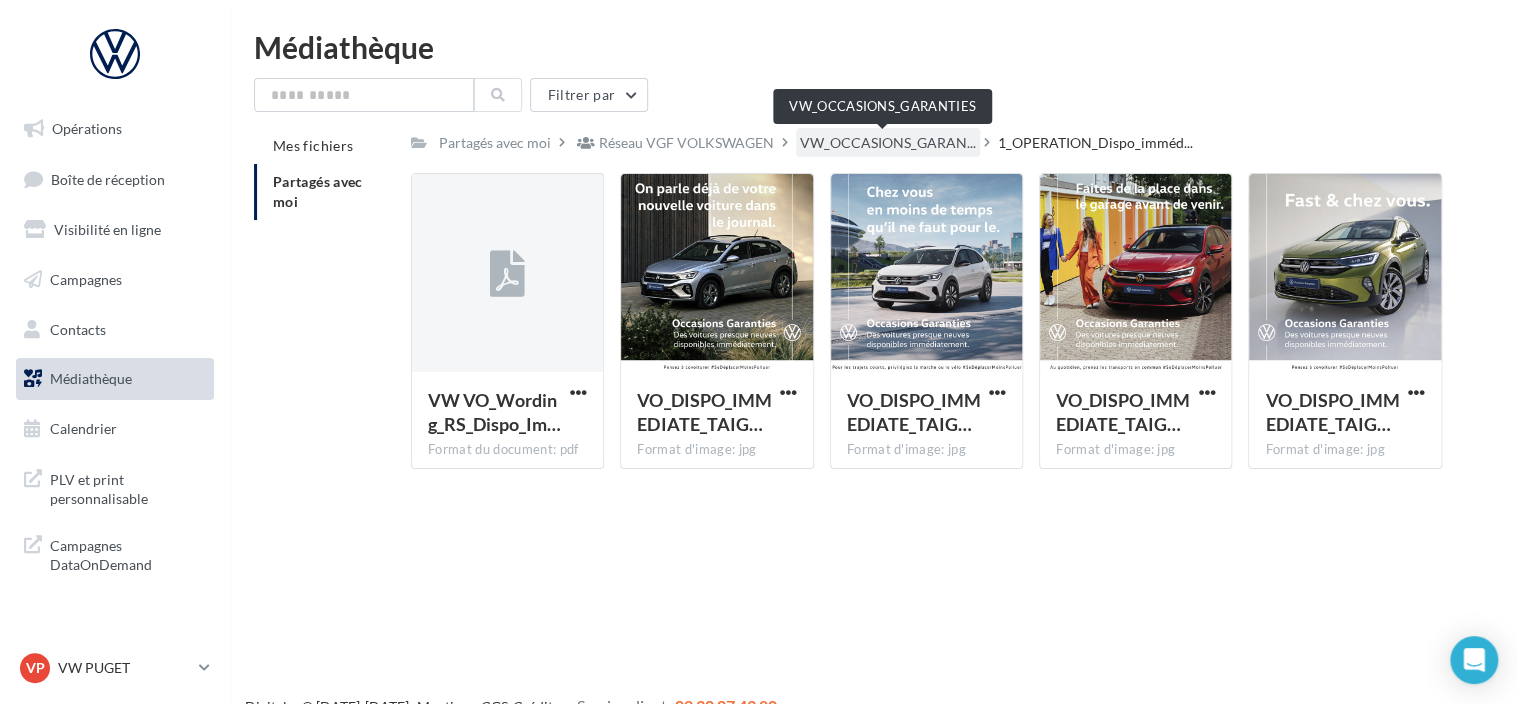 click on "VW_OCCASIONS_GARAN..." at bounding box center [888, 143] 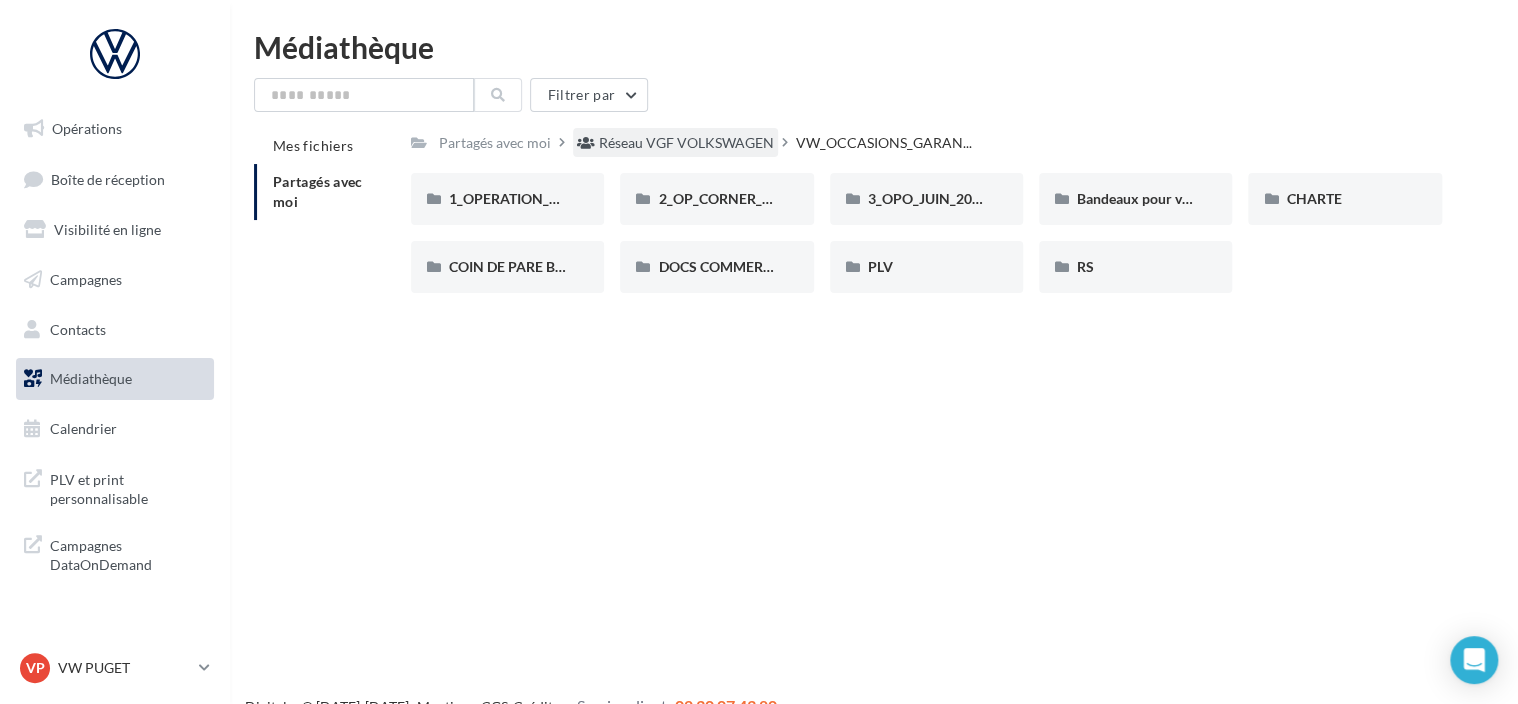 click on "Réseau VGF VOLKSWAGEN" at bounding box center (686, 143) 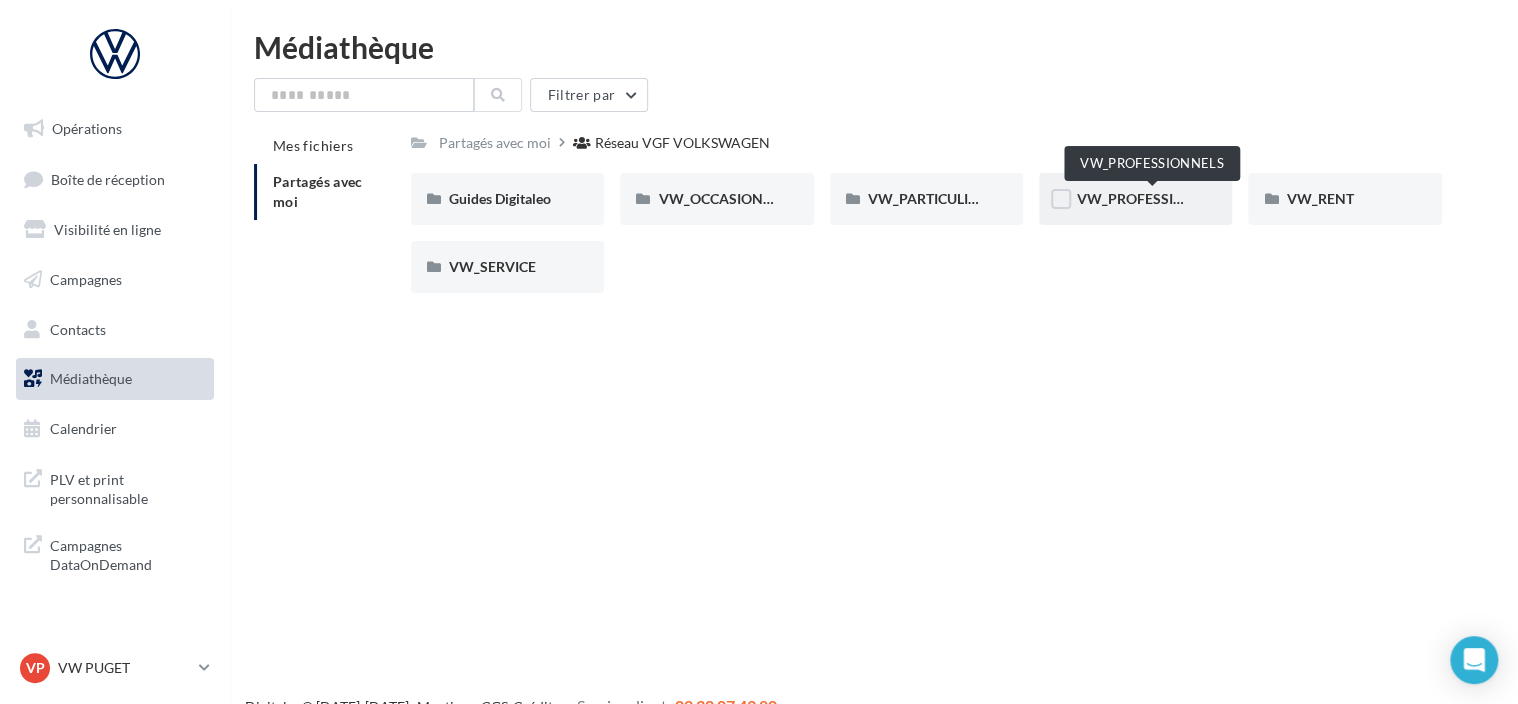 click on "VW_PROFESSIONNELS" at bounding box center (1153, 198) 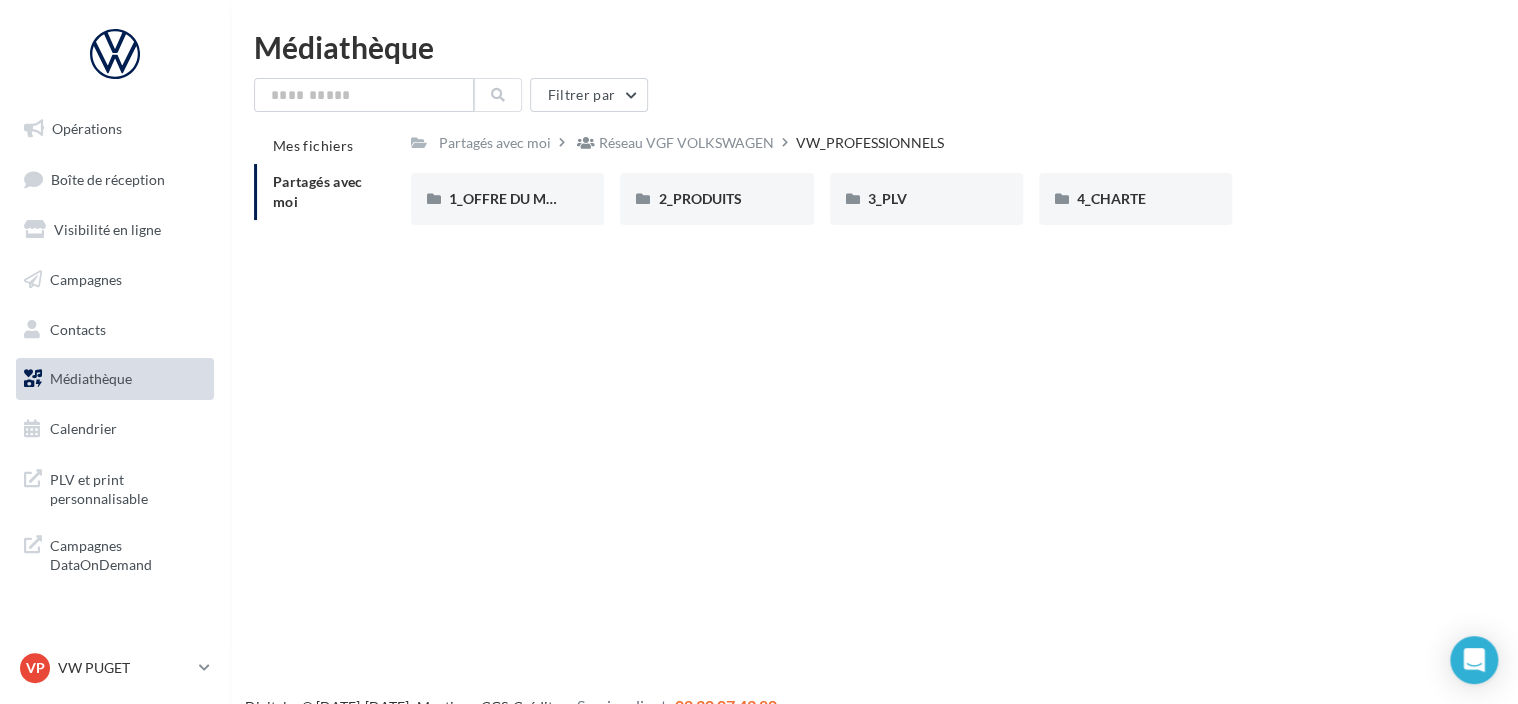 click on "Partagés avec moi              Réseau VGF VOLKSWAGEN          VW_PROFESSIONNELS                   Rs           Partagé par  Réseau VGF VOLKSWAGEN
1_OFFRE DU MOIS            1_OFFRE DU MOIS
2_PRODUITS            2_PRODUITS
3_PLV            3_PLV
4_CHARTE            4_CHARTE" at bounding box center (926, 184) 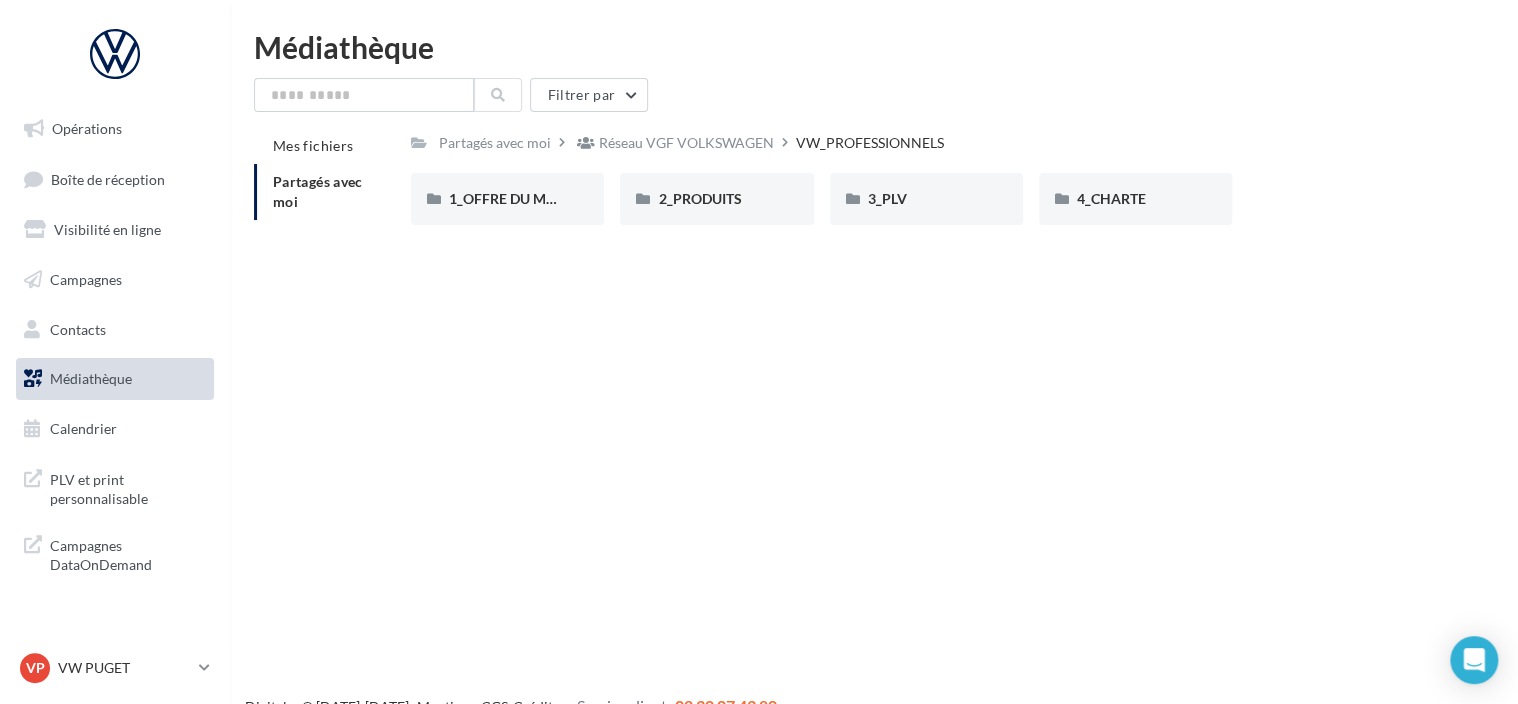 click on "Partagés avec moi              Réseau VGF VOLKSWAGEN          VW_PROFESSIONNELS                   Rs           Partagé par  Réseau VGF VOLKSWAGEN
1_OFFRE DU MOIS            1_OFFRE DU MOIS
2_PRODUITS            2_PRODUITS
3_PLV            3_PLV
4_CHARTE            4_CHARTE" at bounding box center [926, 184] 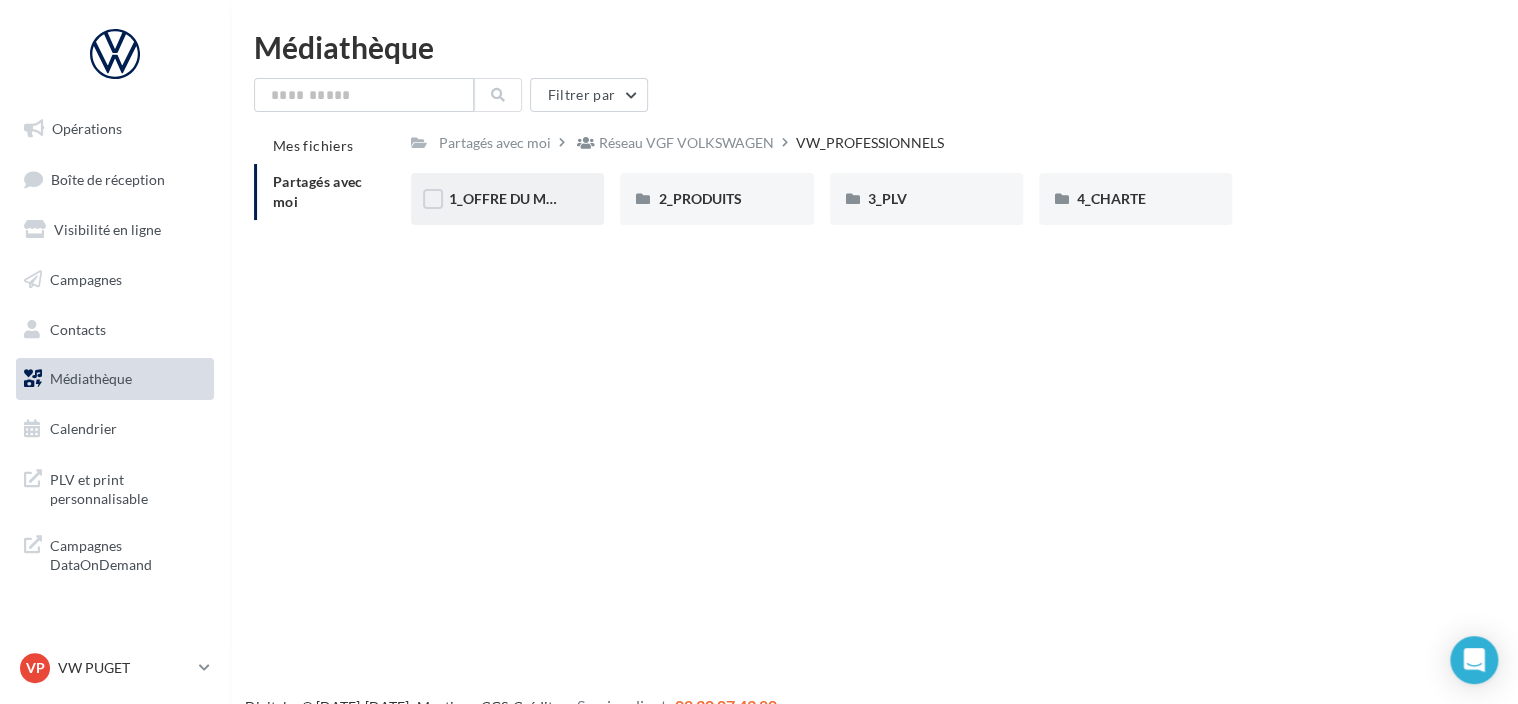 click on "1_OFFRE DU MOIS" at bounding box center (507, 199) 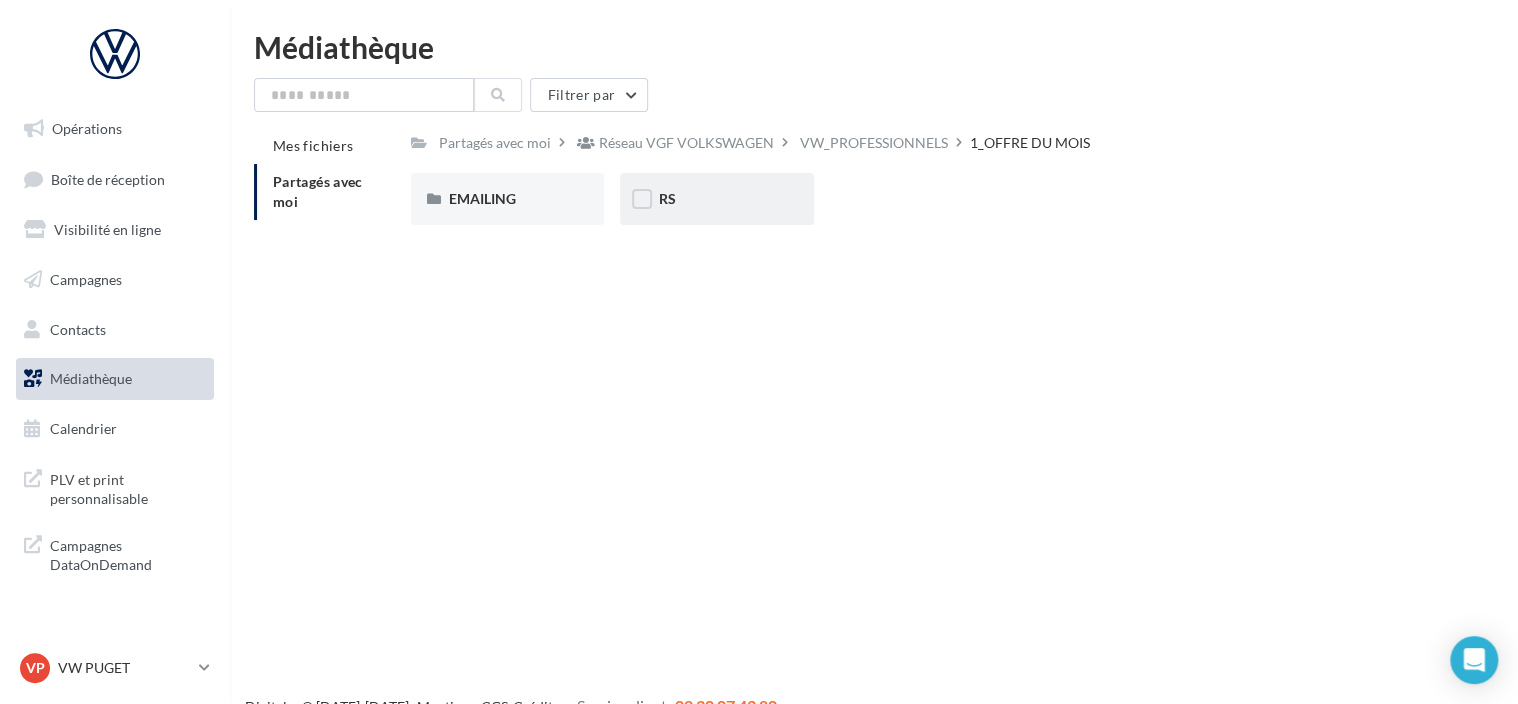 click on "RS" at bounding box center (716, 199) 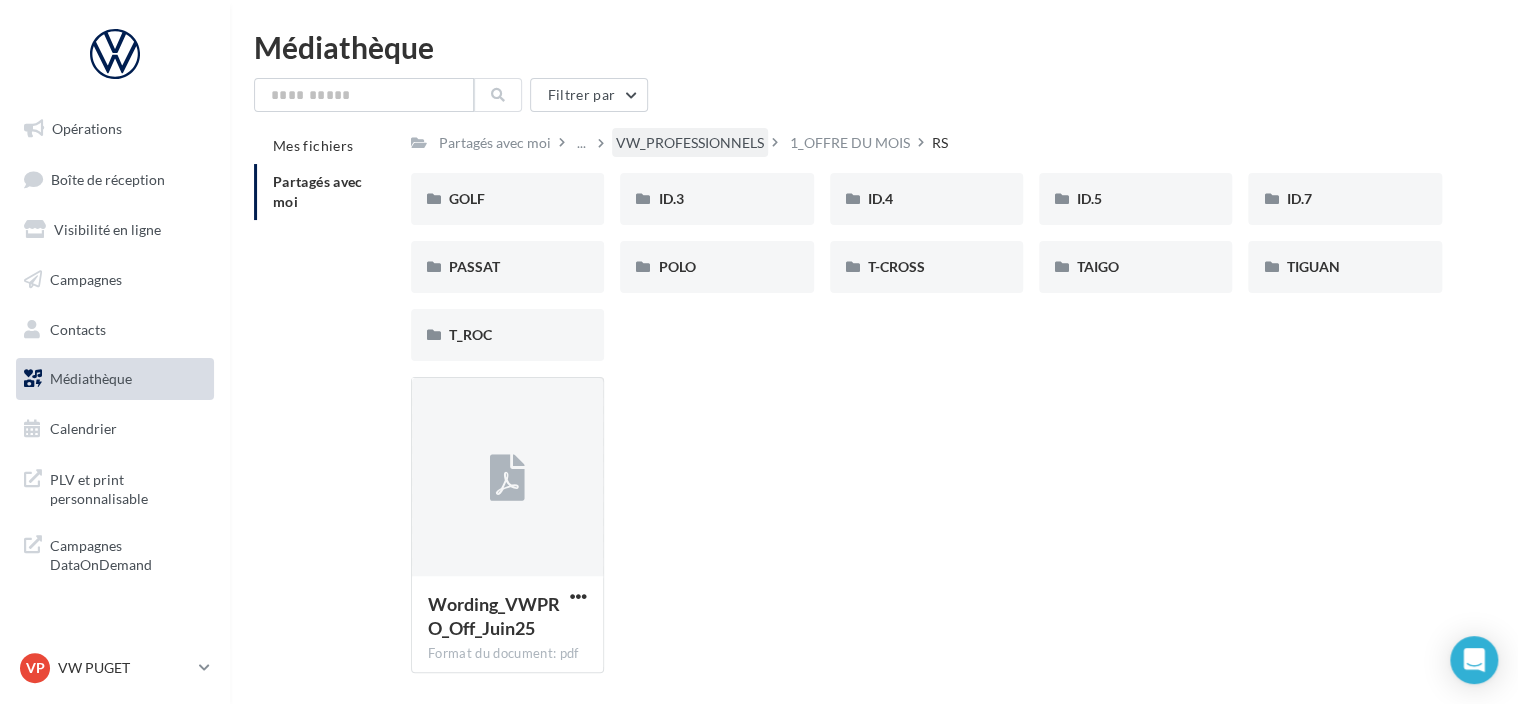 click on "VW_PROFESSIONNELS" at bounding box center [690, 143] 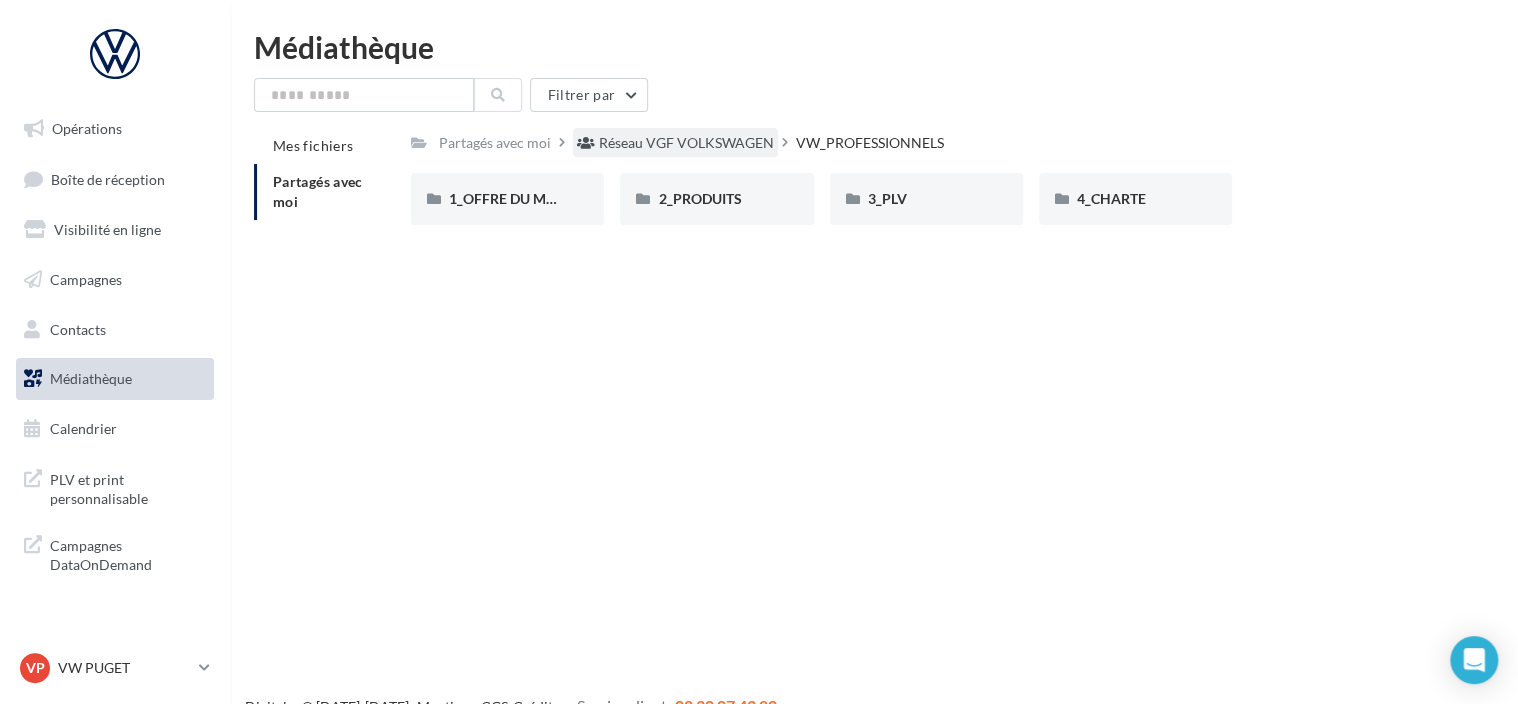 click on "Réseau VGF VOLKSWAGEN" at bounding box center (686, 143) 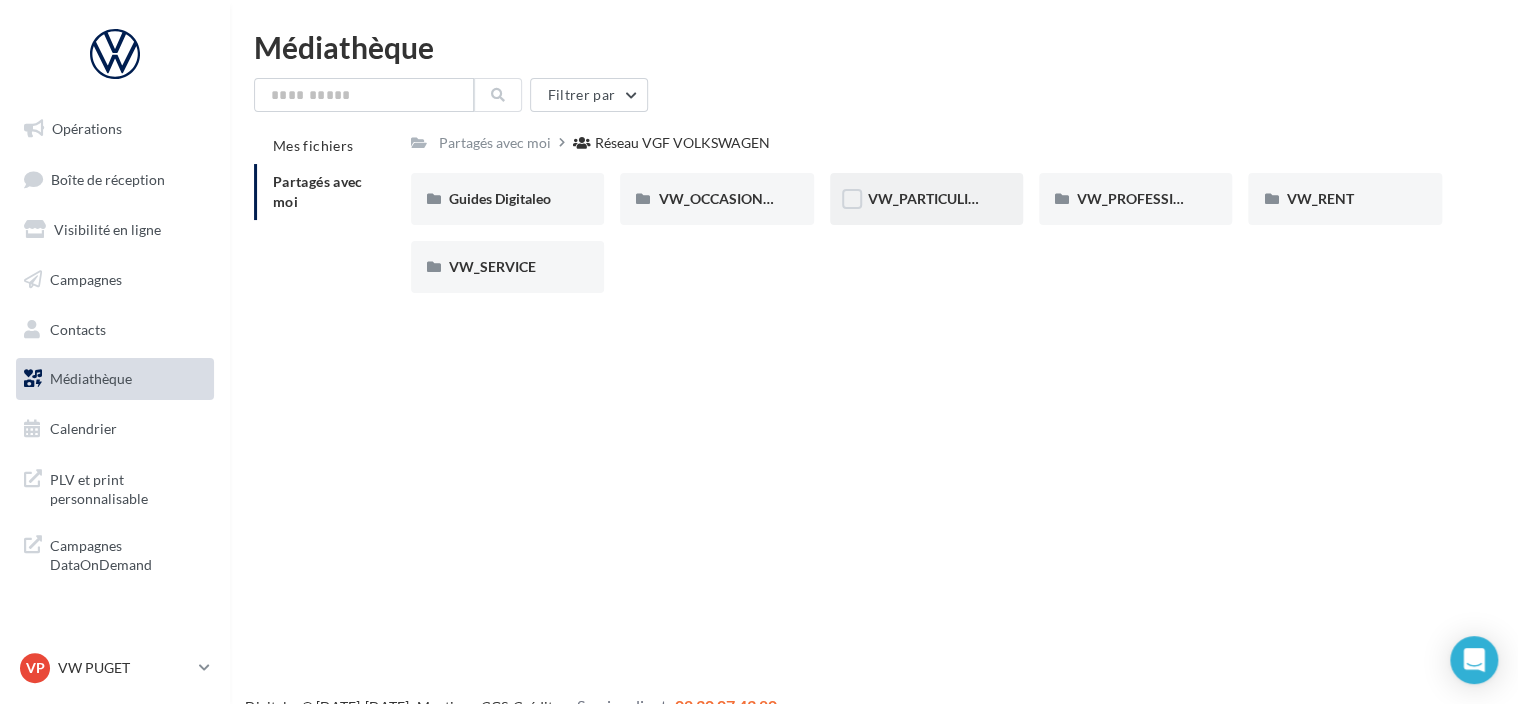 click on "VW_PARTICULIERS" at bounding box center [926, 199] 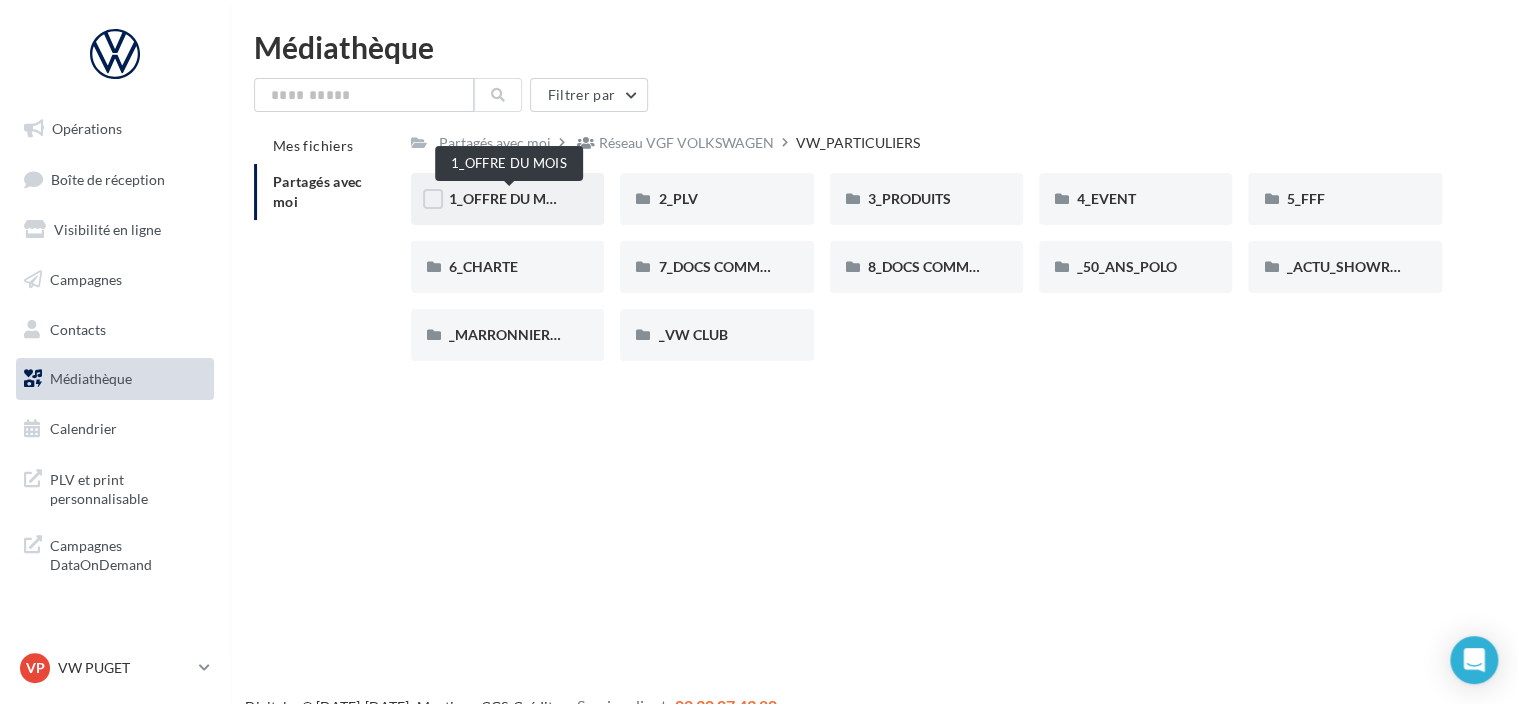 click on "1_OFFRE DU MOIS" at bounding box center (509, 198) 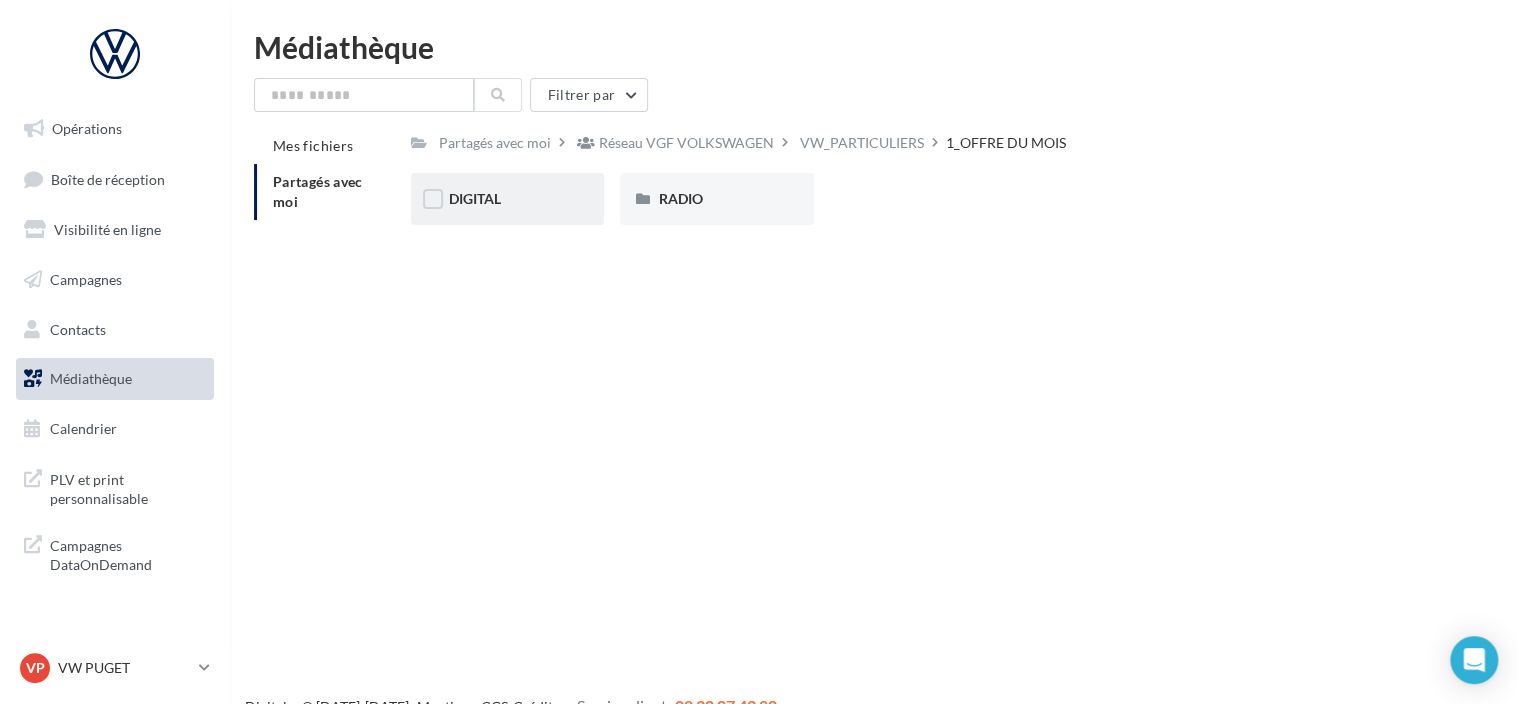 click on "DIGITAL" at bounding box center [507, 199] 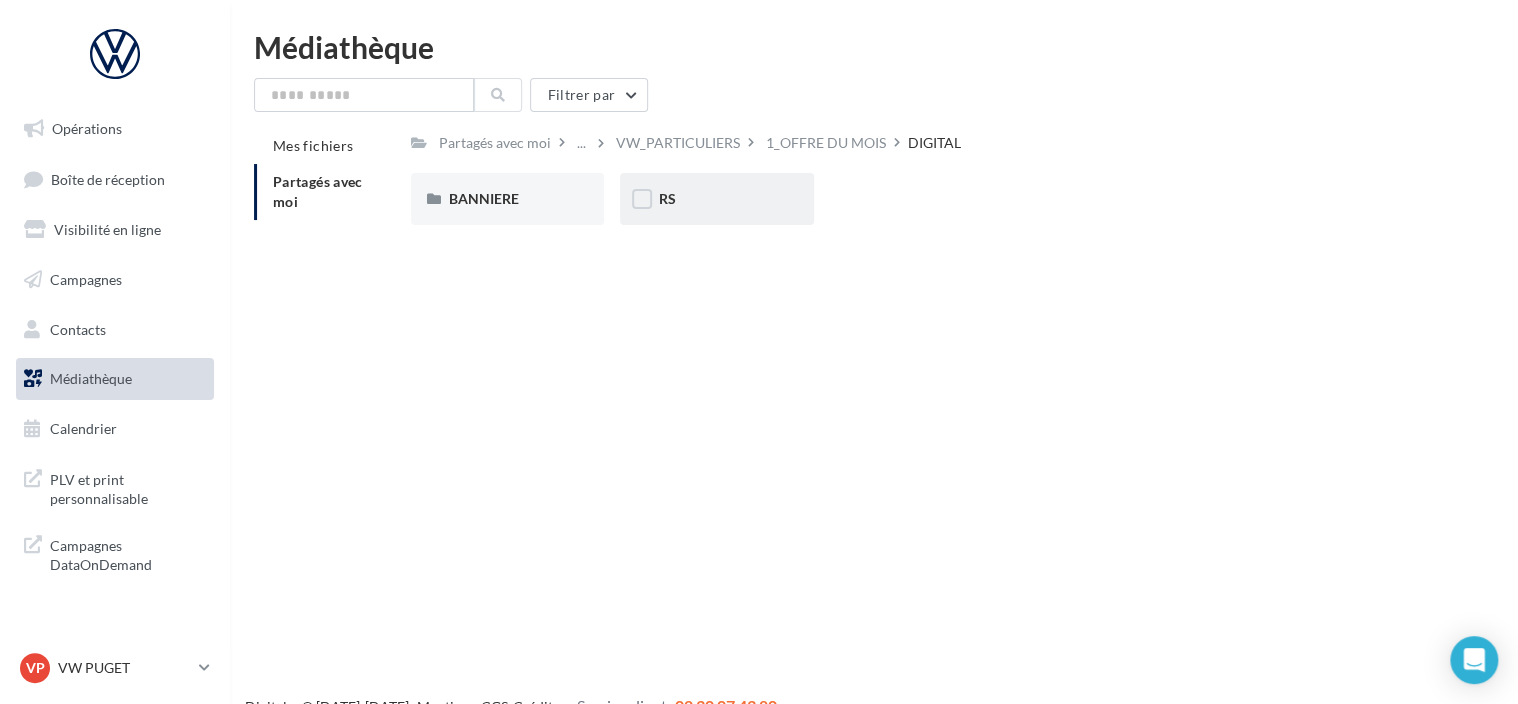 click on "RS" at bounding box center (716, 199) 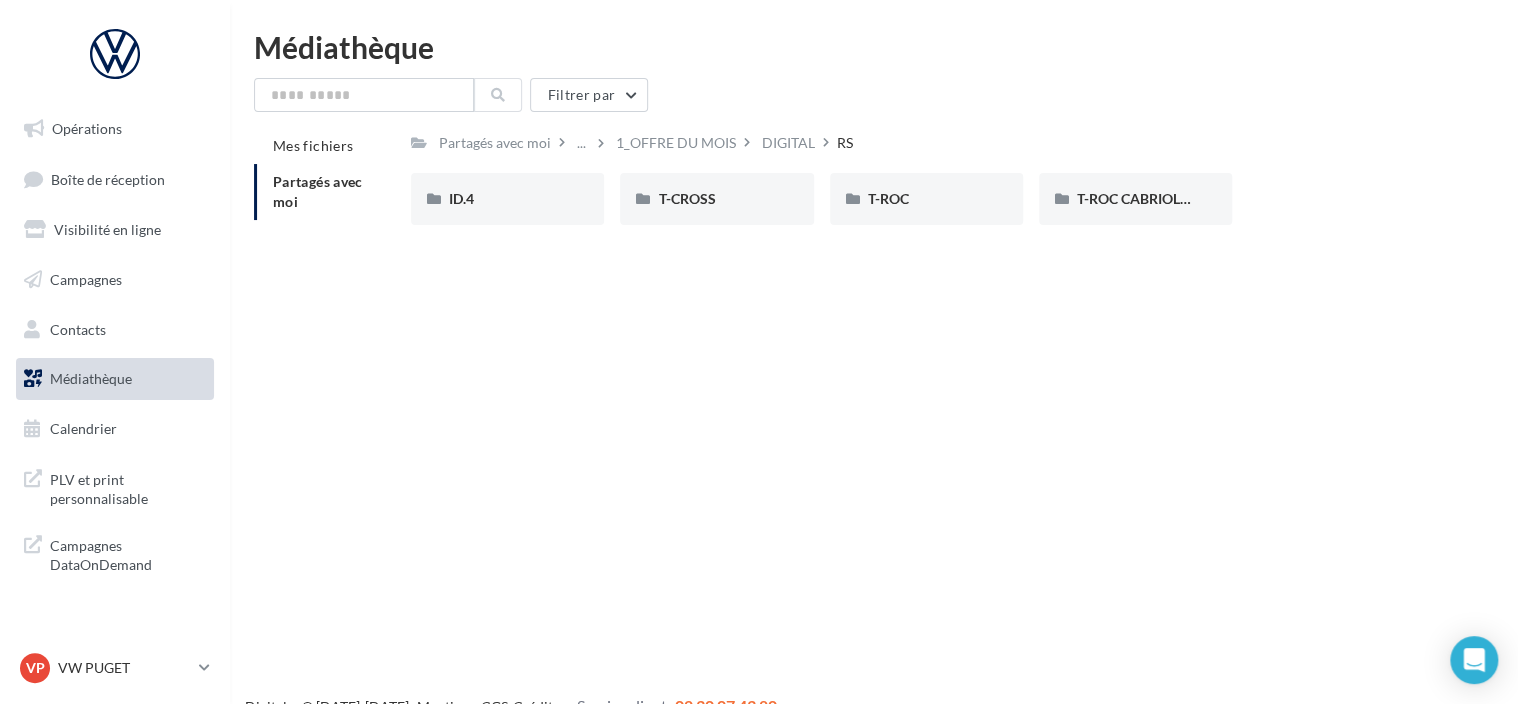 click on "Partagés avec moi        ...         1_OFFRE DU MOIS          DIGITAL          RS                   Rs           Partagé par  Réseau VGF VOLKSWAGEN
ID.4            ID.4
T-CROSS            T-CROSS
T-ROC            T-ROC
T-ROC CABRIOLET            T-ROC CABRIOLET" at bounding box center [926, 184] 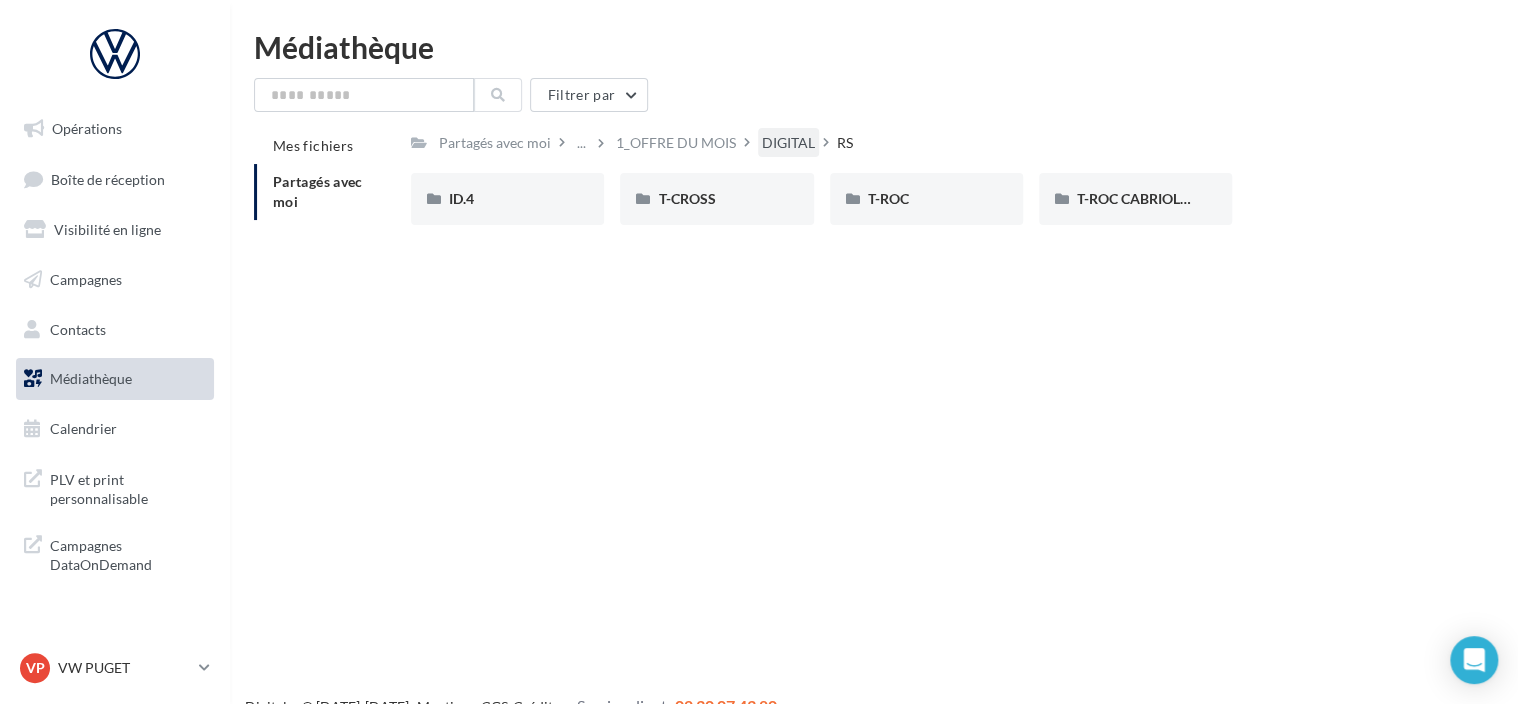 click on "DIGITAL" at bounding box center [788, 143] 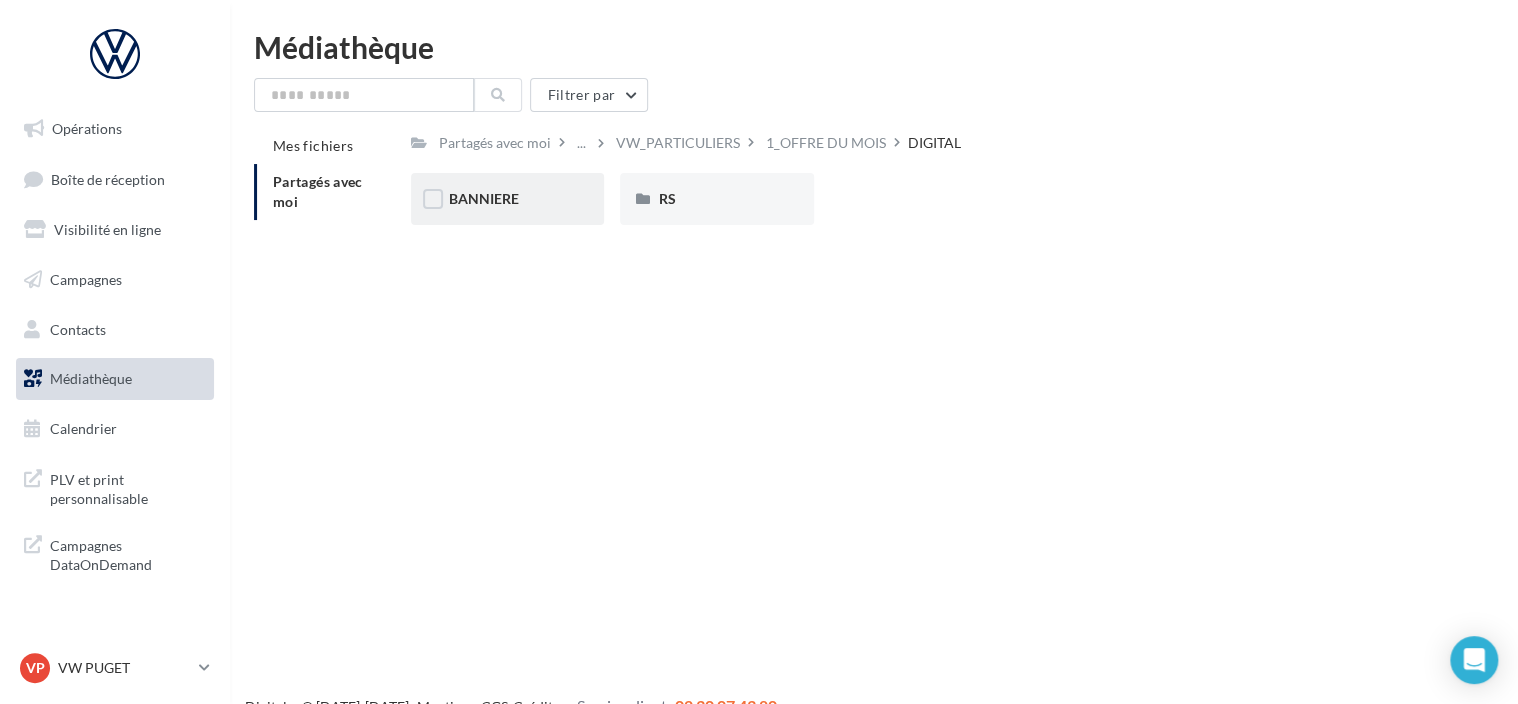click on "BANNIERE" at bounding box center [507, 199] 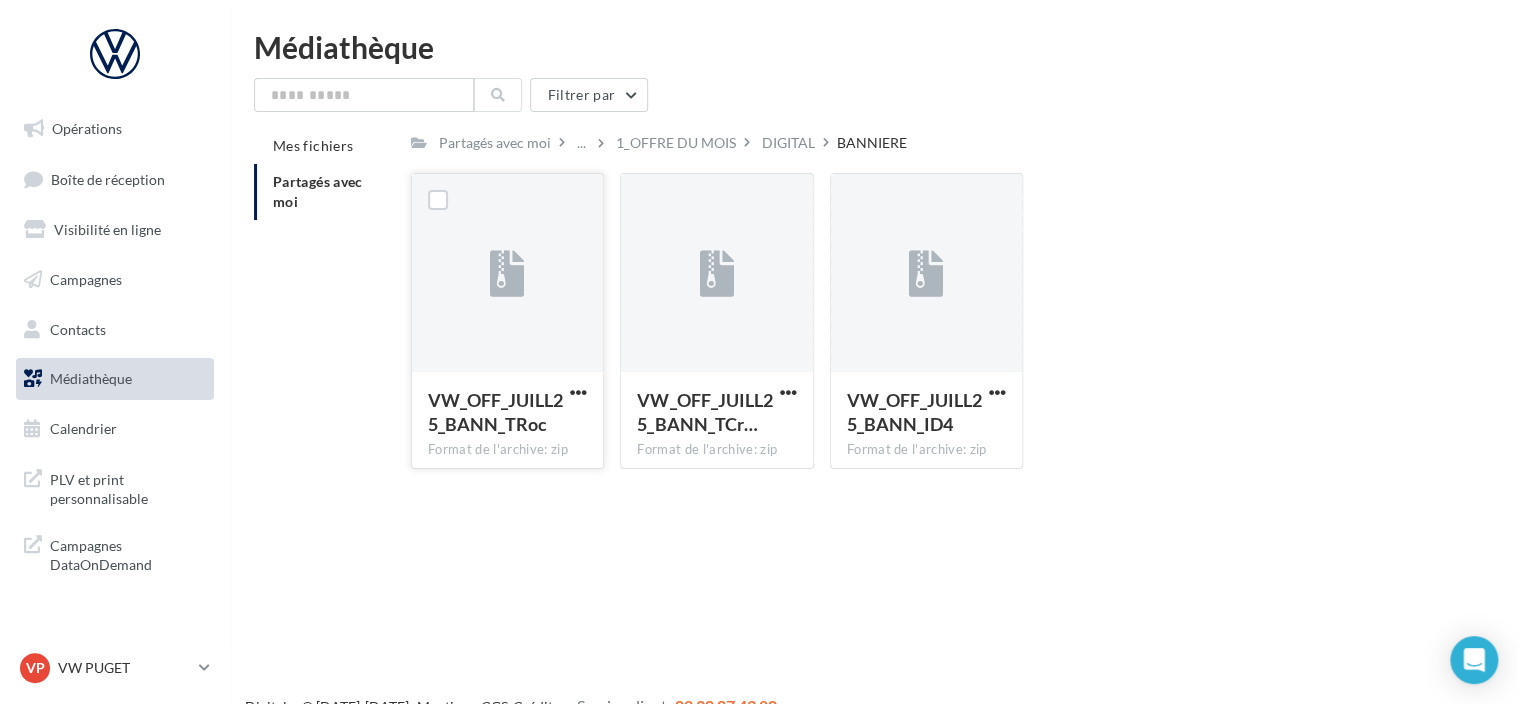 click on "VW_OFF_JUILL25_BANN_TRoc" at bounding box center (495, 412) 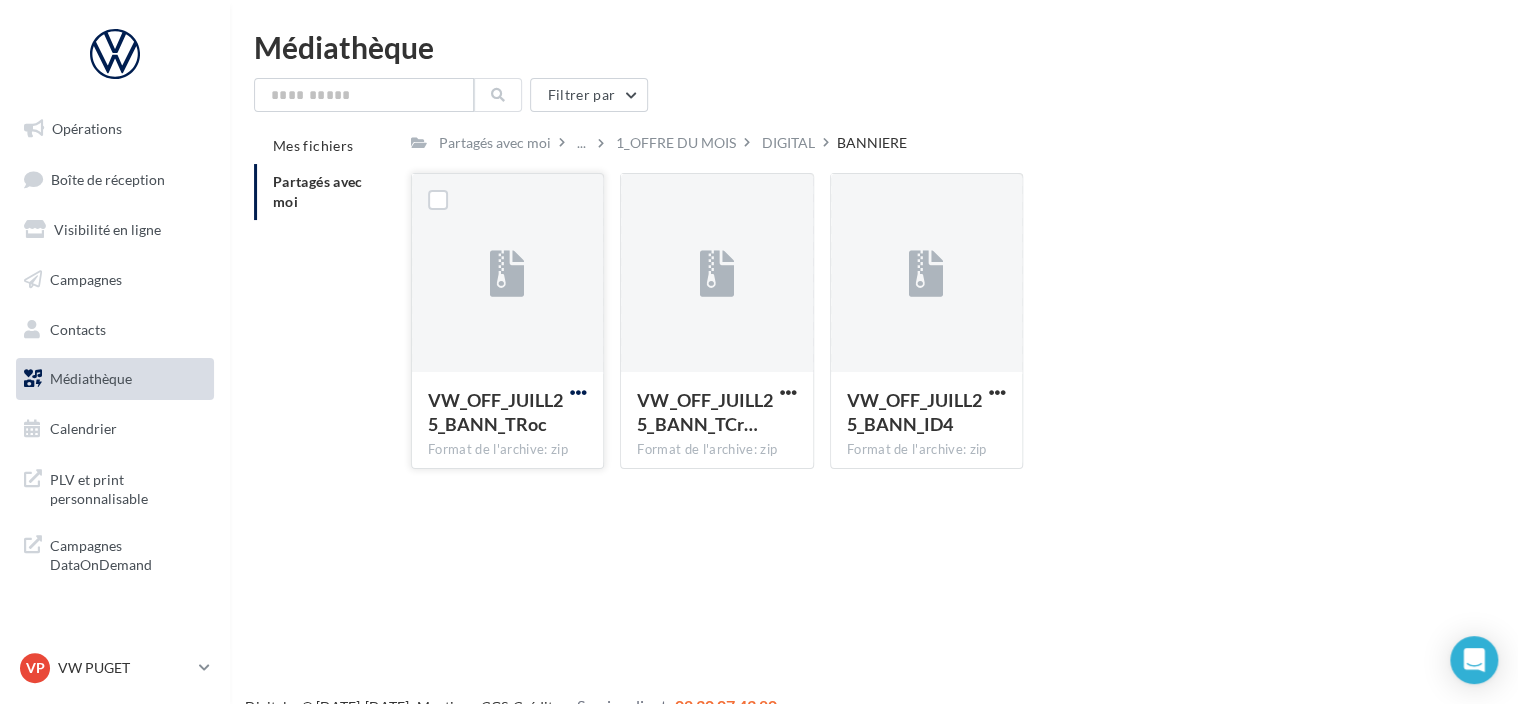 click at bounding box center [578, 394] 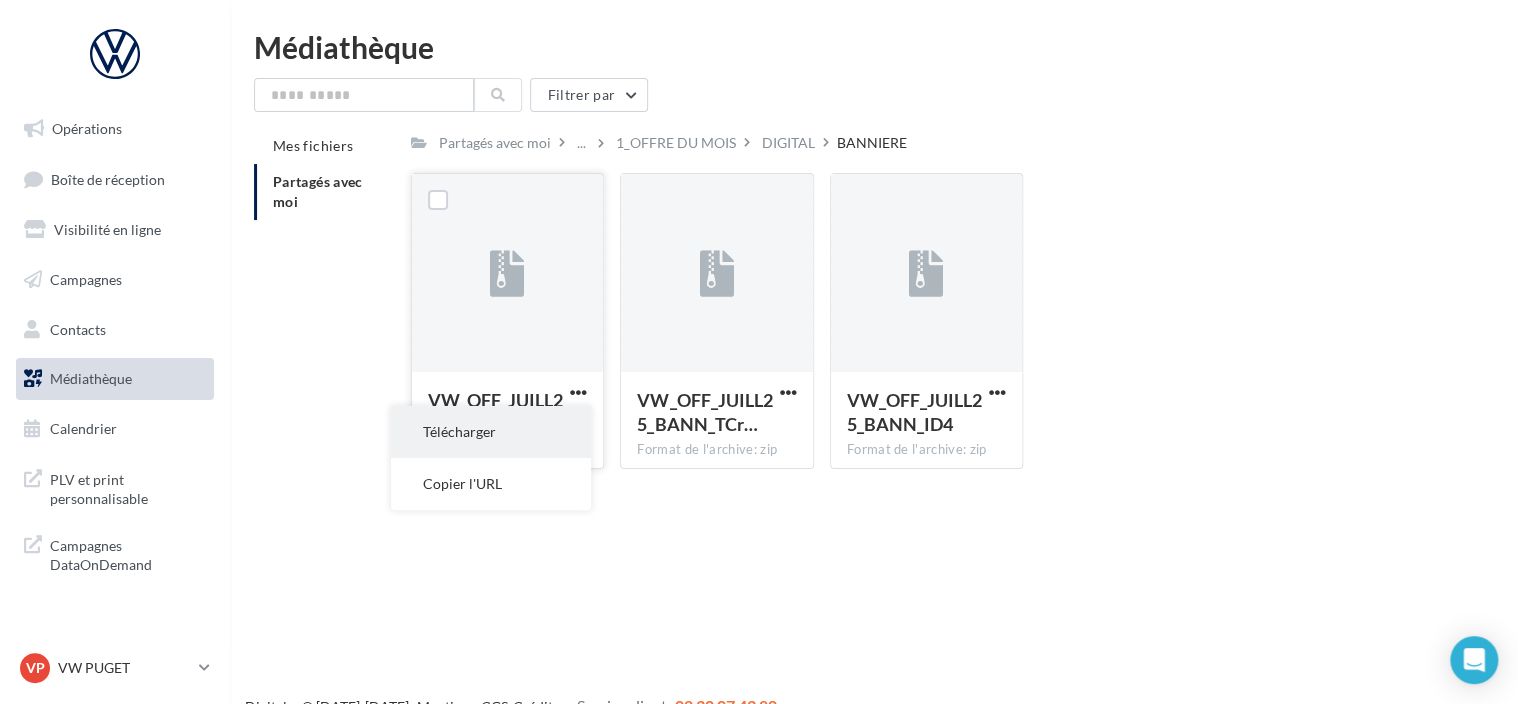 click on "Télécharger" at bounding box center (491, 432) 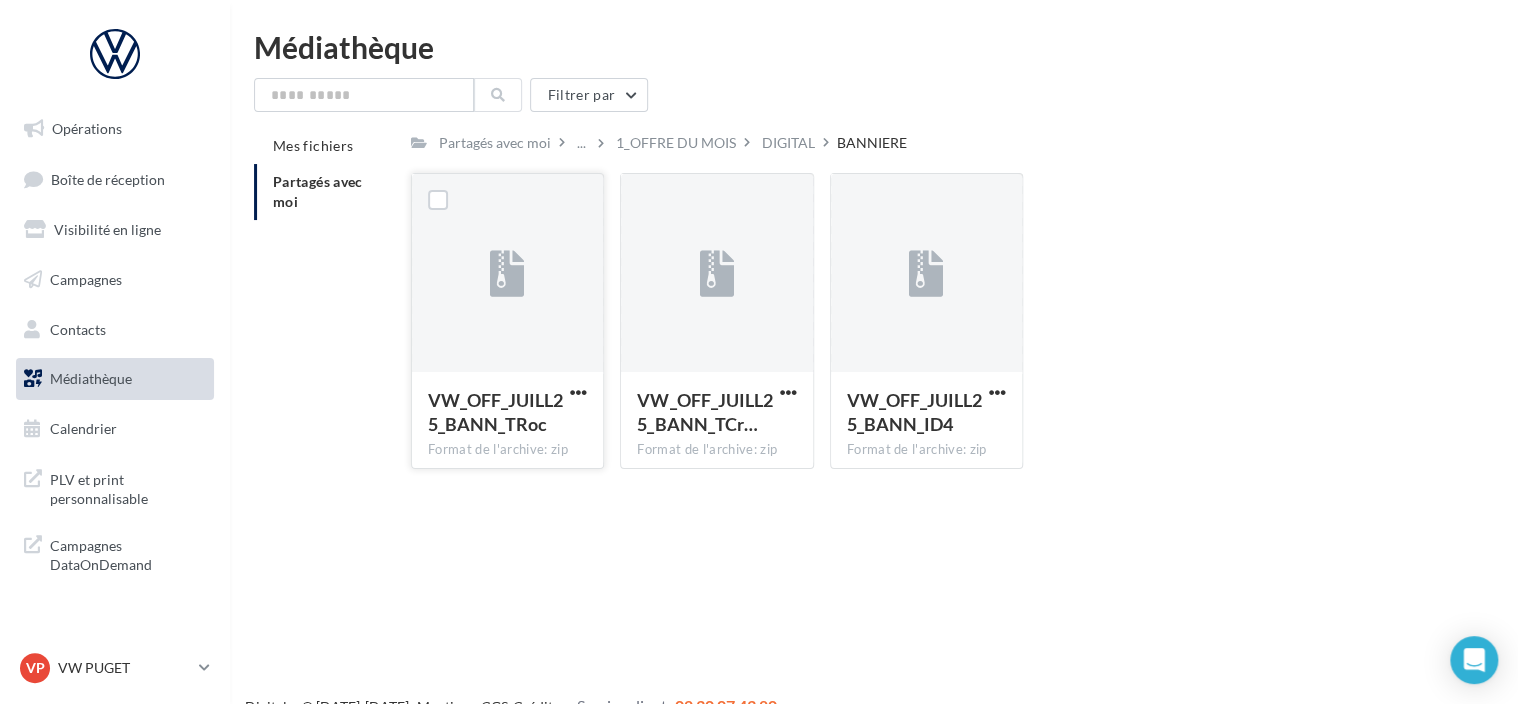 click on "Médiathèque           Filtrer par
Mes fichiers
Partagés avec moi
Partagés avec moi        ...         1_OFFRE DU MOIS          DIGITAL          BANNIERE                   Rs           Partagé par  Réseau VGF VOLKSWAGEN
VW_OFF_JUILL25_BANN_TRoc  Format de l'archive: zip                   VW_OFF_JUILL25_BANN_TRoc
VW_OFF_JUILL25_BANN_TCr…  Format de l'archive: zip                   VW_OFF_JUILL25_BANN_TCross
VW_OFF_JUILL25_BANN_ID4  Format de l'archive: zip                   VW_OFF_JUILL25_BANN_ID4" at bounding box center (874, 258) 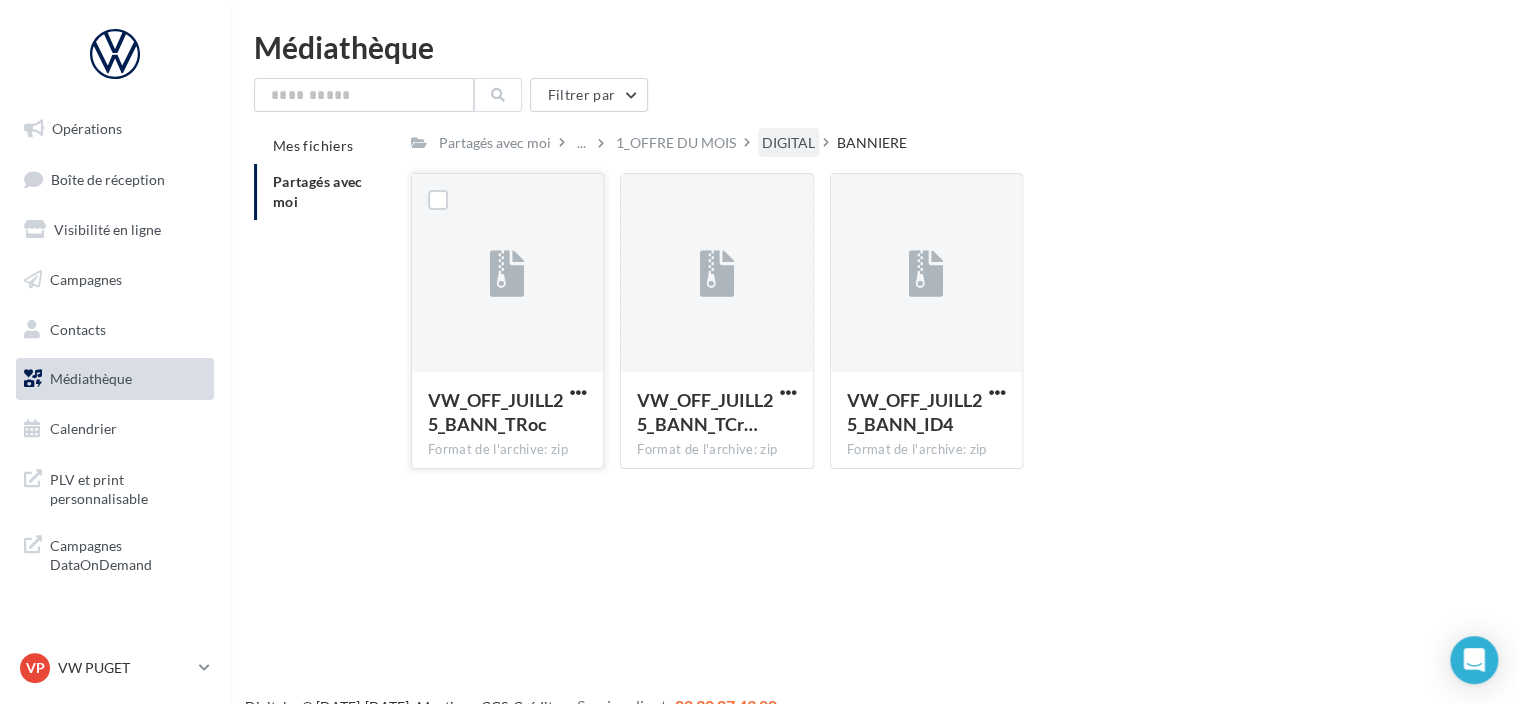 click on "DIGITAL" at bounding box center (788, 143) 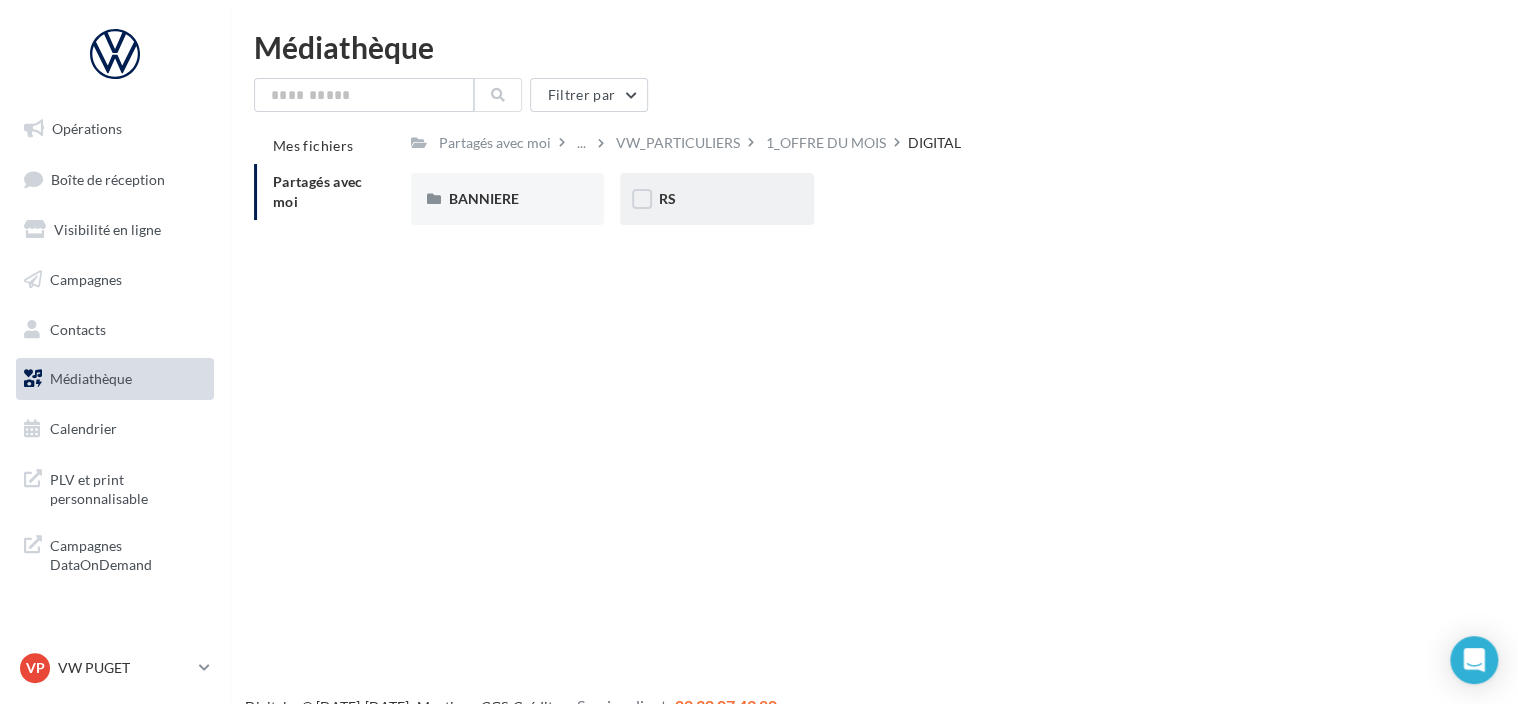 click on "RS" at bounding box center [716, 199] 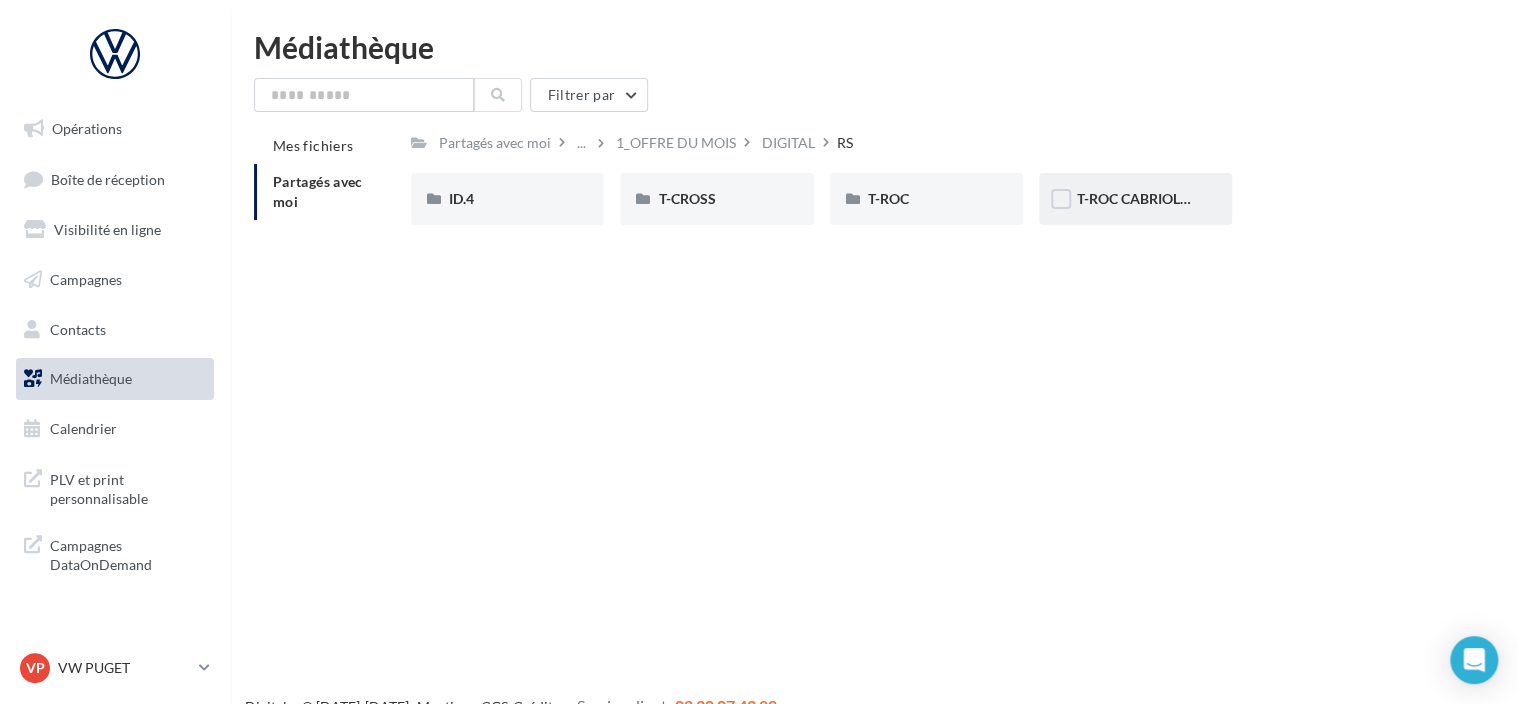click on "T-ROC CABRIOLET" at bounding box center (1135, 199) 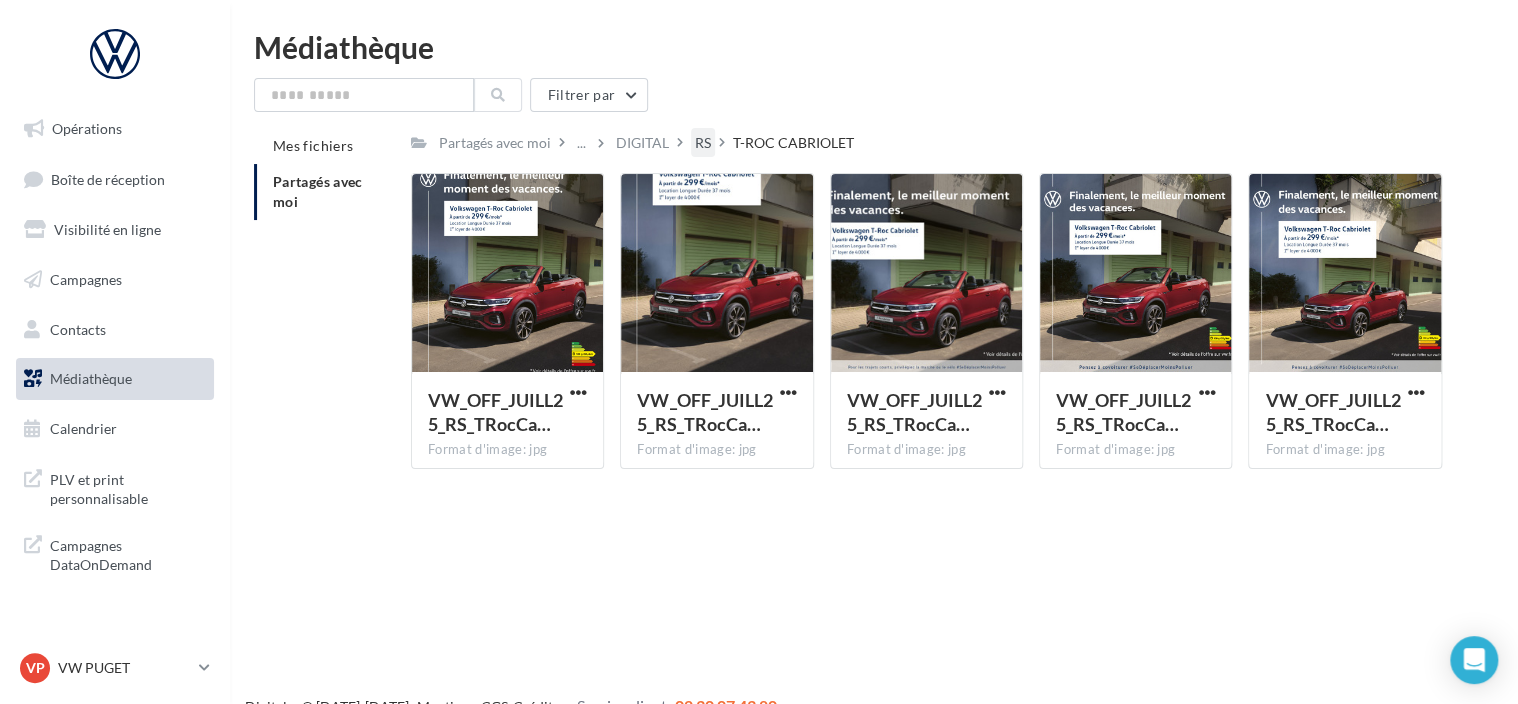click on "RS" at bounding box center [703, 143] 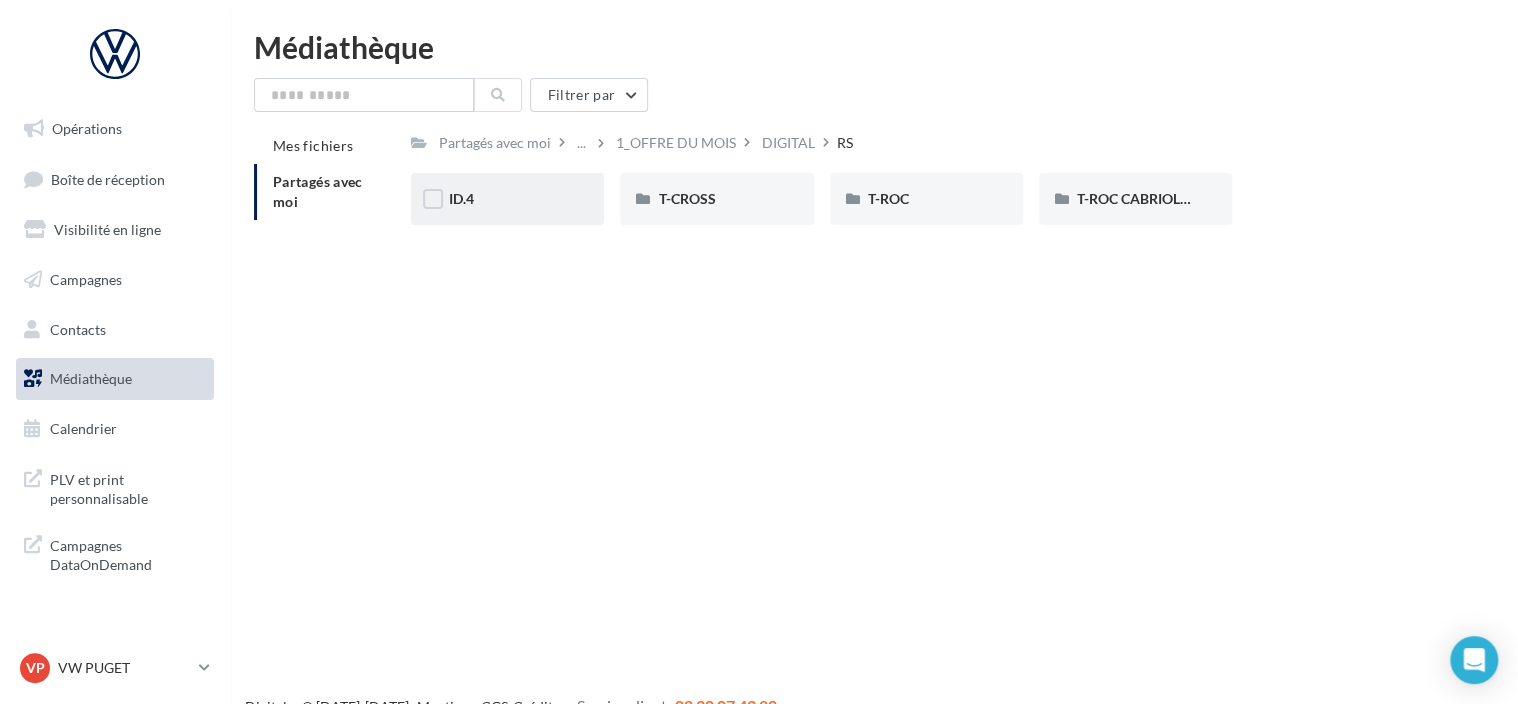 click on "ID.4" at bounding box center (507, 199) 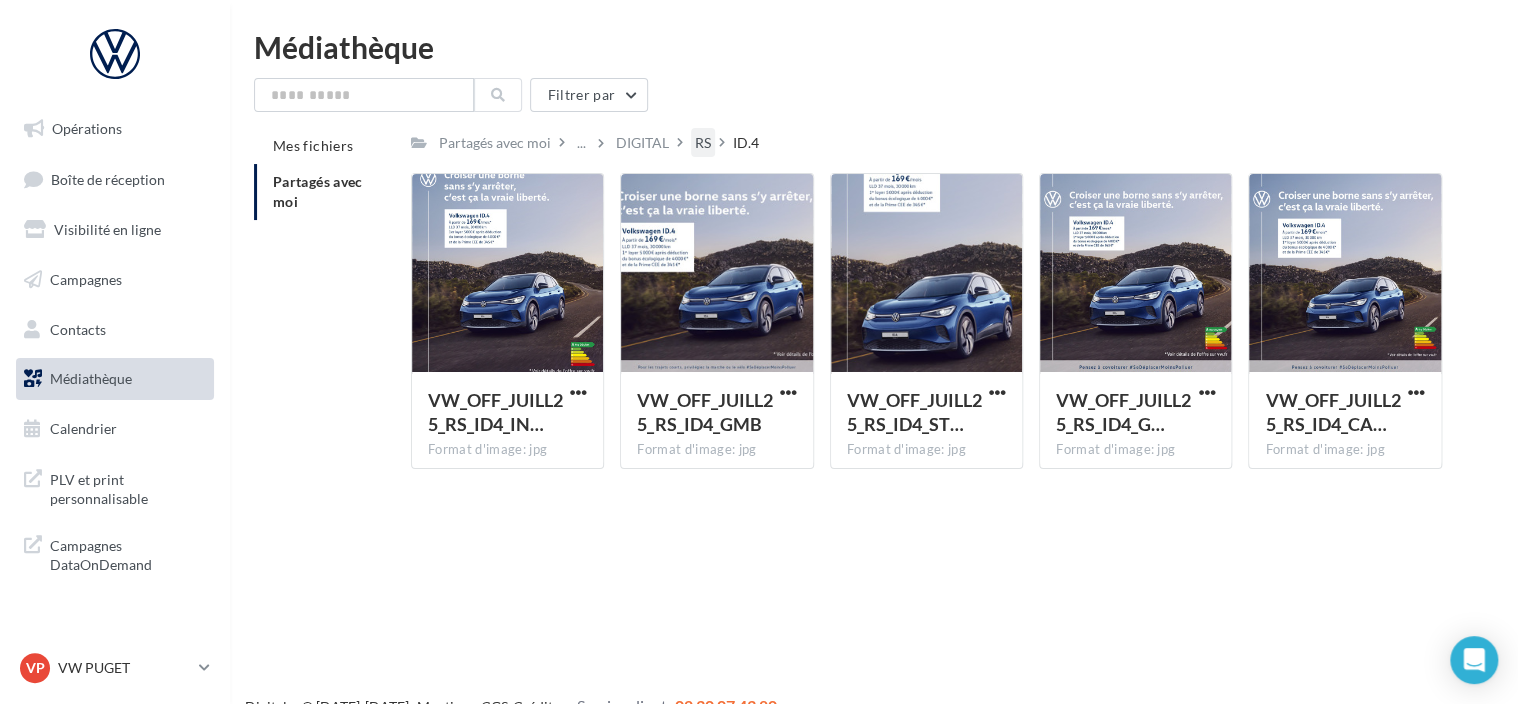 click on "RS" at bounding box center (703, 143) 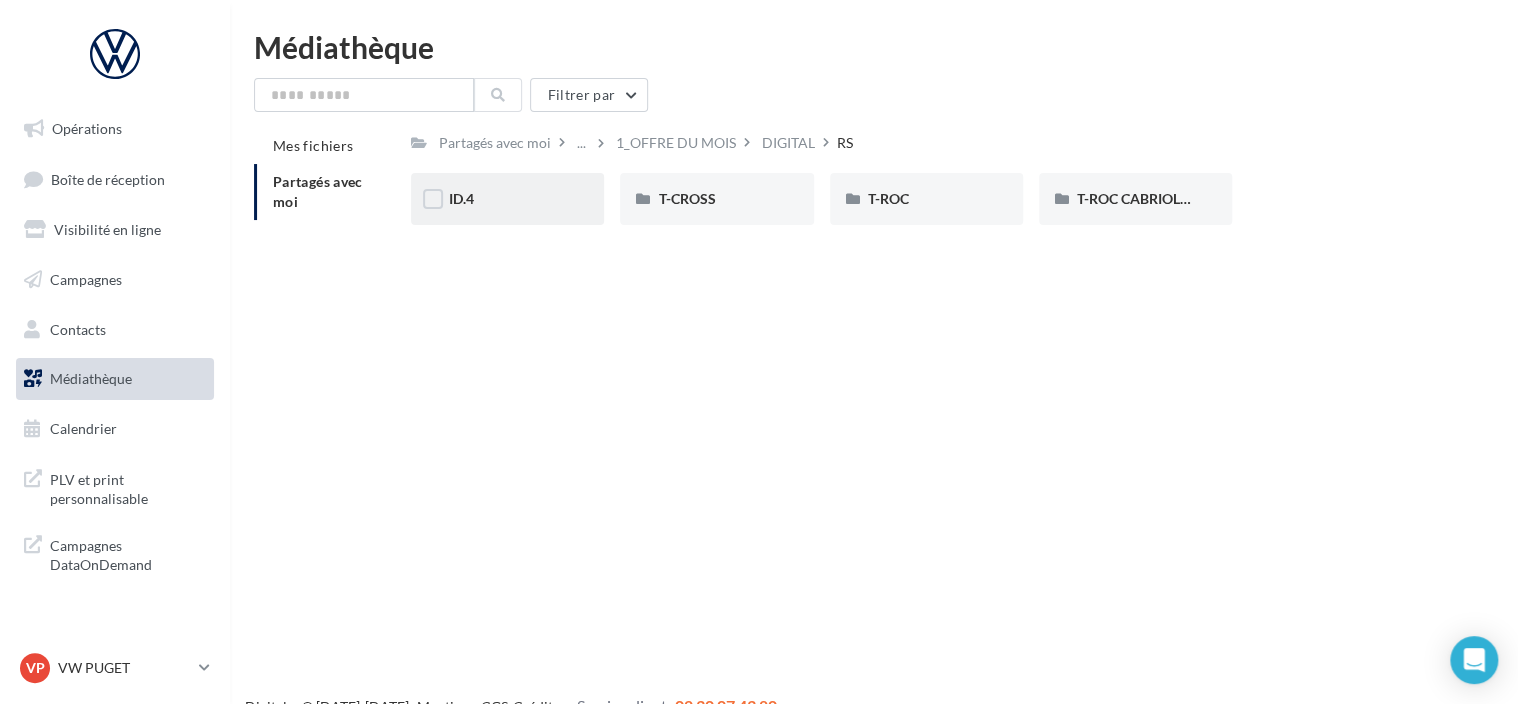 click on "ID.4" at bounding box center [507, 199] 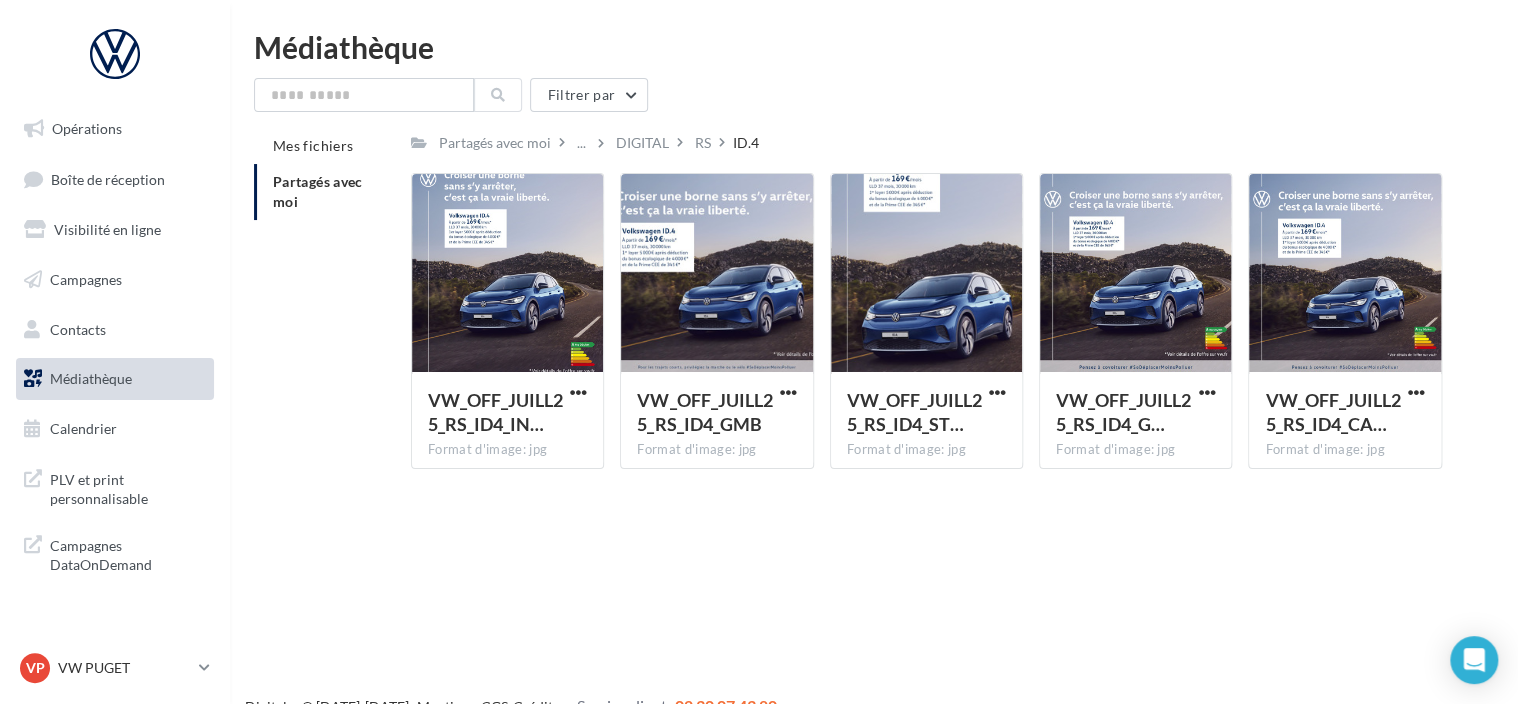 click on "VW_OFF_JUILL25_RS_ID4_IN…  Format d'image: jpg                   VW_OFF_JUILL25_RS_ID4_INSTA
VW_OFF_JUILL25_RS_ID4_GMB  Format d'image: jpg                   VW_OFF_JUILL25_RS_ID4_GMB
VW_OFF_JUILL25_RS_ID4_ST…  Format d'image: jpg                   VW_OFF_JUILL25_RS_ID4_STORY
VW_OFF_JUILL25_RS_ID4_G…  Format d'image: jpg                   VW_OFF_JUILL25_RS_ID4_GMB_720x720px
VW_OFF_JUILL25_RS_ID4_CA…  Format d'image: jpg                   VW_OFF_JUILL25_RS_ID4_CARRE" at bounding box center [934, 329] 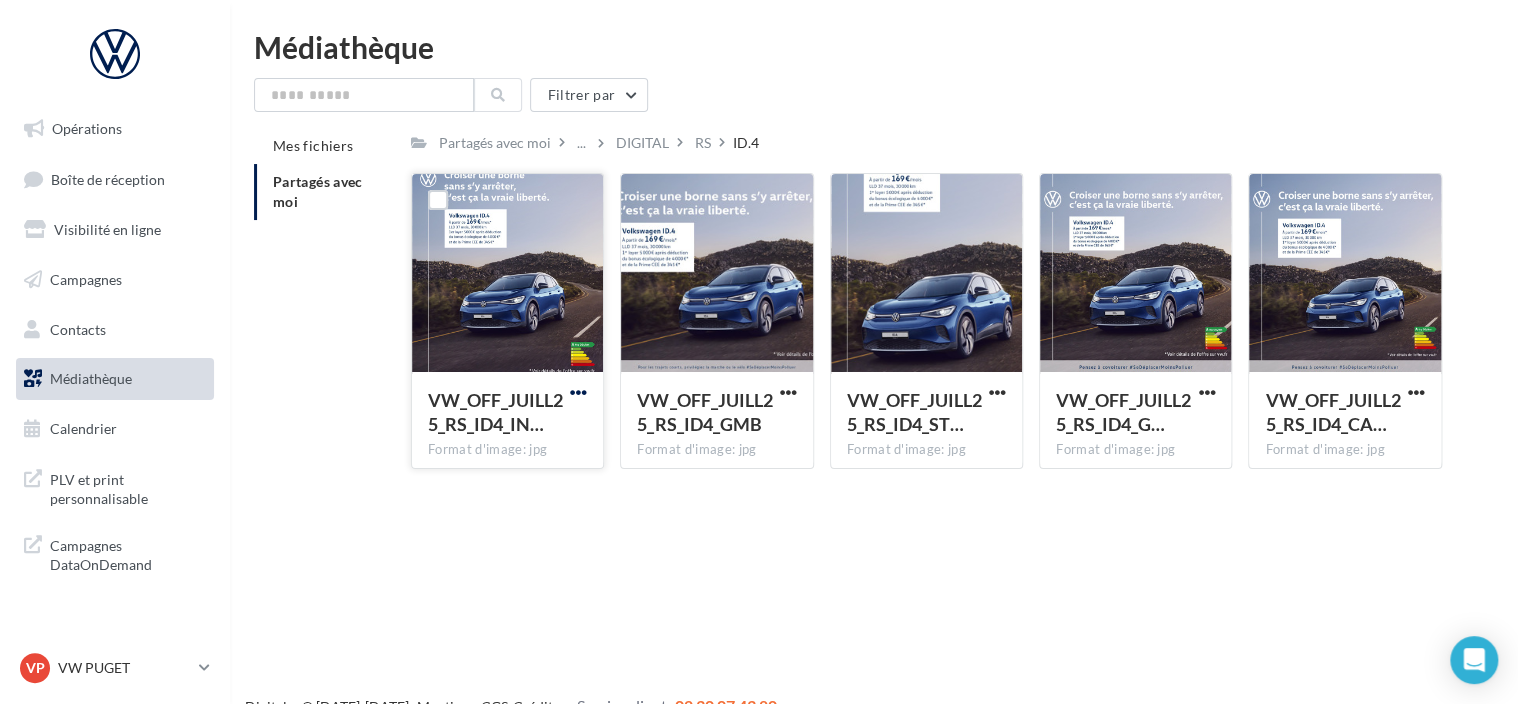 click at bounding box center (578, 392) 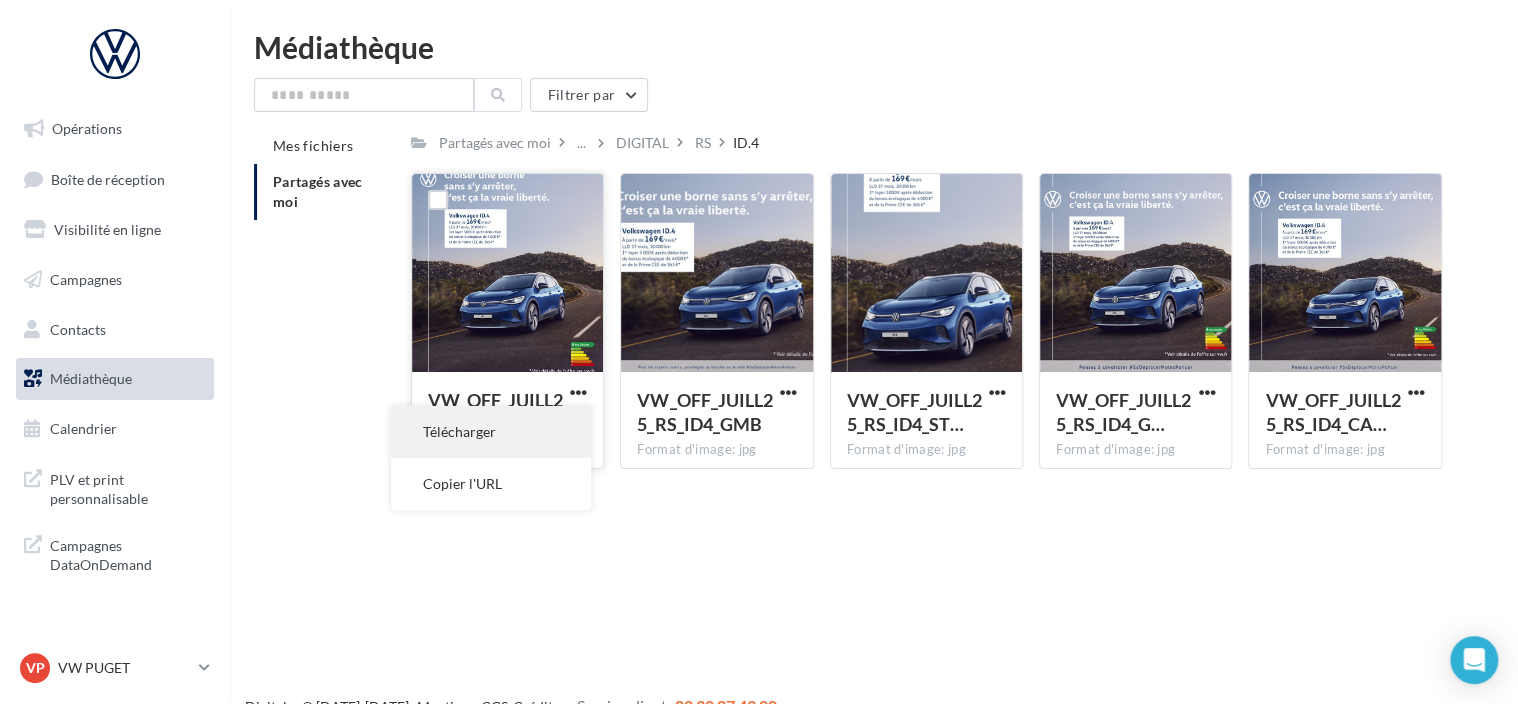click on "Télécharger" at bounding box center (491, 432) 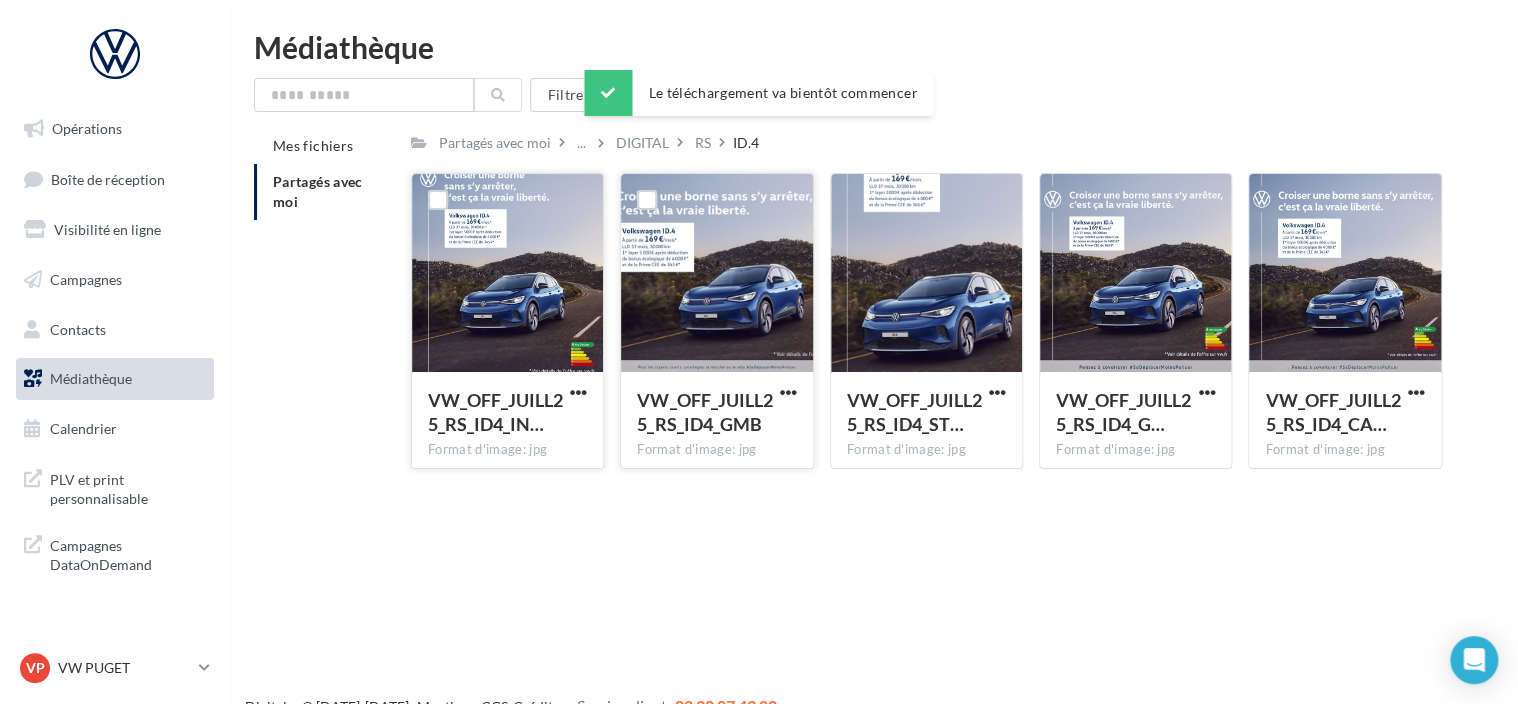 drag, startPoint x: 789, startPoint y: 389, endPoint x: 795, endPoint y: 402, distance: 14.3178215 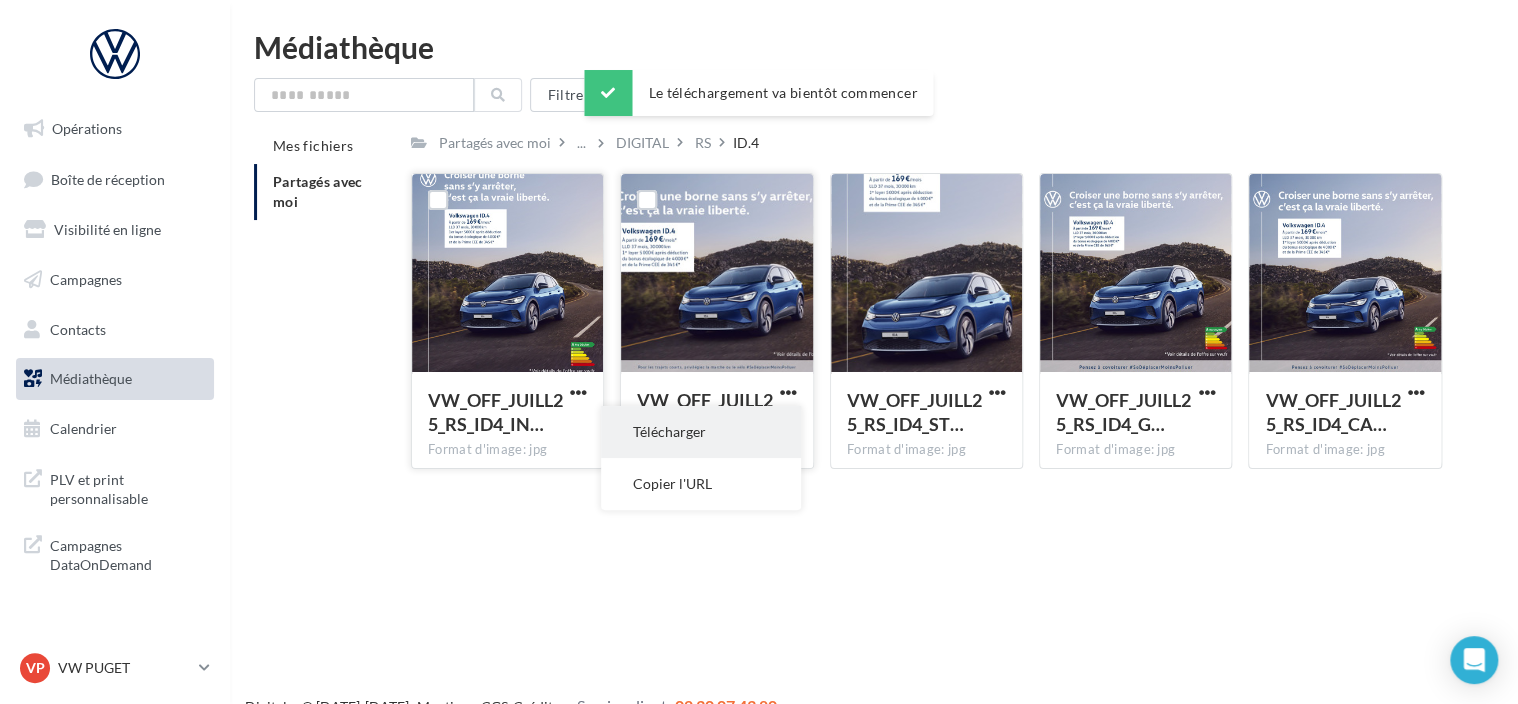 click on "Télécharger" at bounding box center (701, 432) 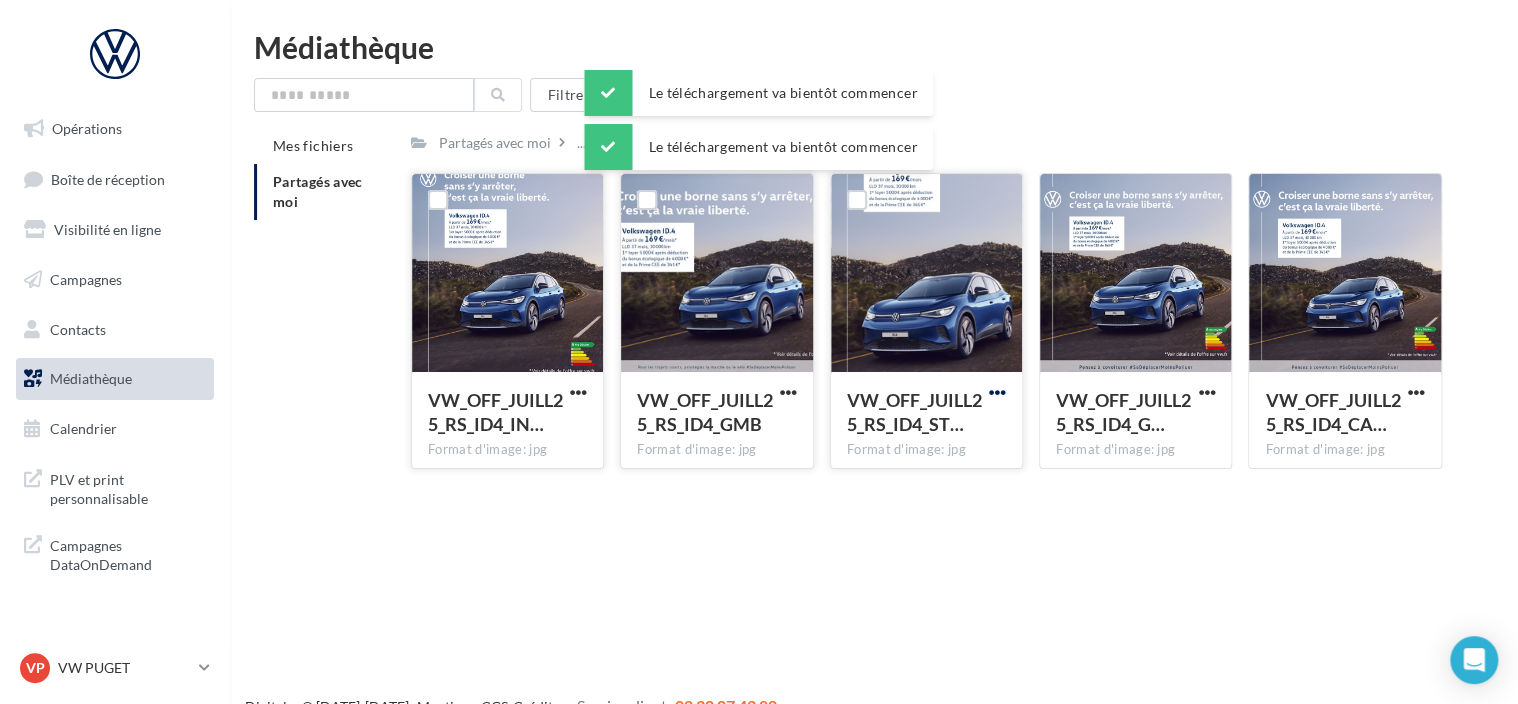 click at bounding box center [997, 392] 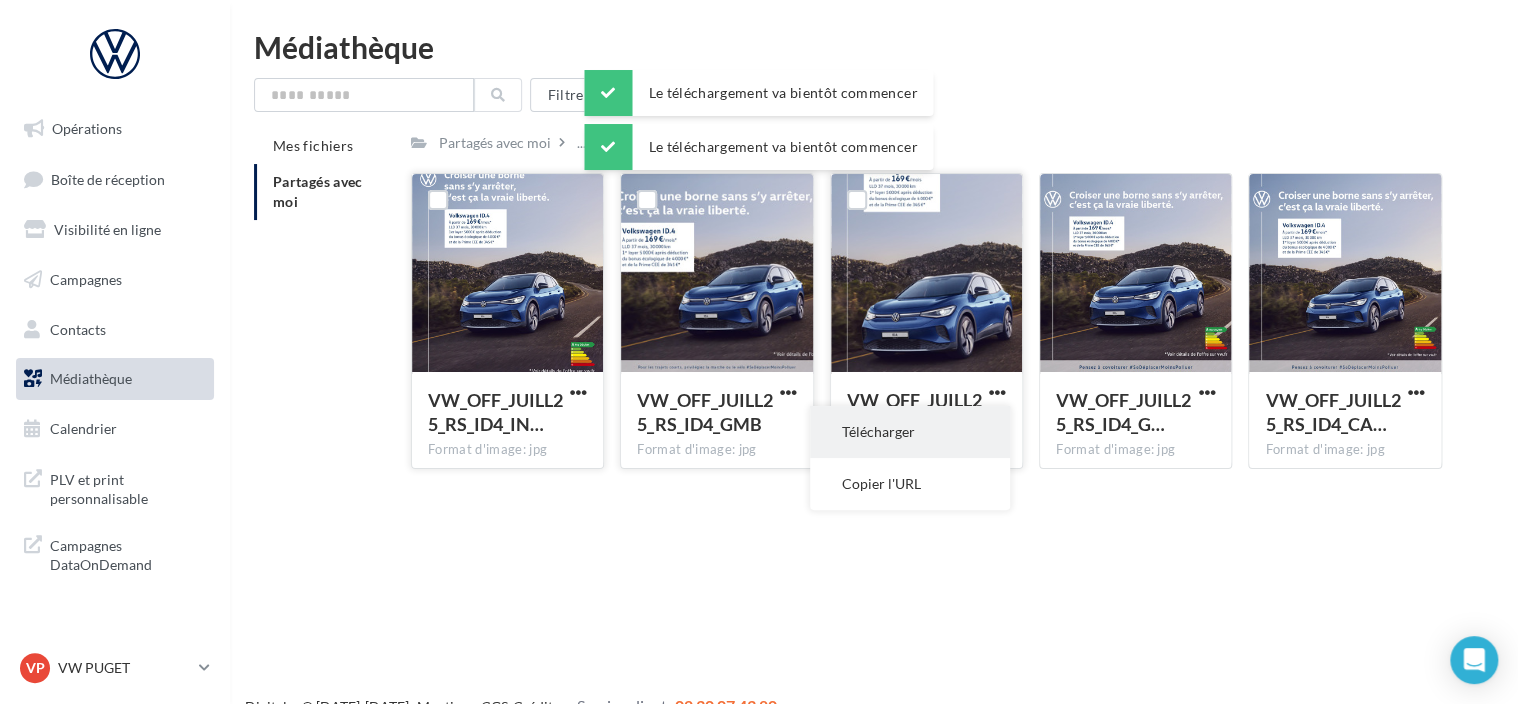 click on "Télécharger" at bounding box center [910, 432] 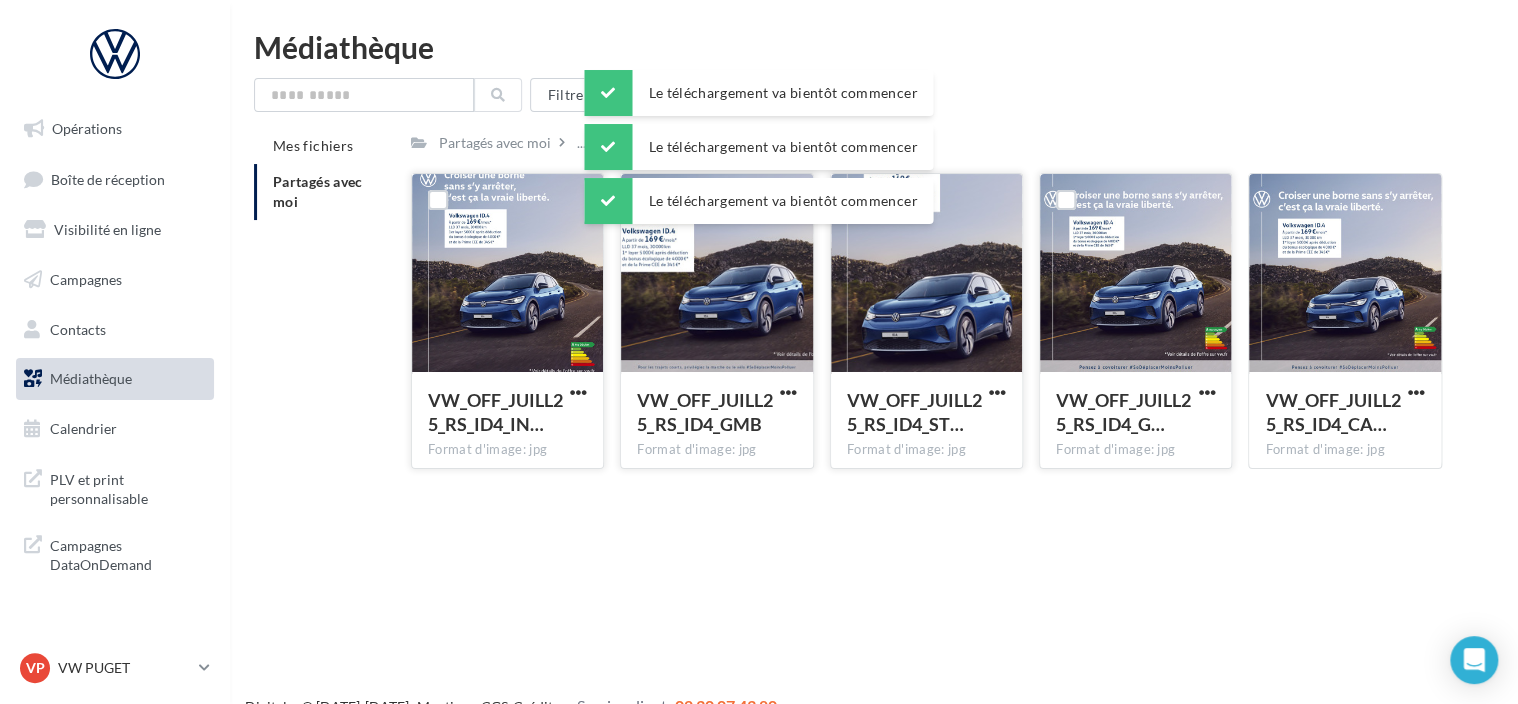 click at bounding box center [1206, 394] 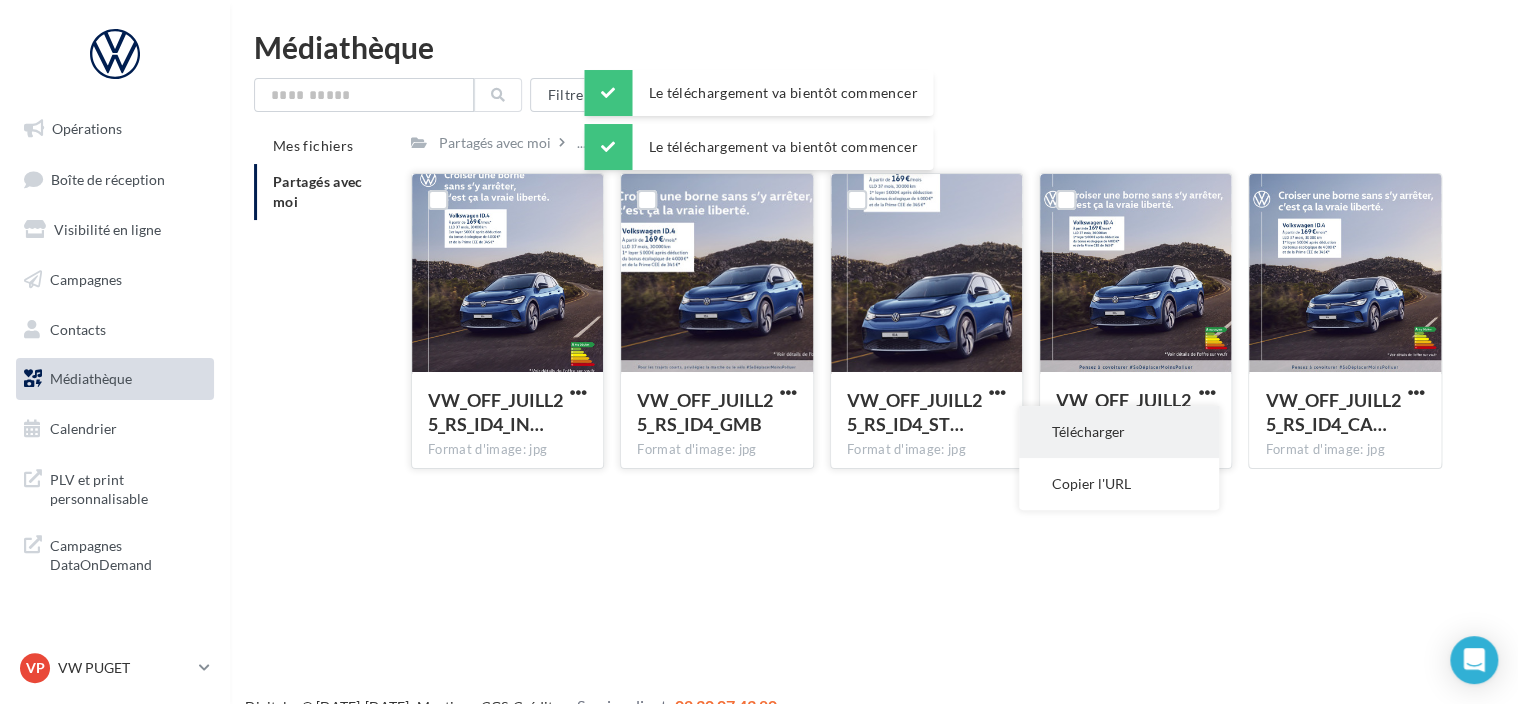 click on "Télécharger" at bounding box center (1119, 432) 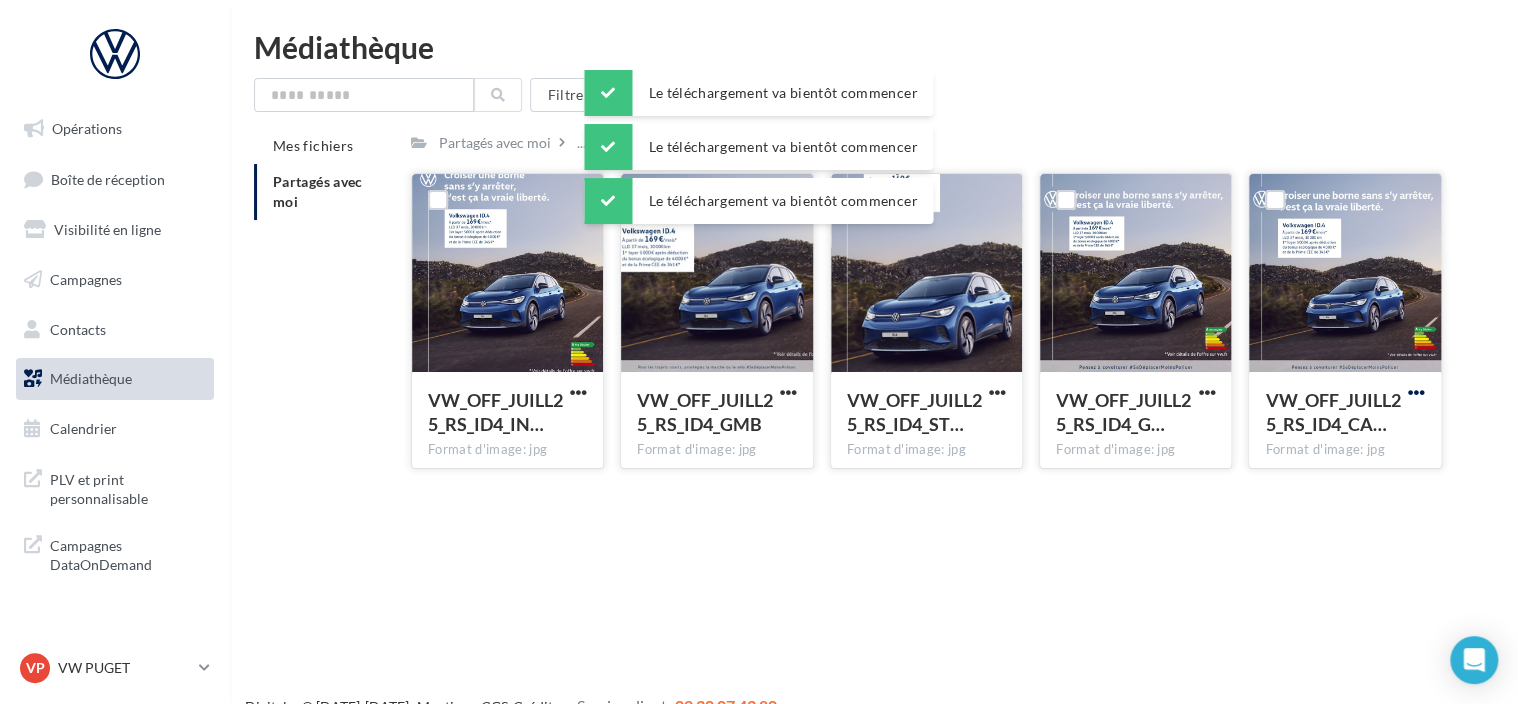click at bounding box center (1416, 392) 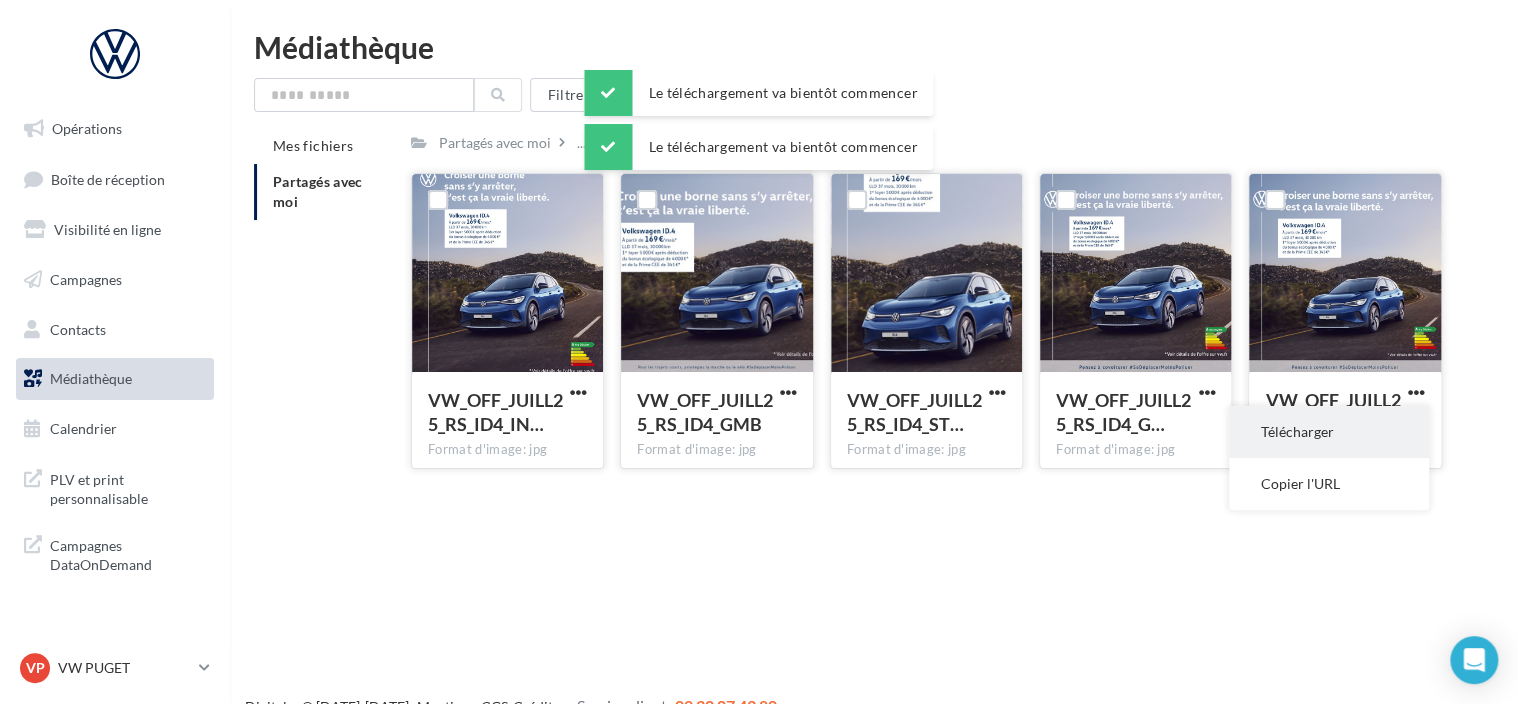 click on "Télécharger" at bounding box center (1329, 432) 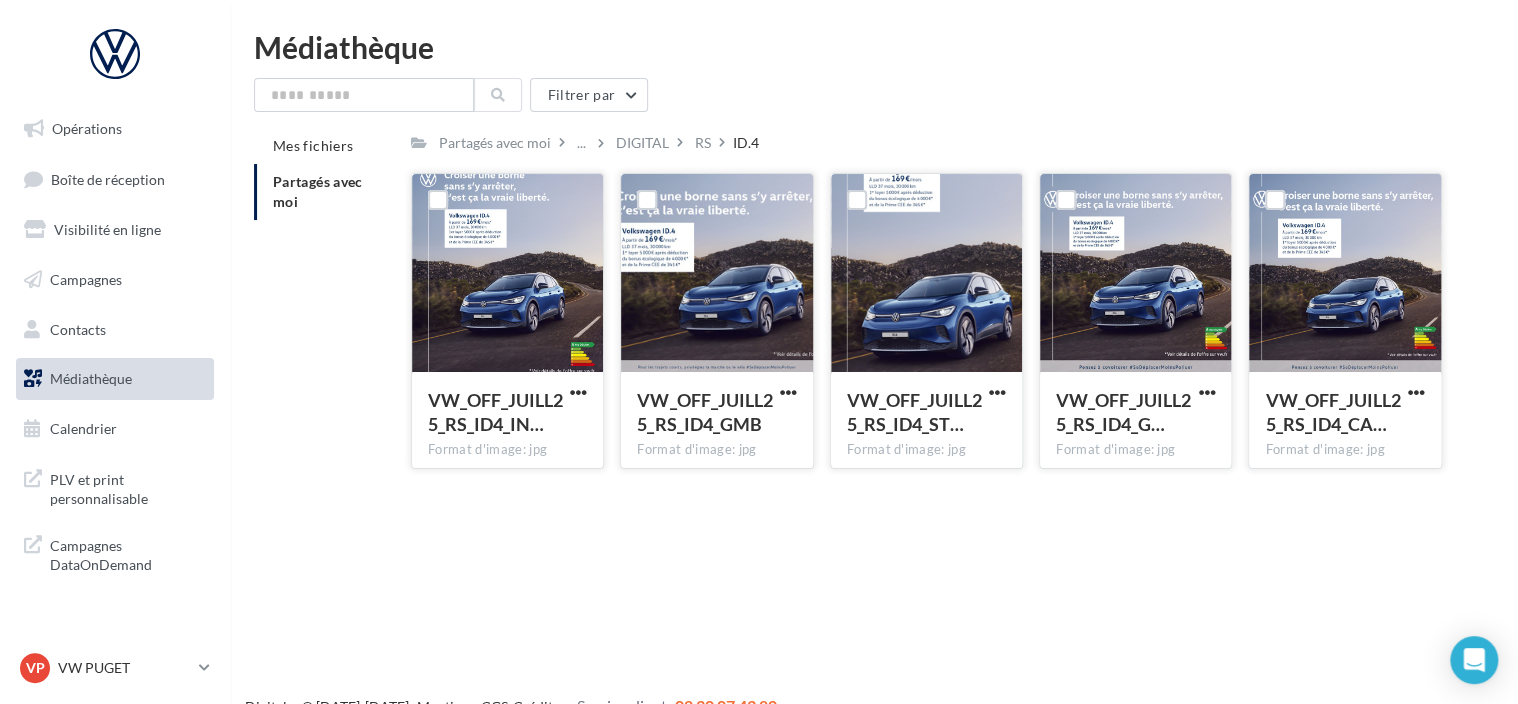 click on "Opérations
Boîte de réception
Visibilité en ligne
Campagnes
Contacts
Médiathèque
Calendrier" at bounding box center (759, 384) 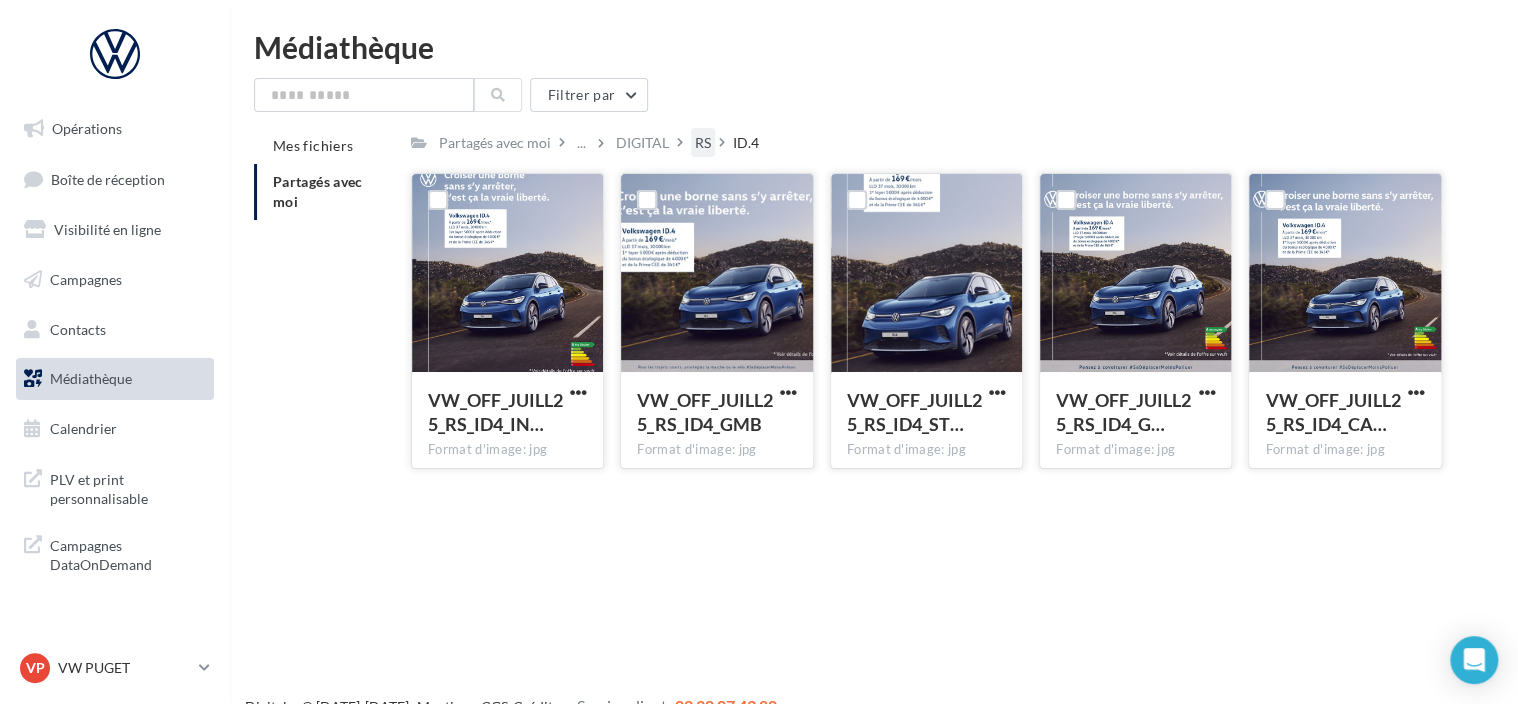 click on "RS" at bounding box center (703, 143) 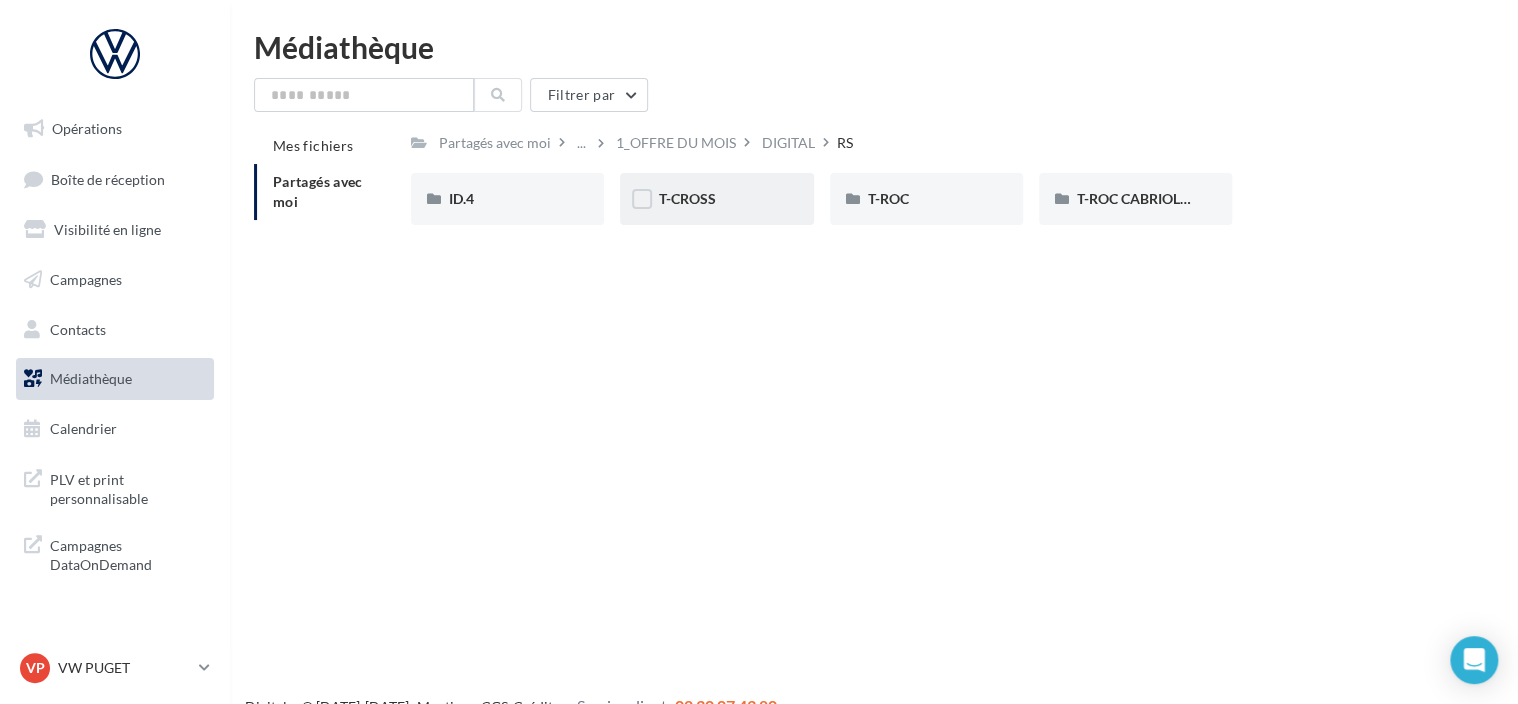 click on "T-CROSS" at bounding box center (716, 199) 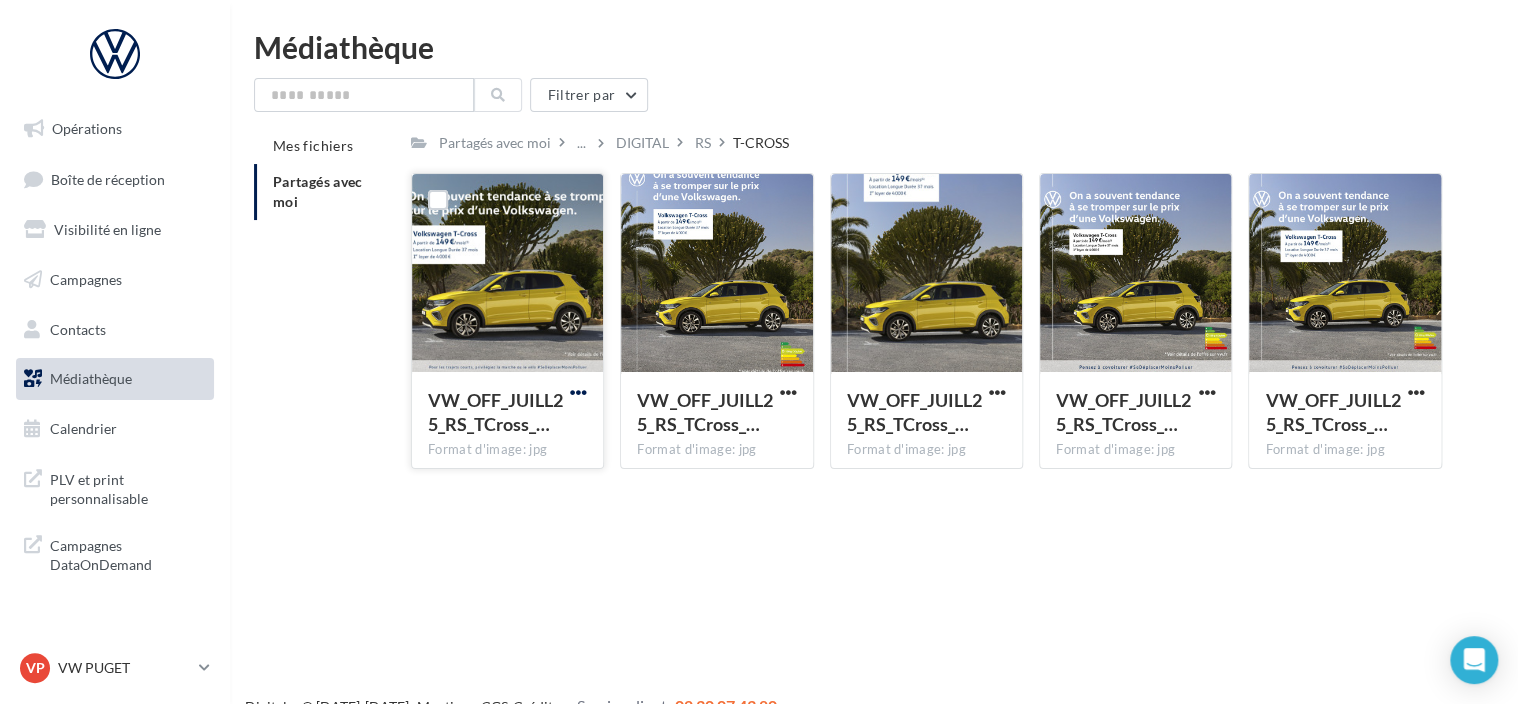 click at bounding box center [578, 392] 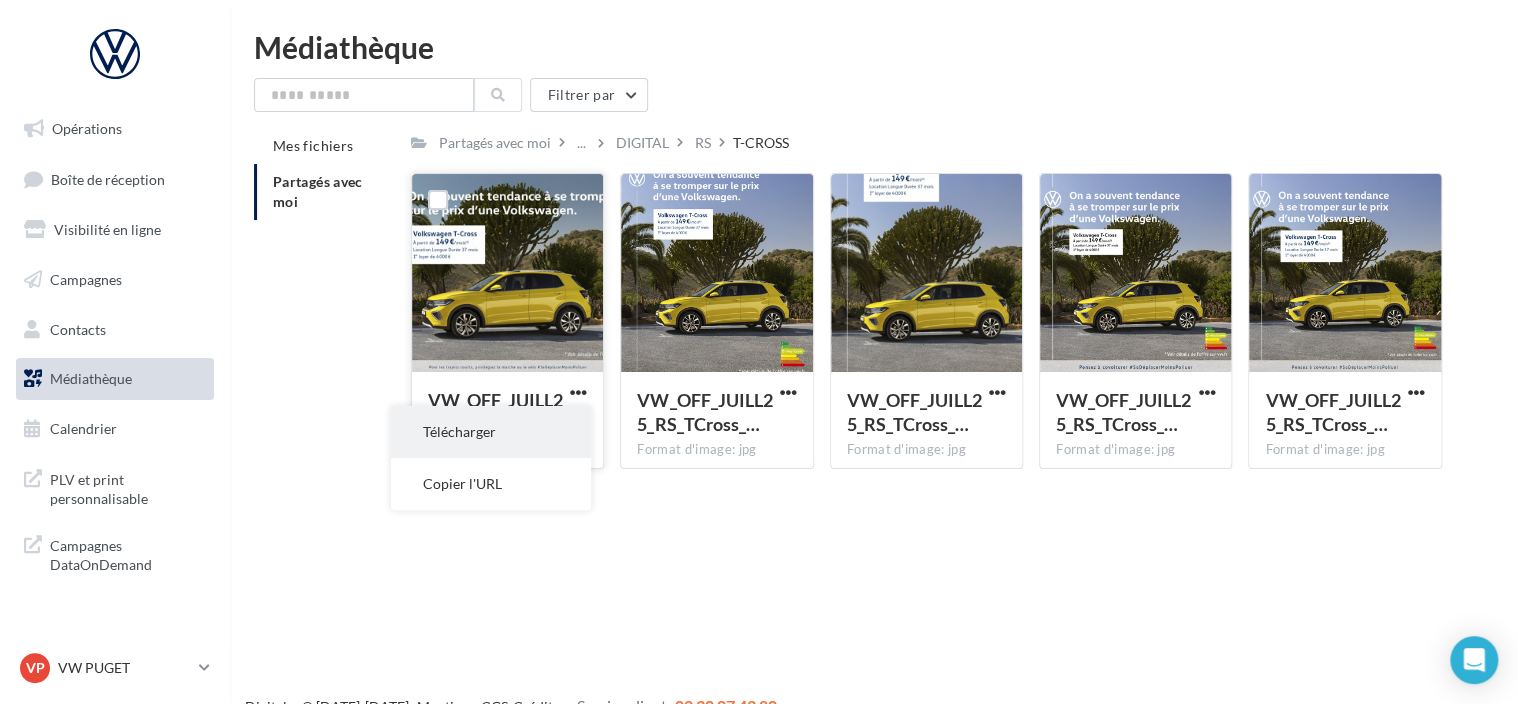 click on "Télécharger" at bounding box center (491, 432) 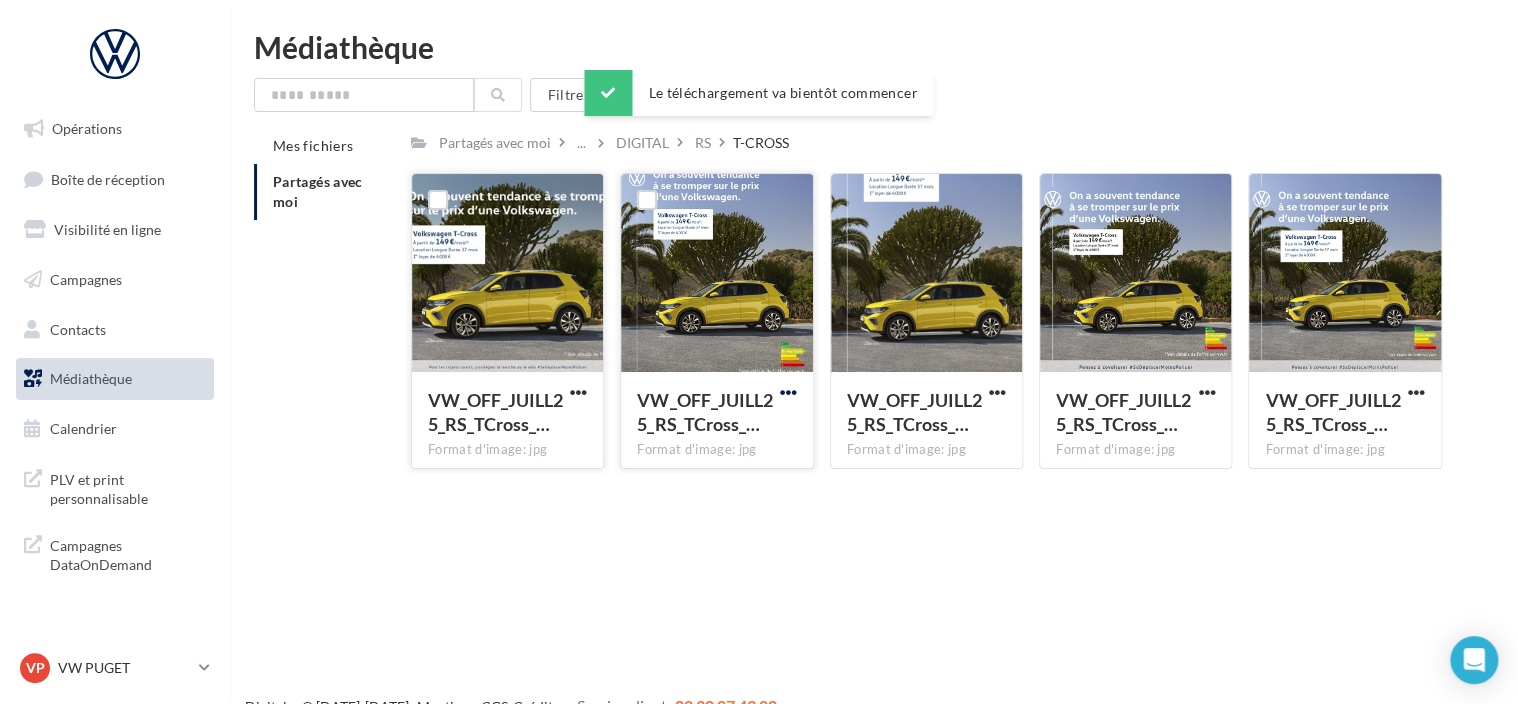 click at bounding box center [788, 392] 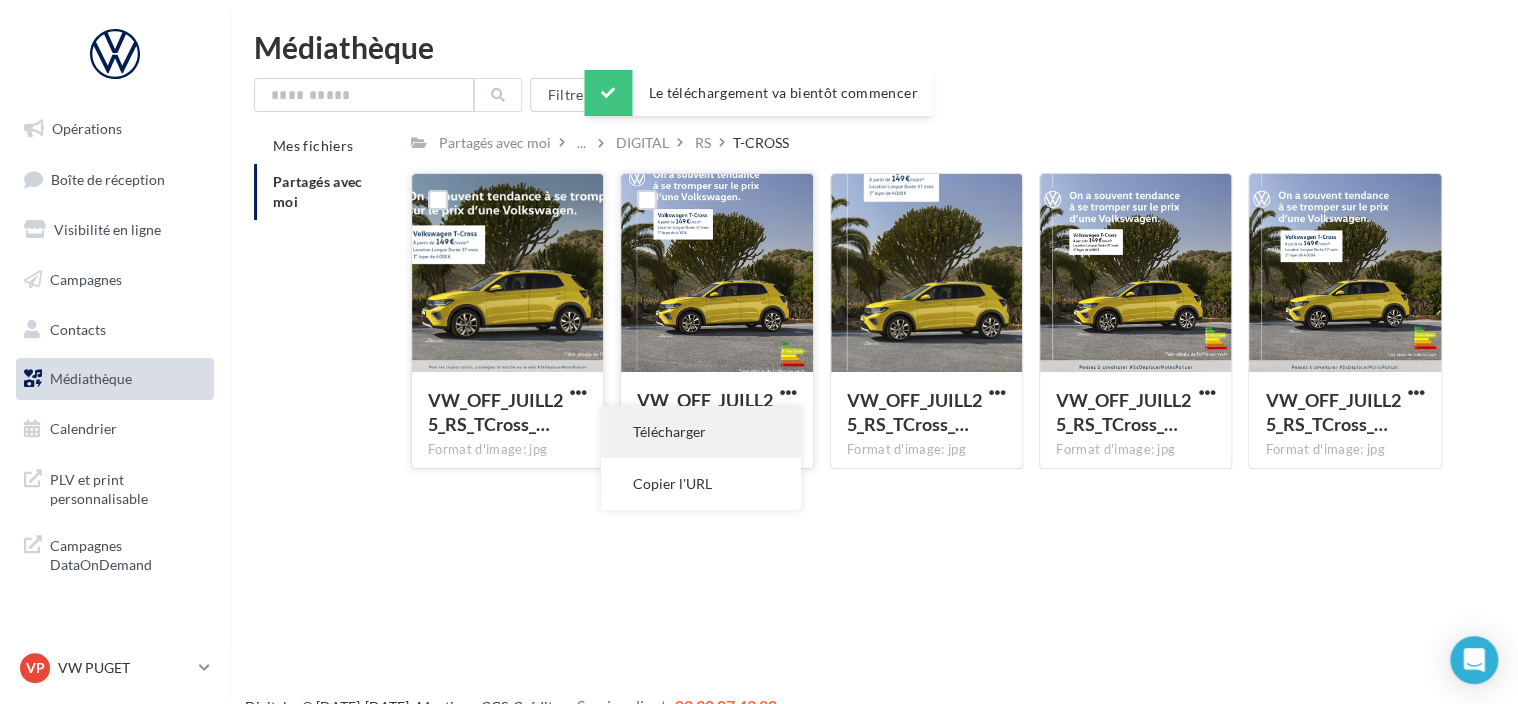 click on "Télécharger" at bounding box center (701, 432) 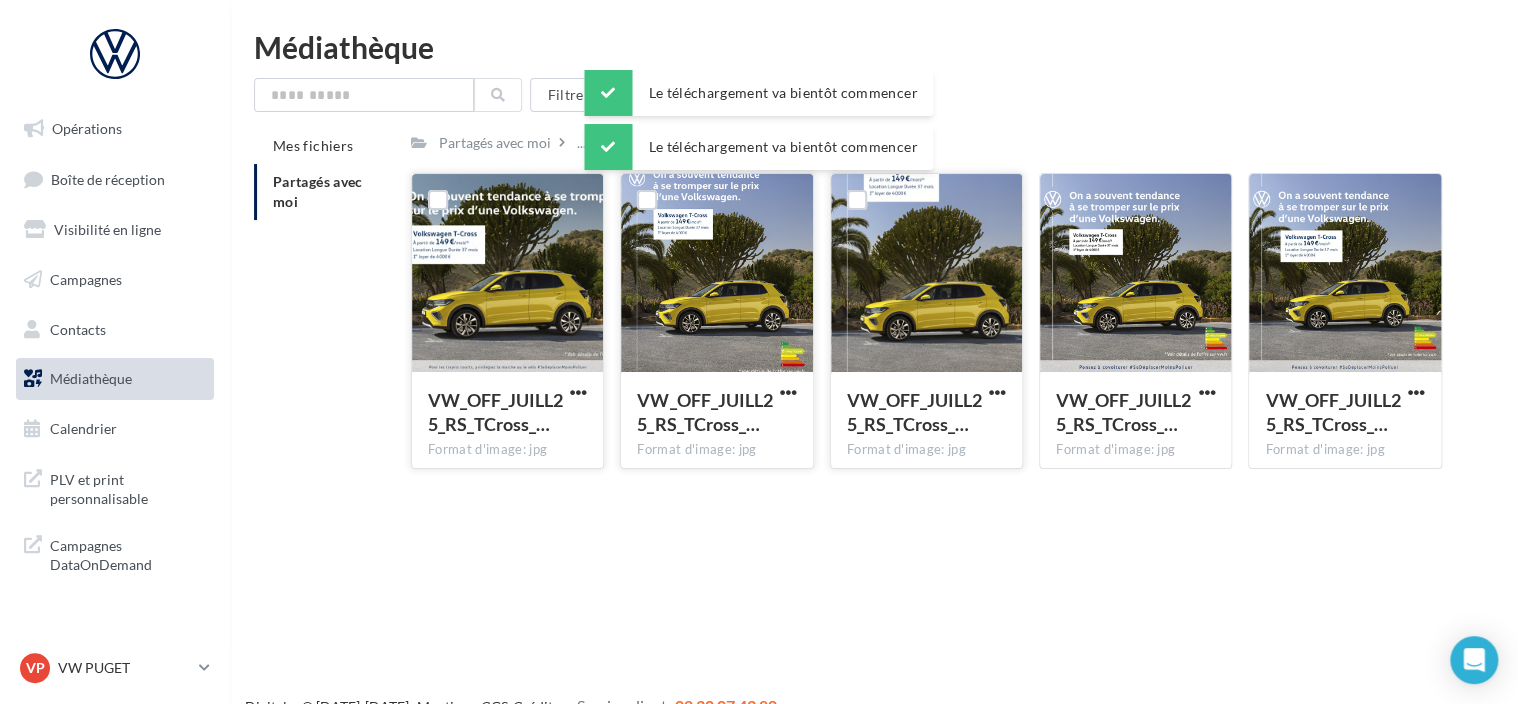 click at bounding box center [997, 394] 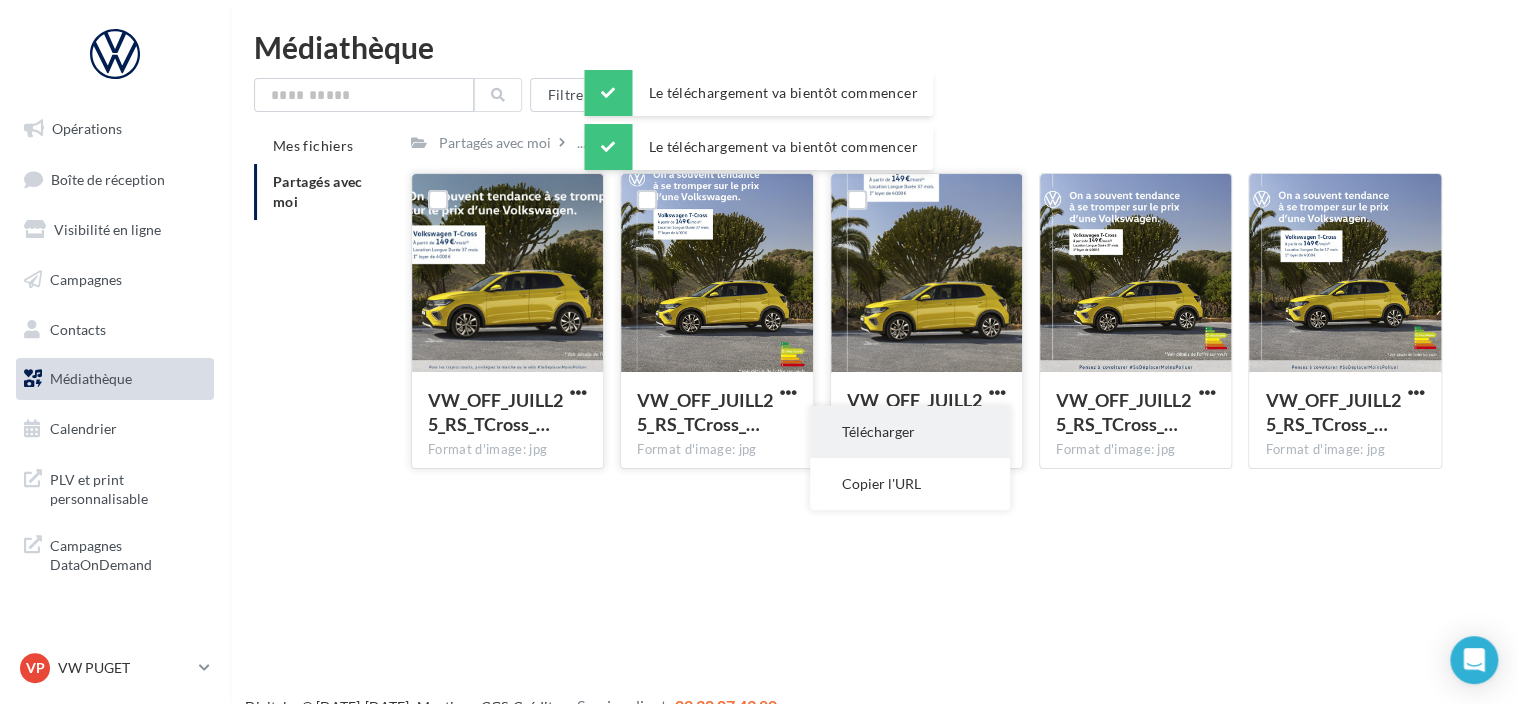 click on "Télécharger" at bounding box center [910, 432] 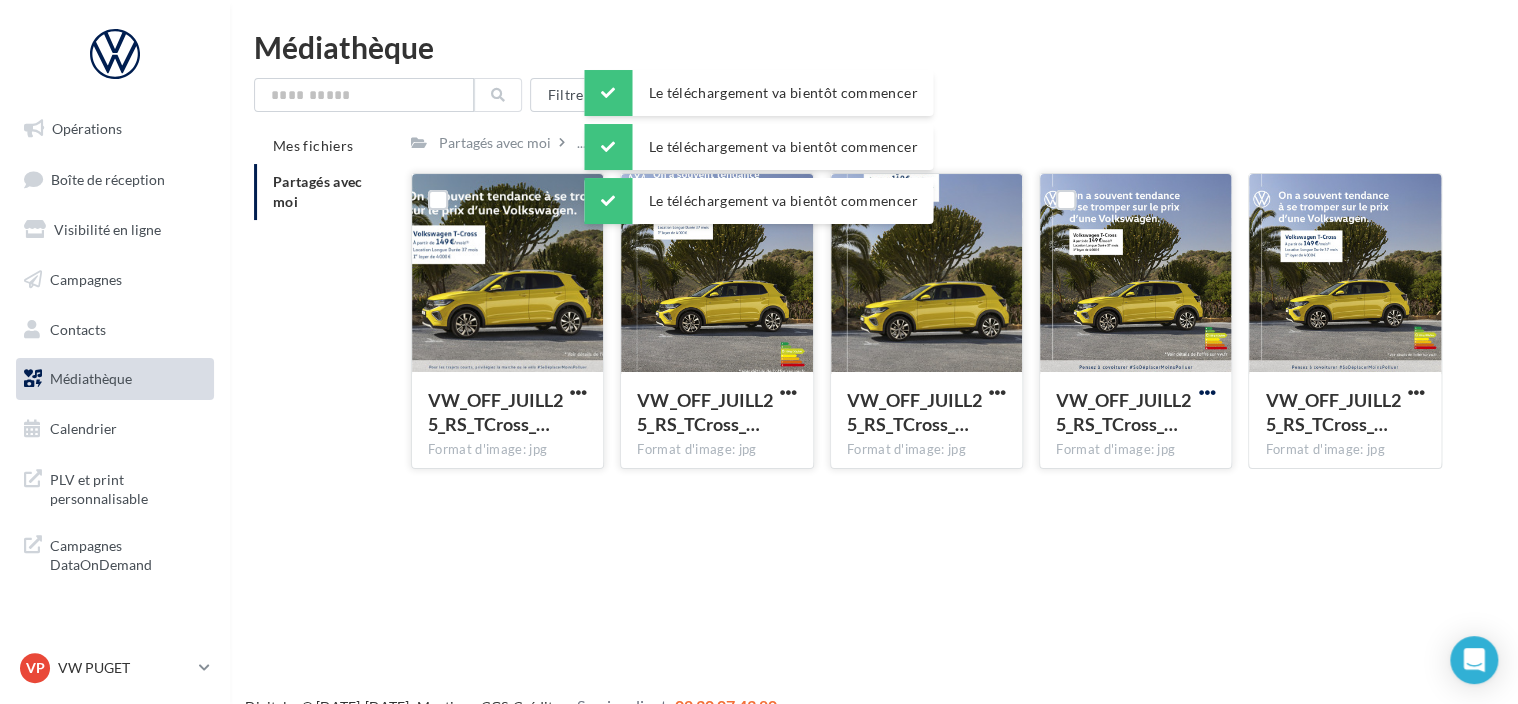 click at bounding box center (1206, 392) 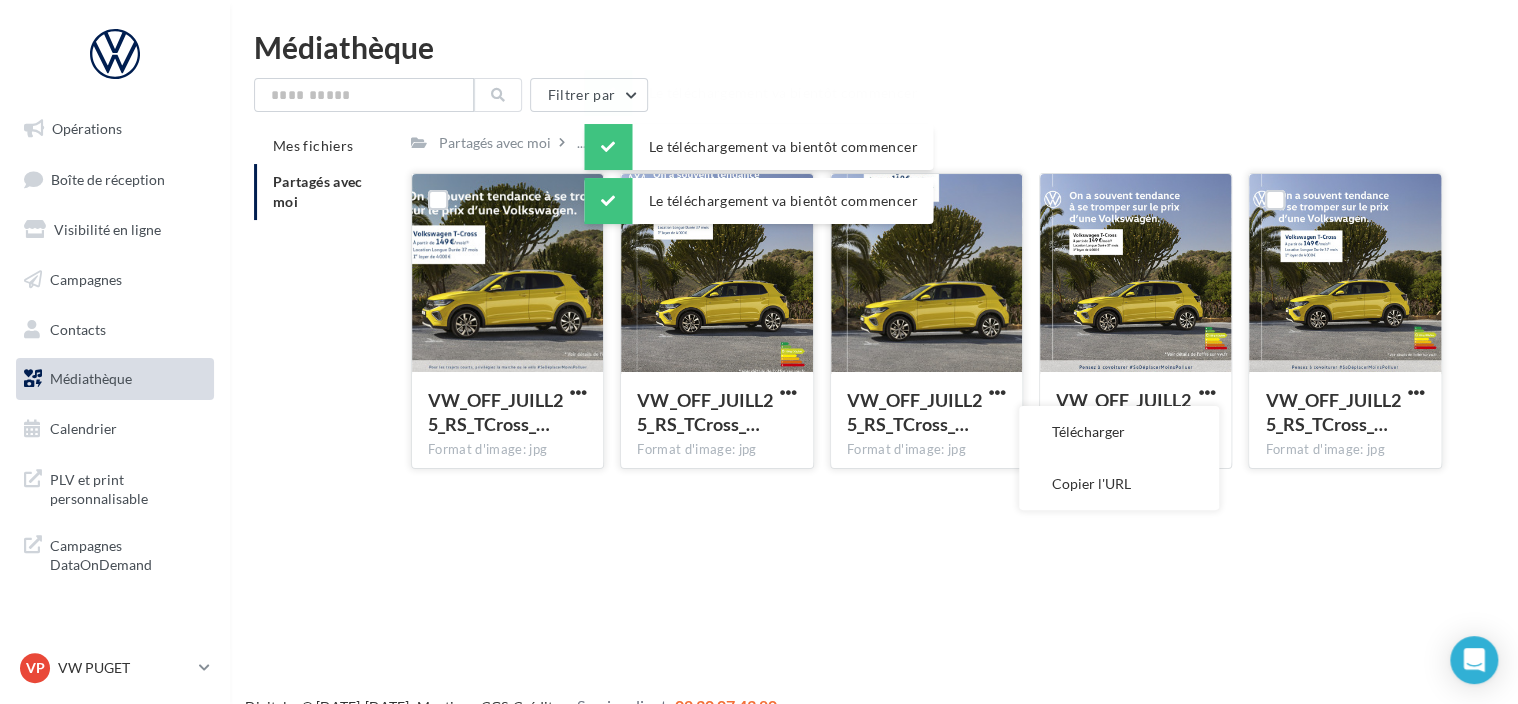 drag, startPoint x: 1201, startPoint y: 418, endPoint x: 1284, endPoint y: 408, distance: 83.60024 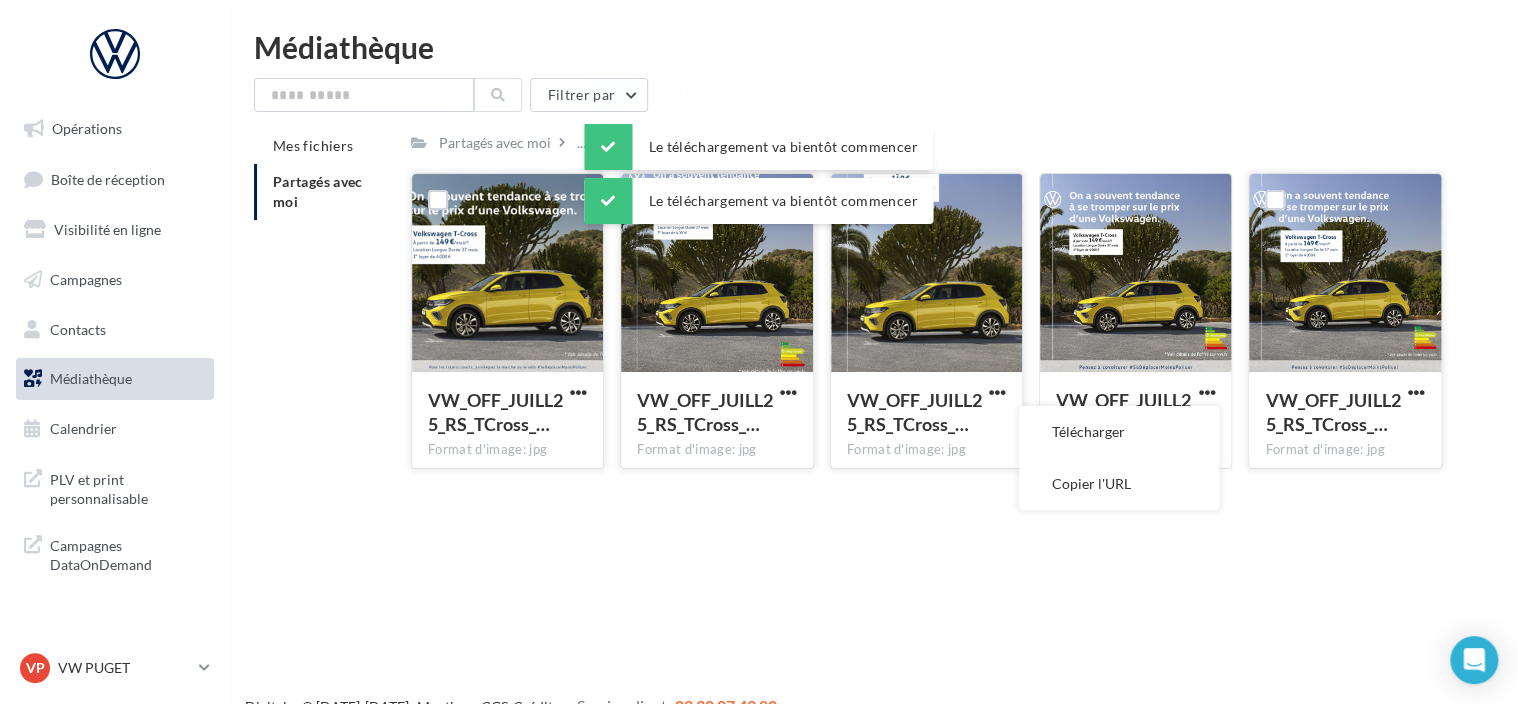 click on "Télécharger" at bounding box center [1119, 432] 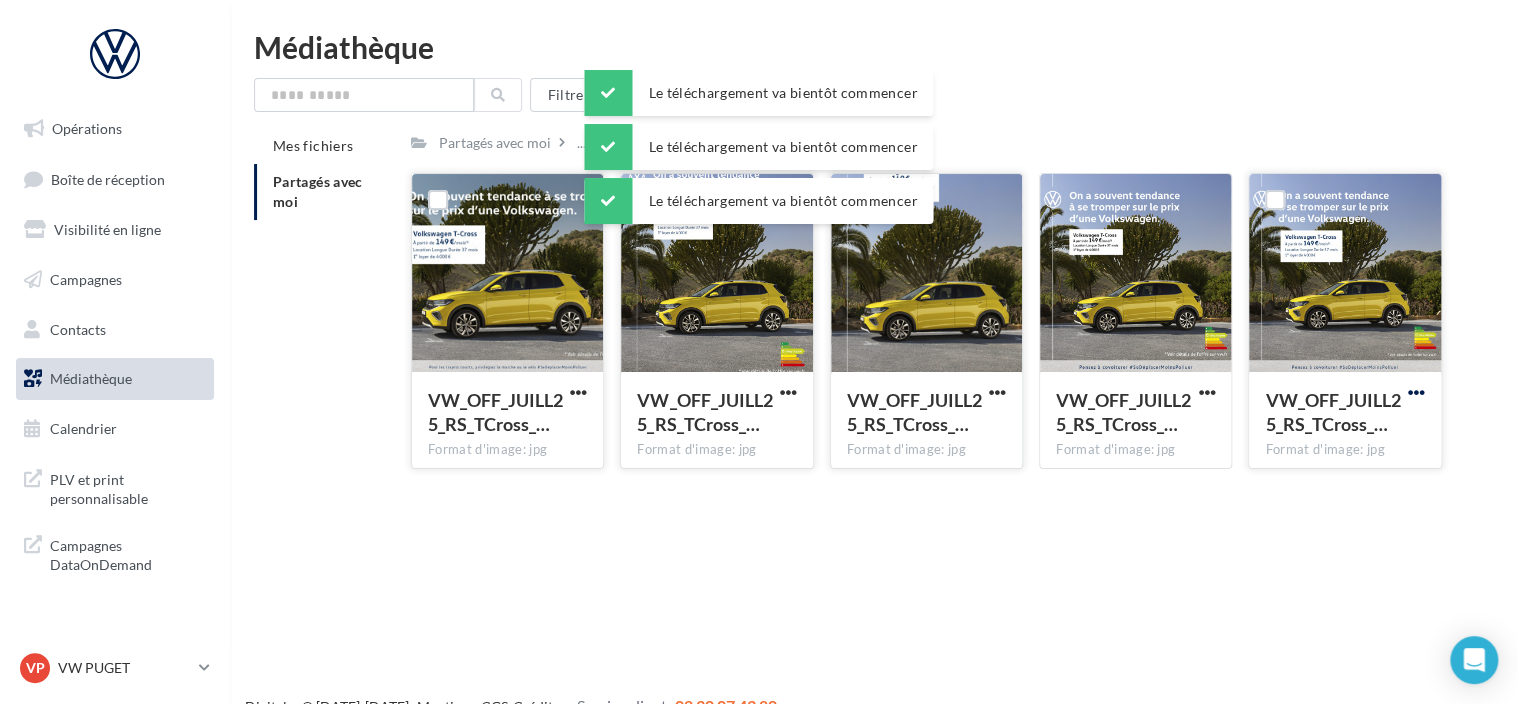 click at bounding box center [1416, 392] 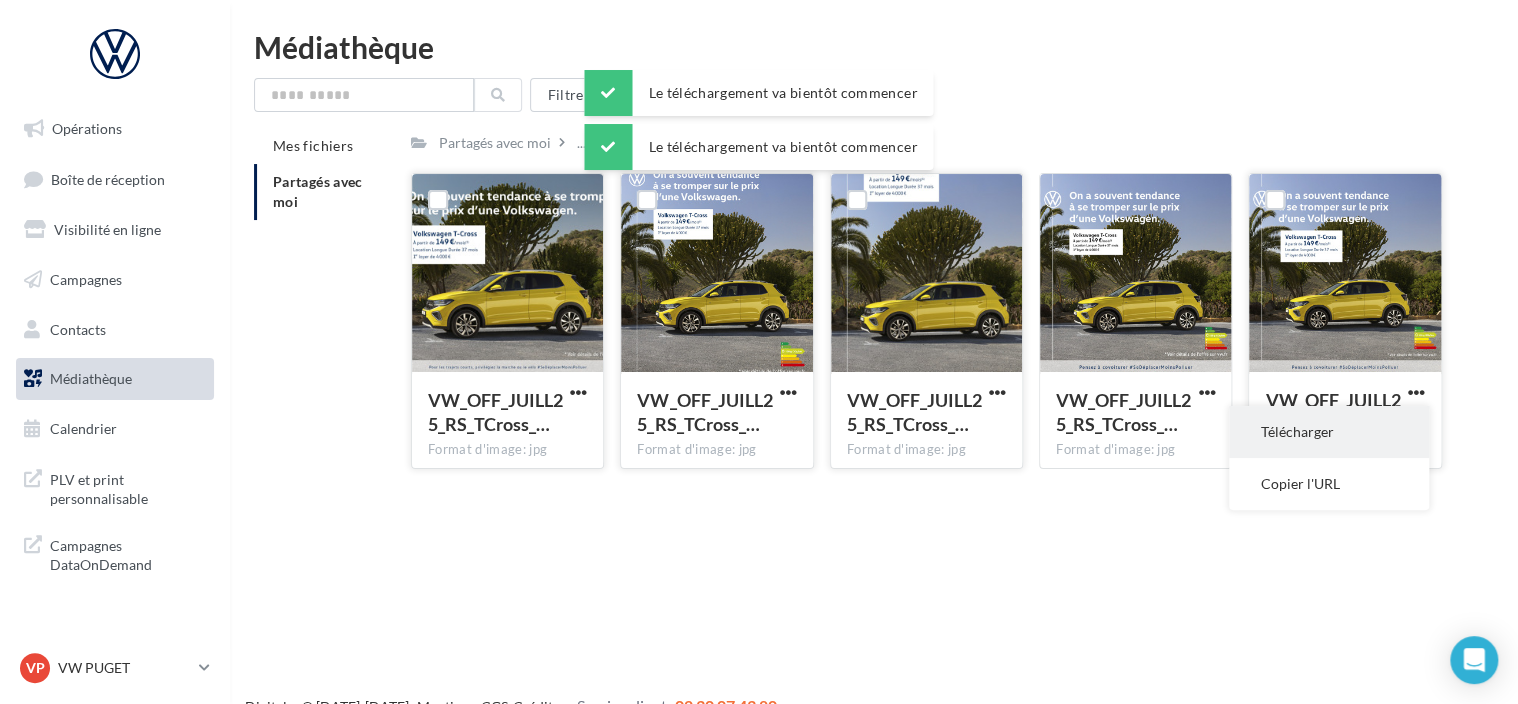 click on "Télécharger" at bounding box center (1329, 432) 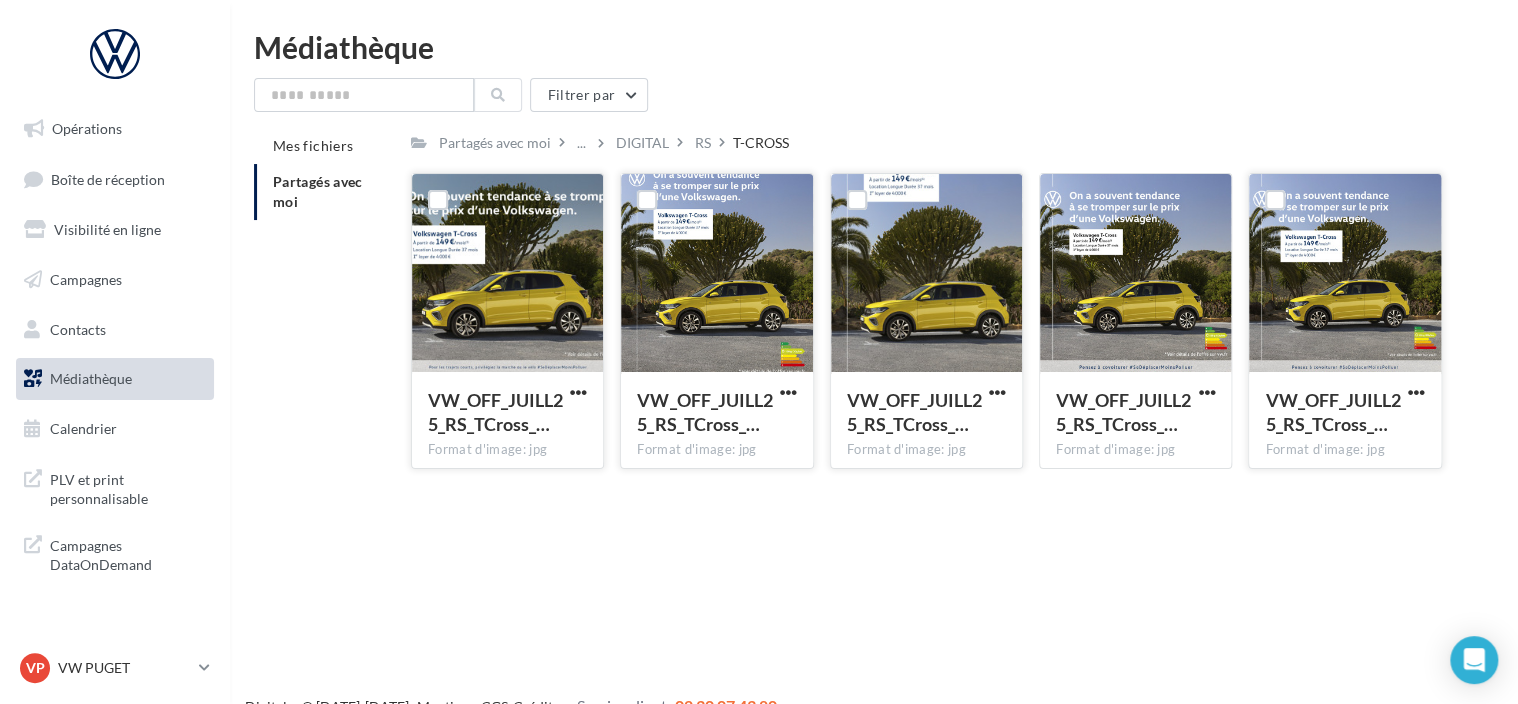 click on "Opérations
Boîte de réception
Visibilité en ligne
Campagnes
Contacts
Médiathèque
Calendrier" at bounding box center (759, 384) 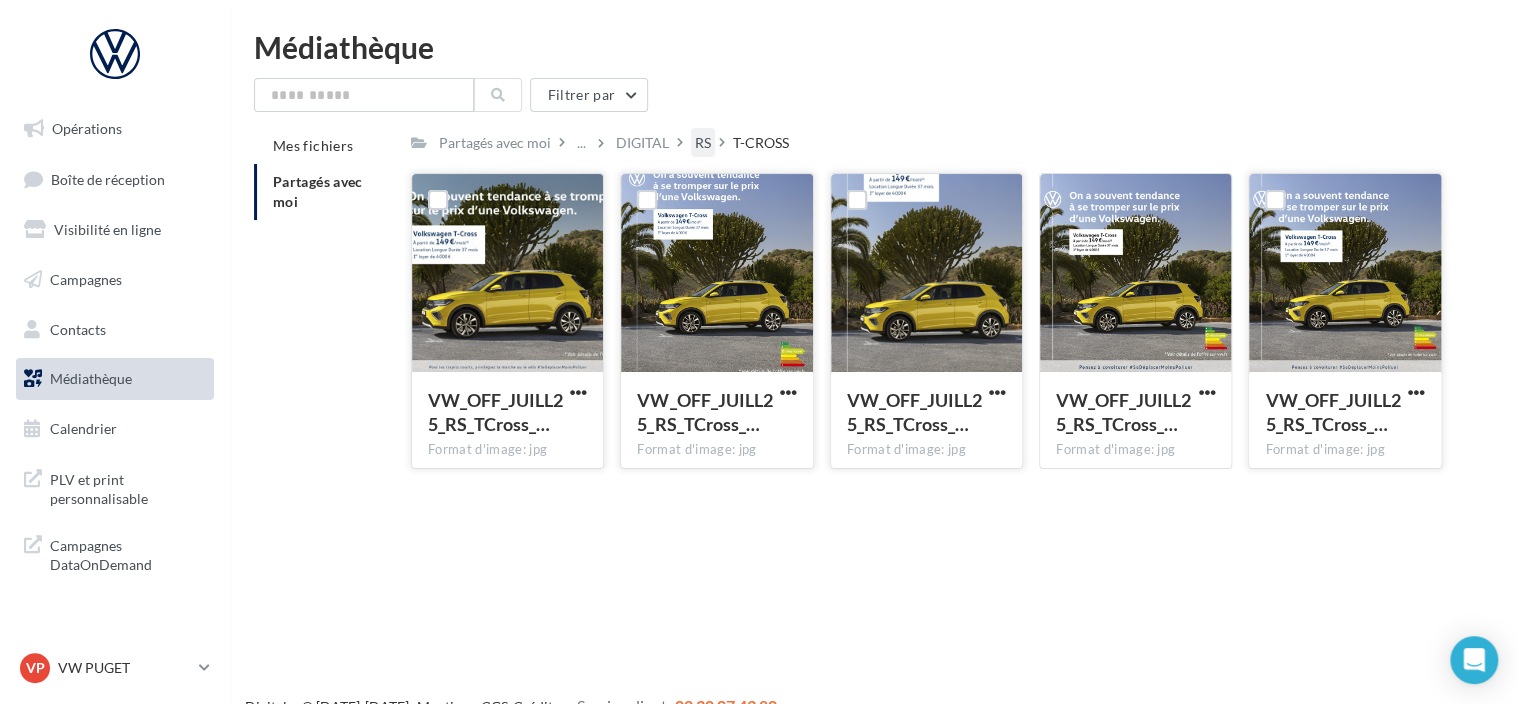 click on "RS" at bounding box center (703, 143) 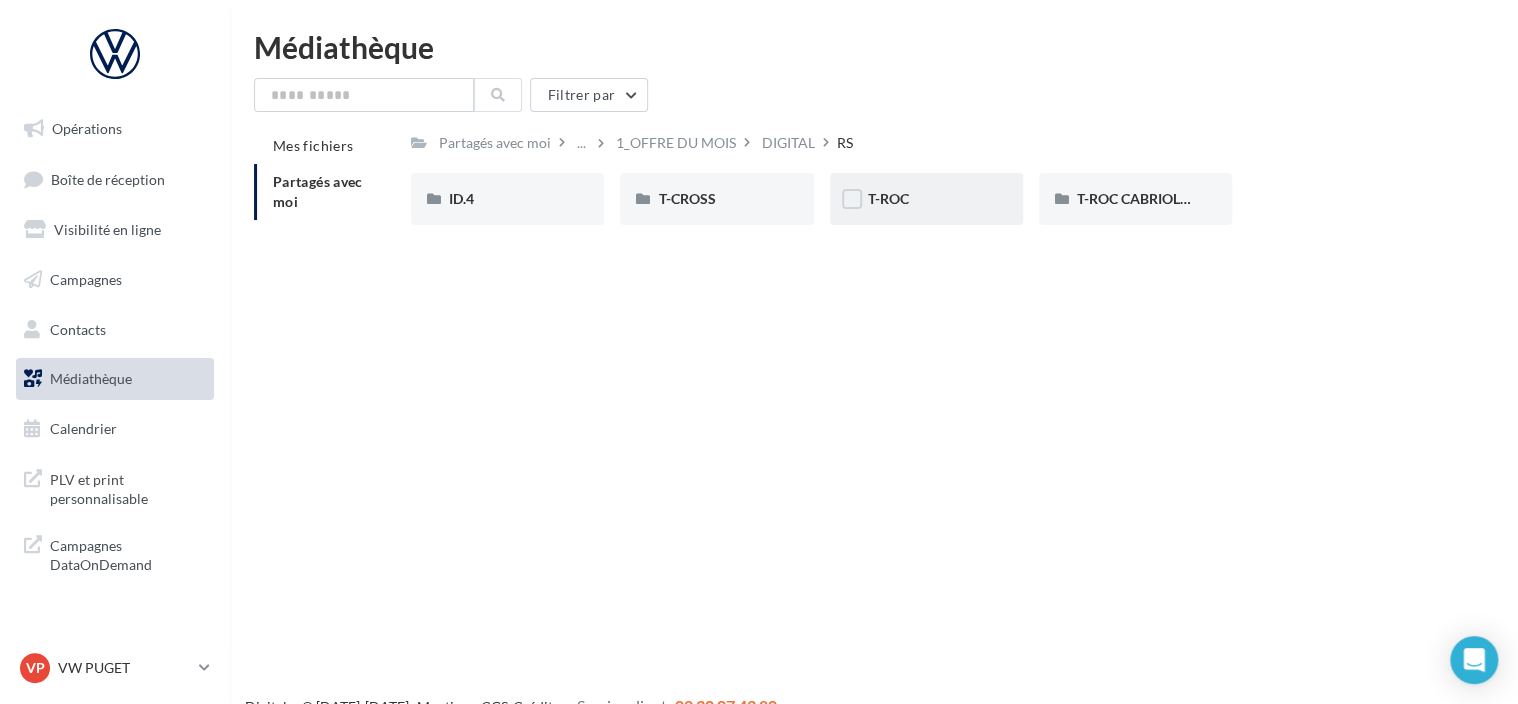 click on "T-ROC" at bounding box center [926, 199] 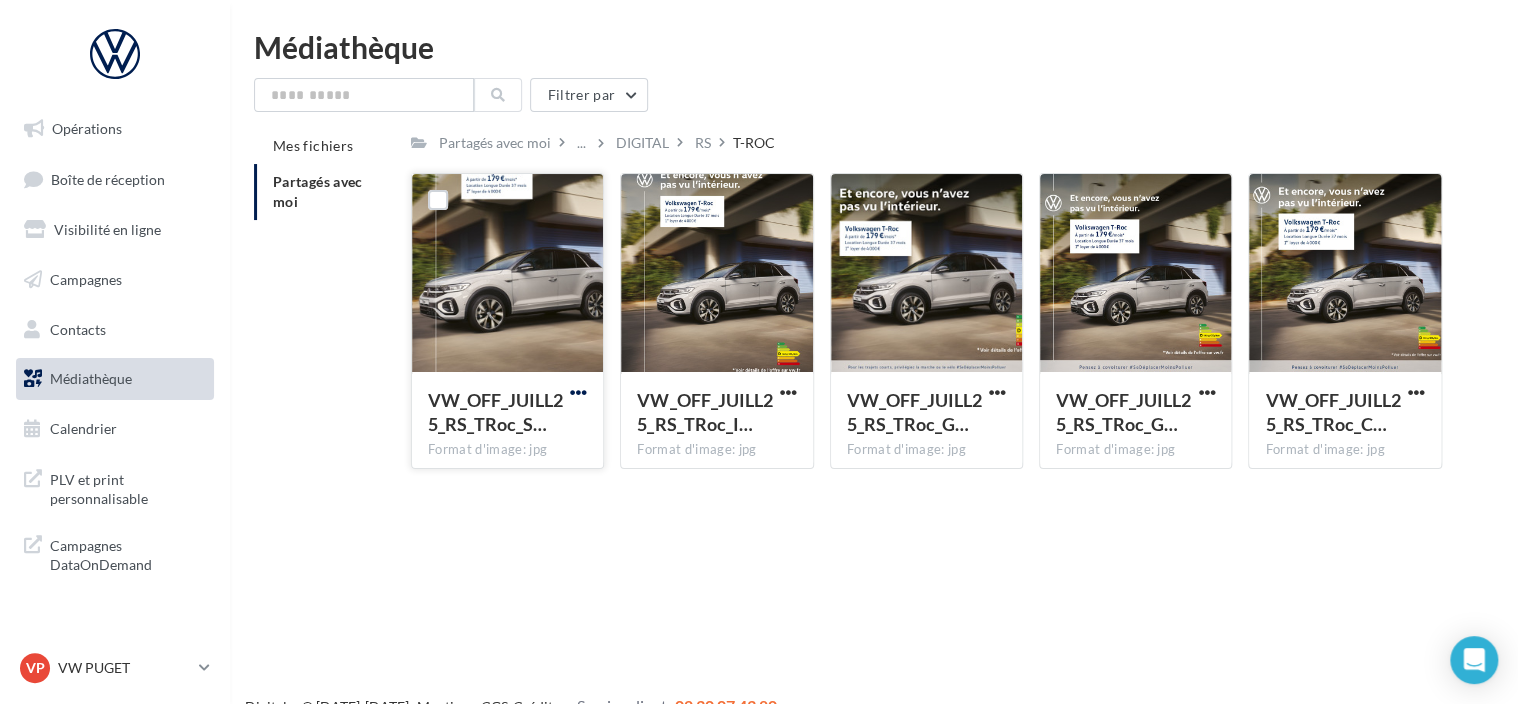 click at bounding box center (578, 392) 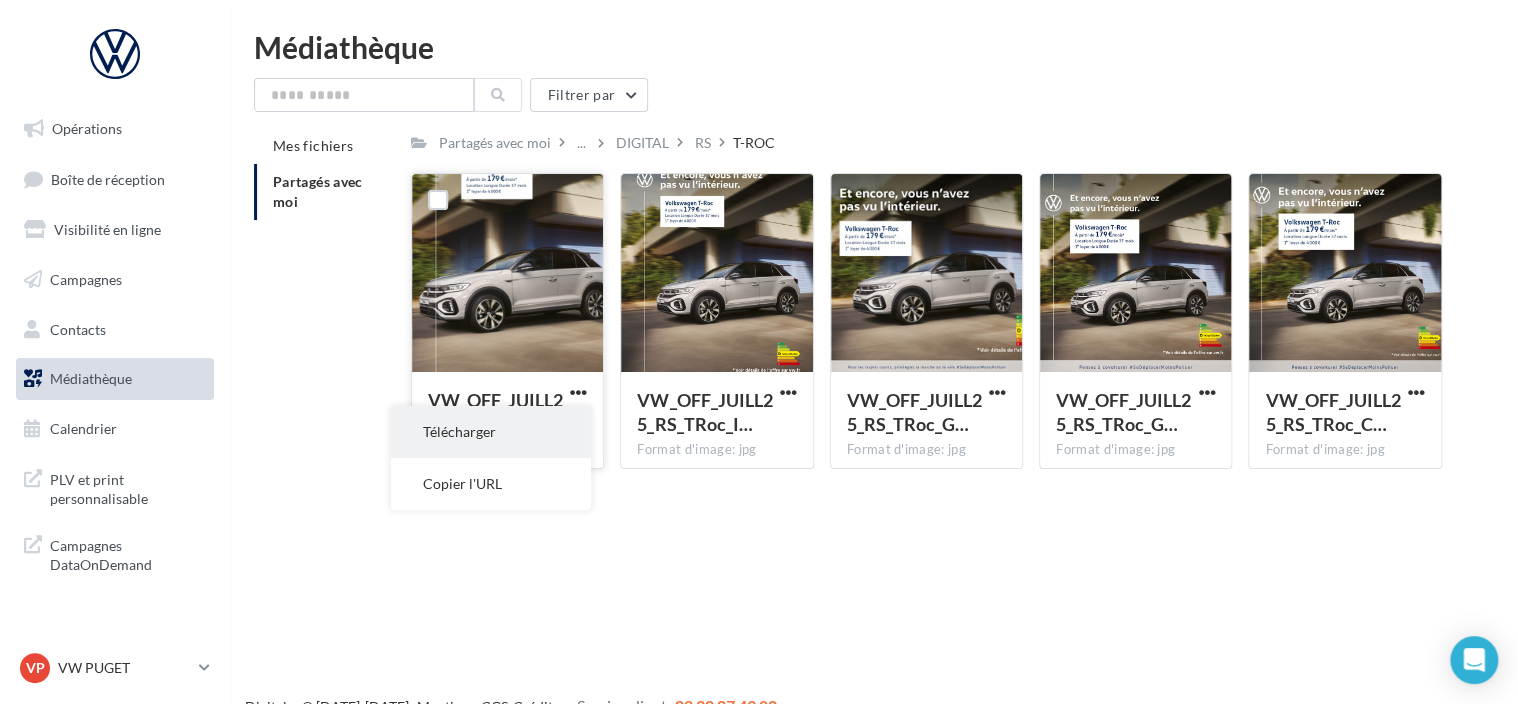 click on "Télécharger" at bounding box center [491, 432] 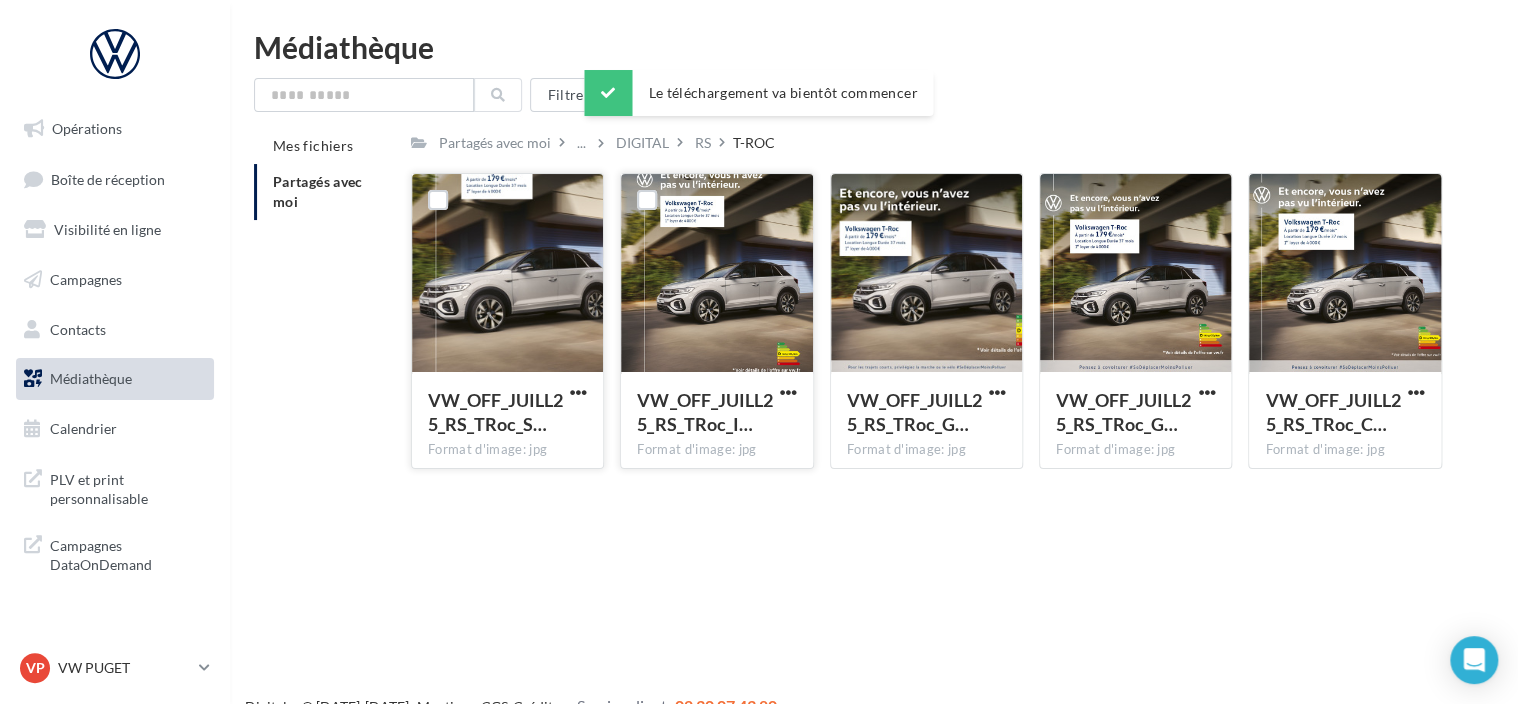 click at bounding box center (788, 394) 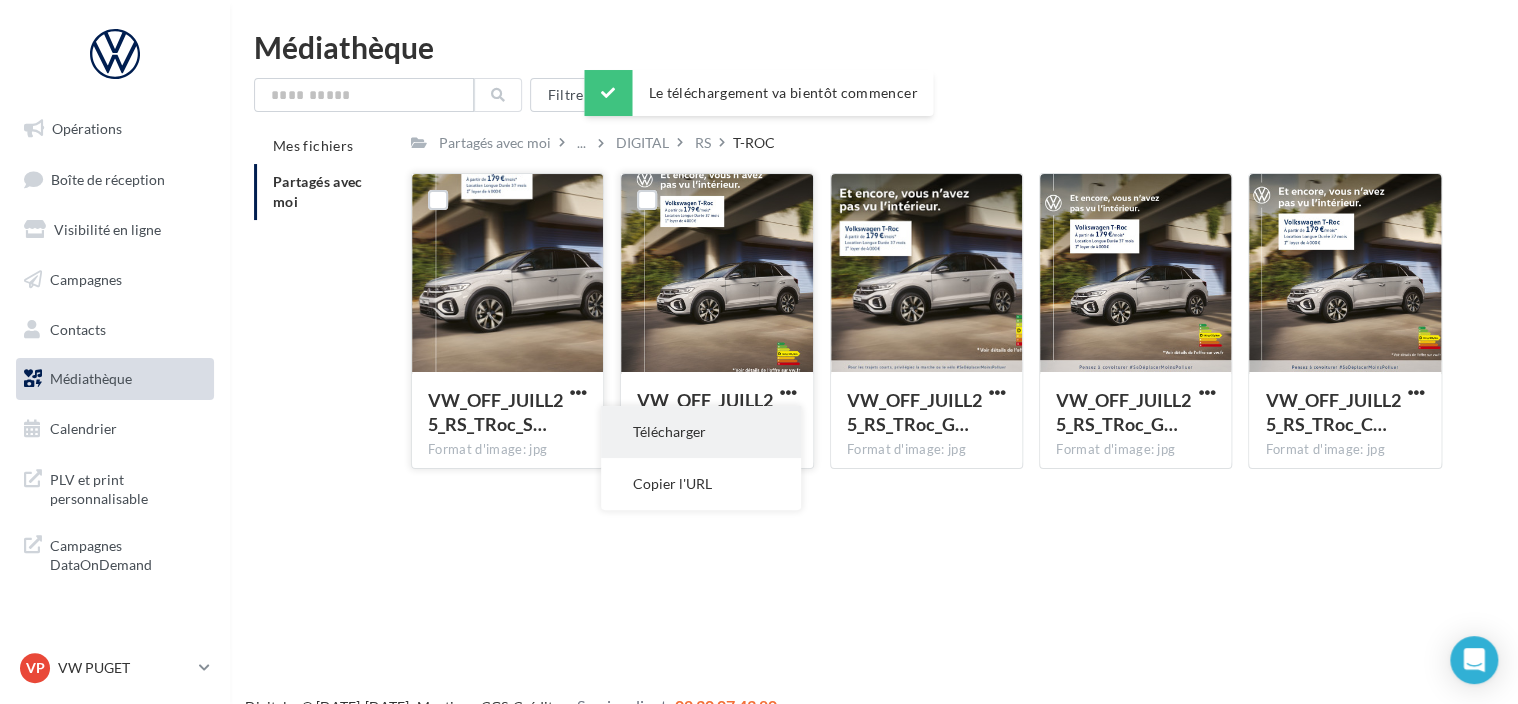 click on "Télécharger" at bounding box center (701, 432) 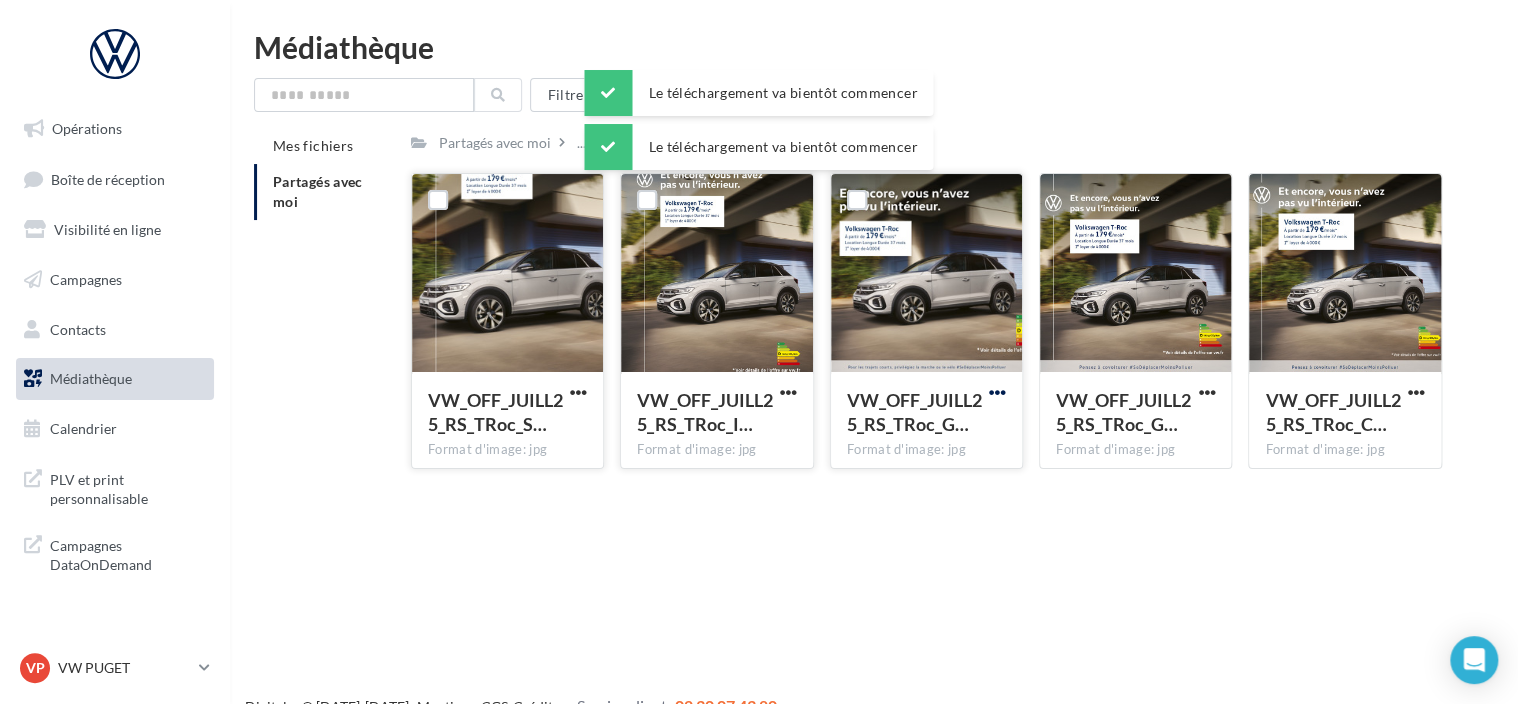 click at bounding box center (997, 392) 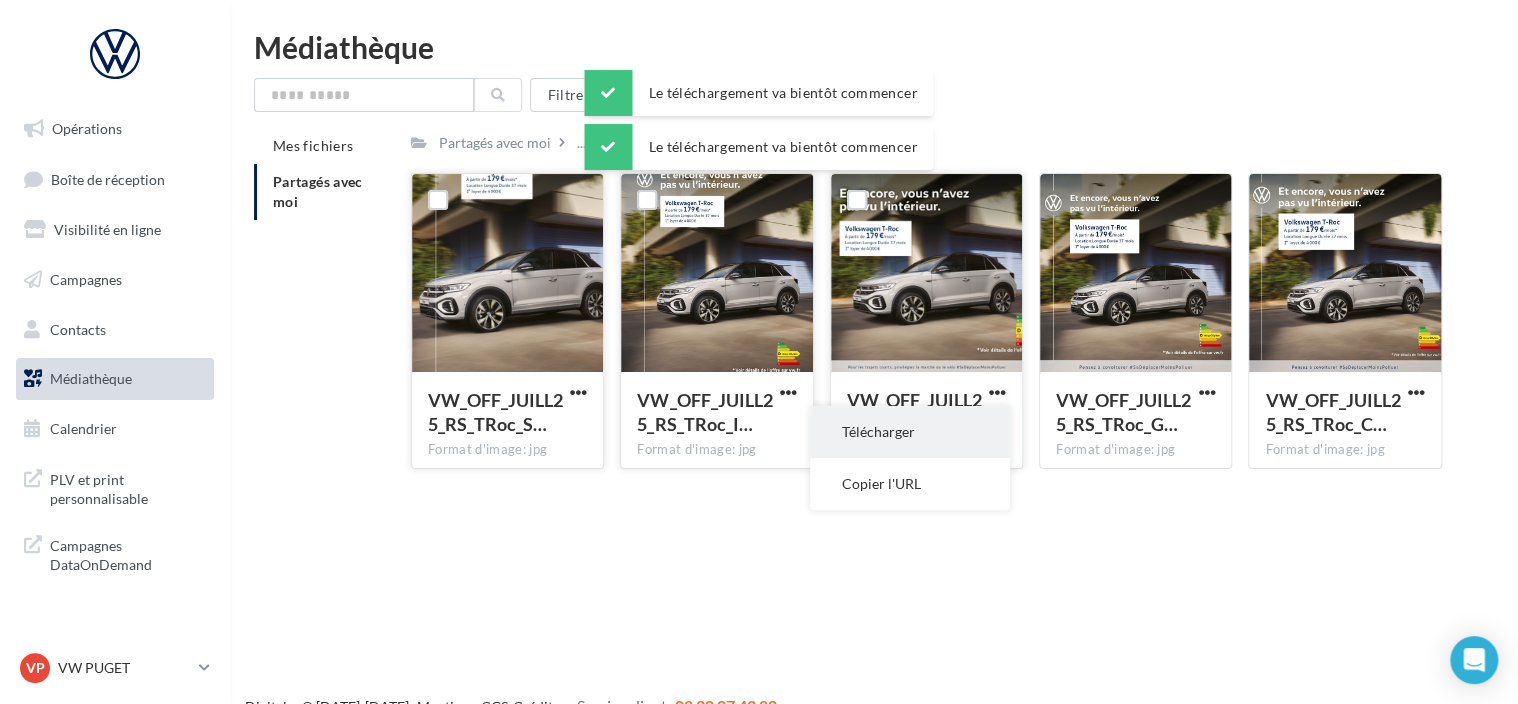 click on "Télécharger" at bounding box center [910, 432] 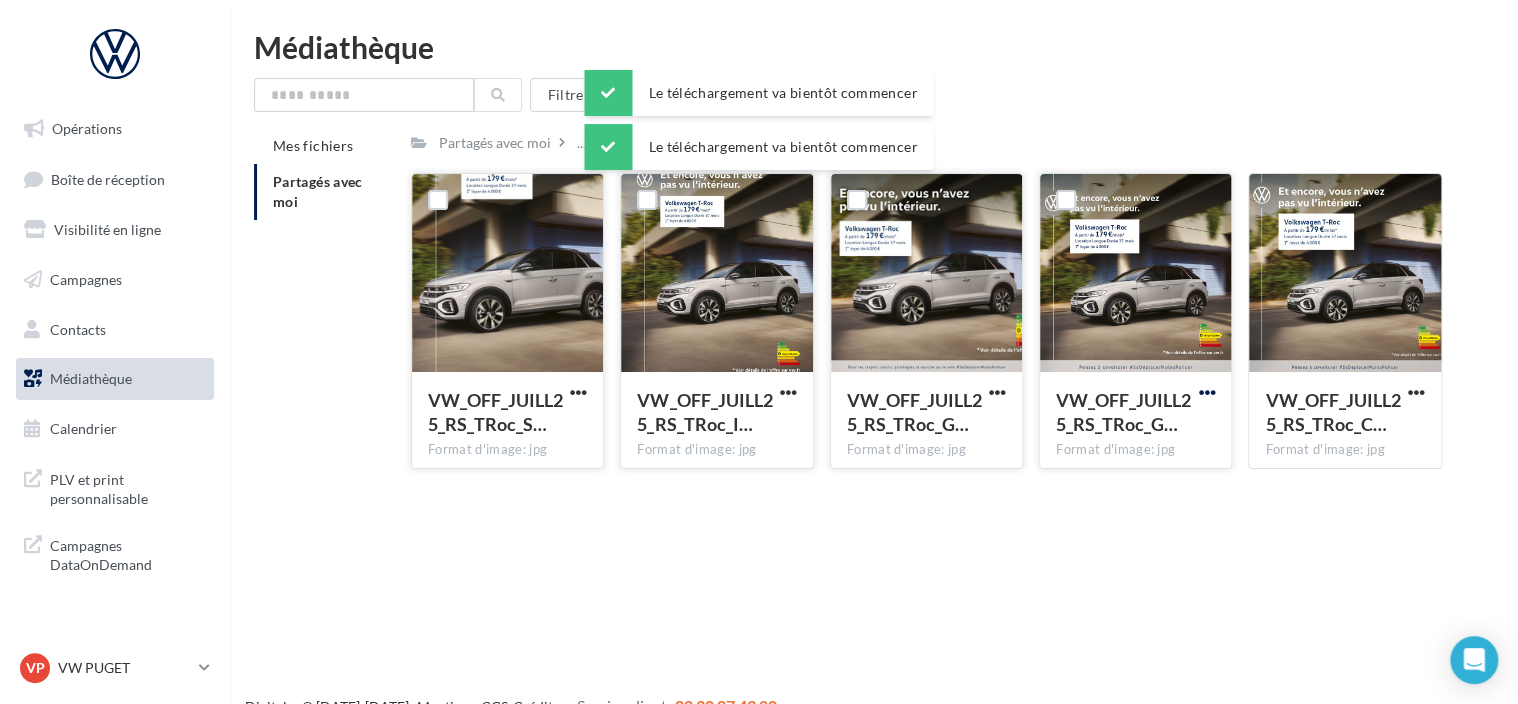 click at bounding box center [1206, 392] 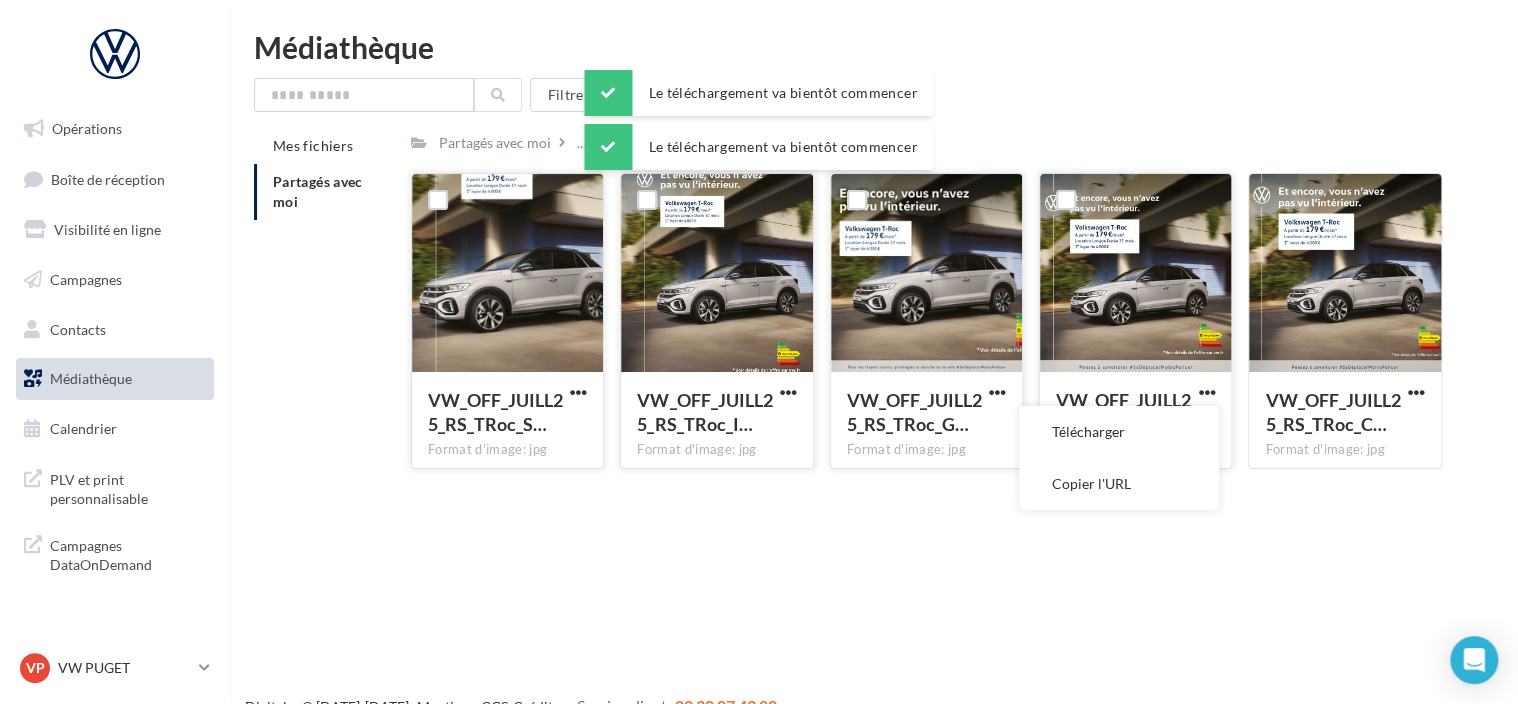click on "Télécharger" at bounding box center (1119, 432) 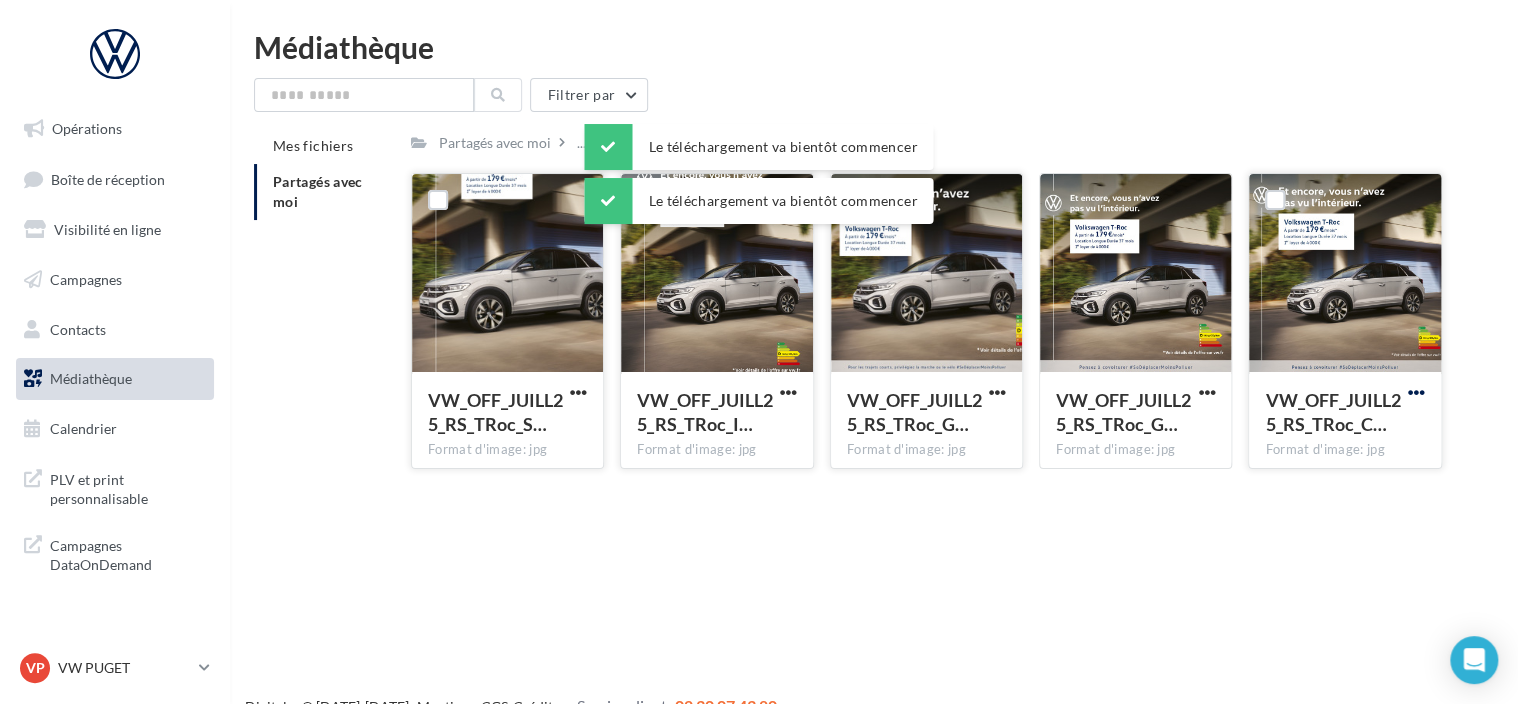 click at bounding box center [1416, 392] 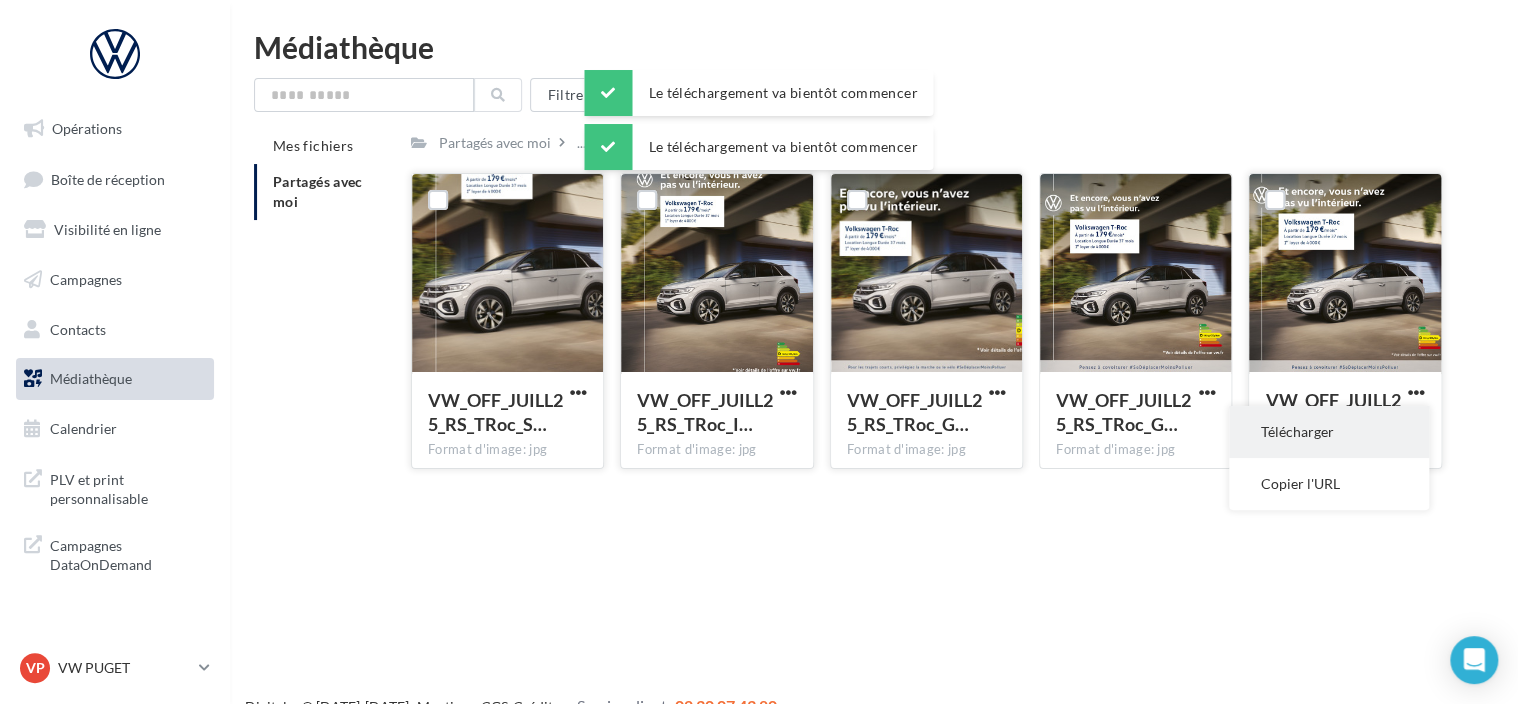 click on "Télécharger" at bounding box center (1329, 432) 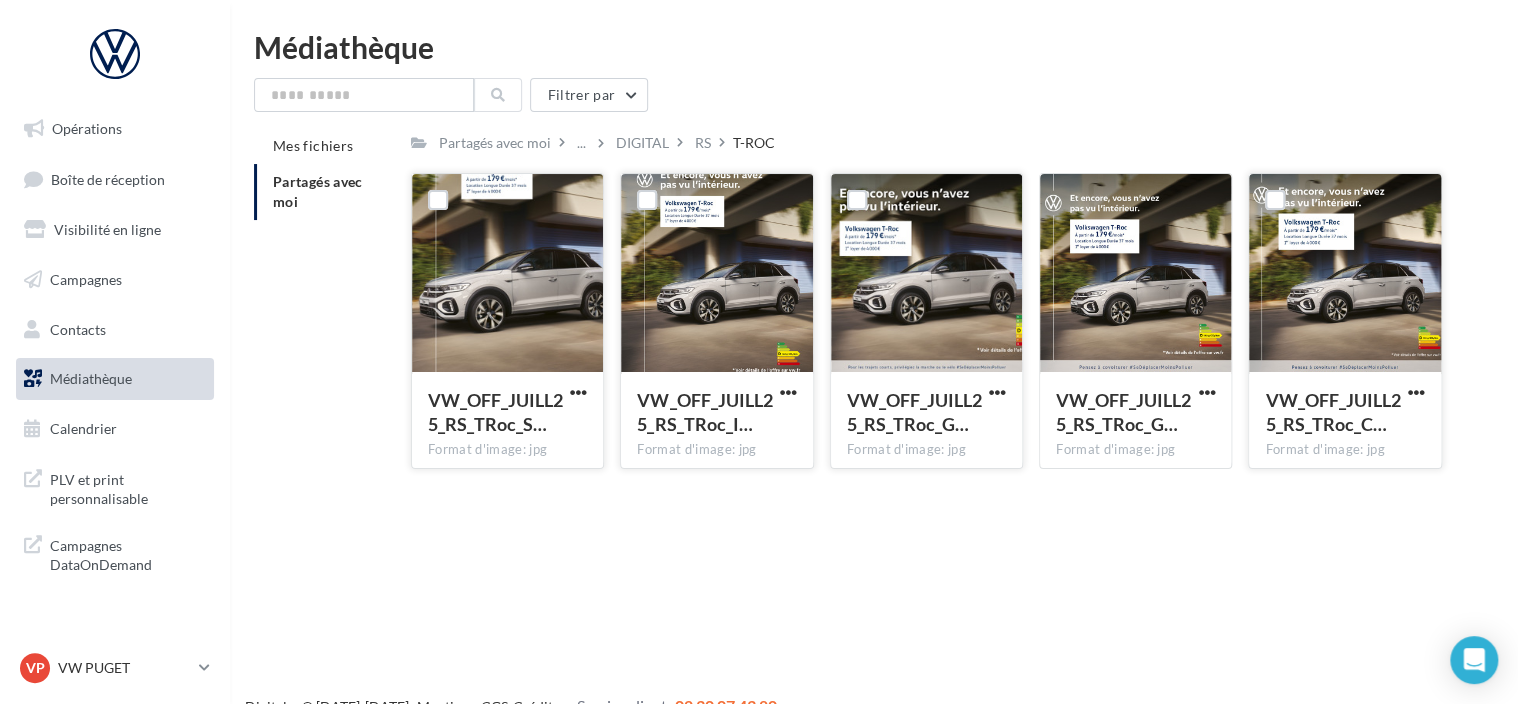 click on "Opérations
Boîte de réception
Visibilité en ligne
Campagnes
Contacts
Médiathèque
Calendrier" at bounding box center [759, 352] 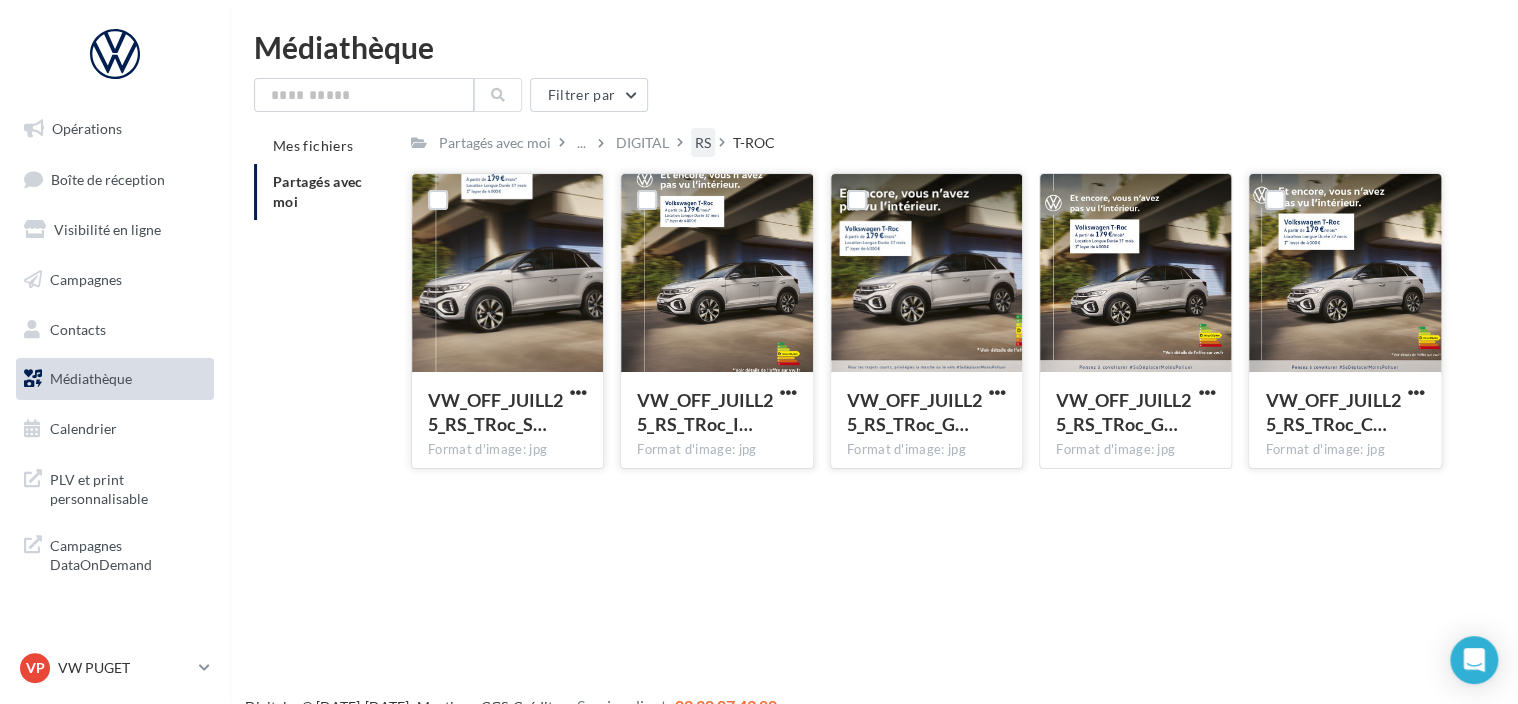 click on "RS" at bounding box center [703, 143] 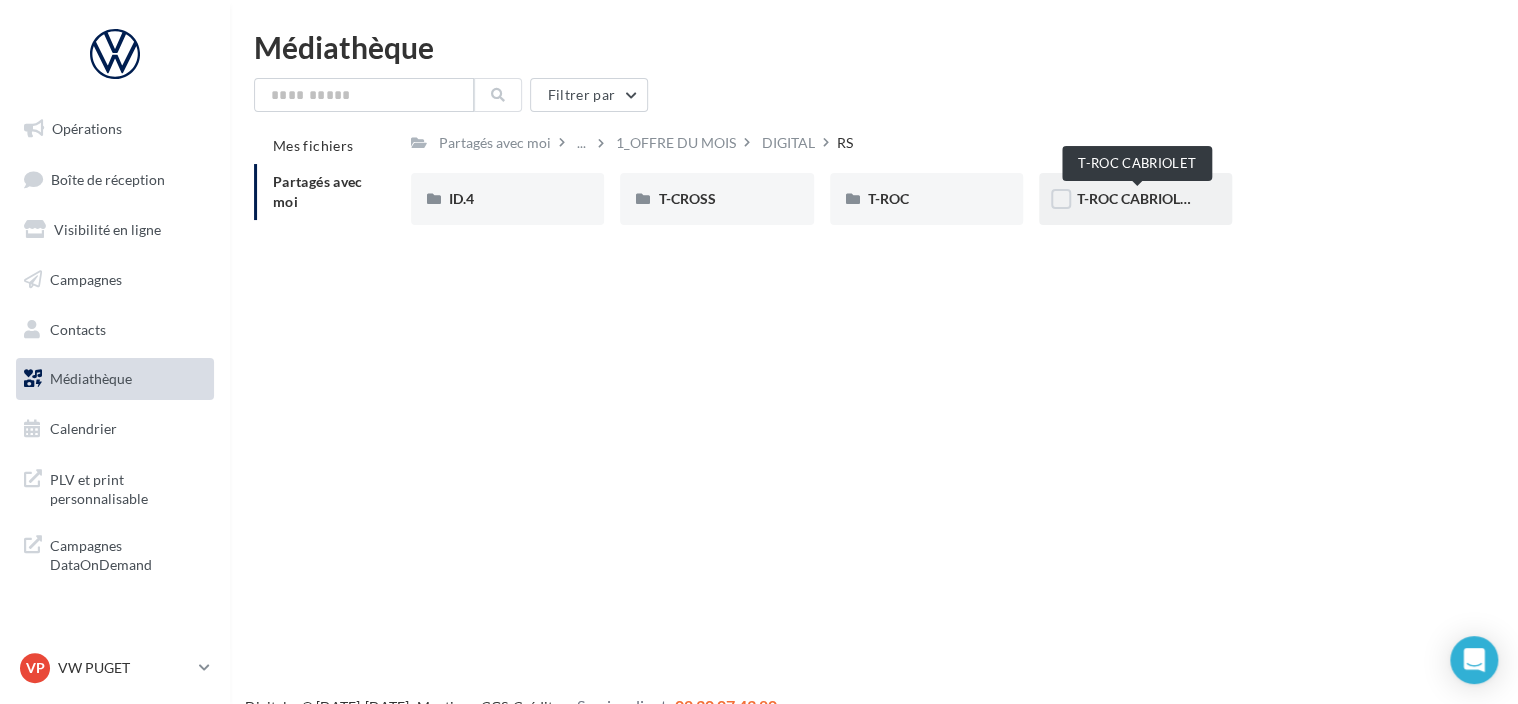 click on "T-ROC CABRIOLET" at bounding box center [1136, 198] 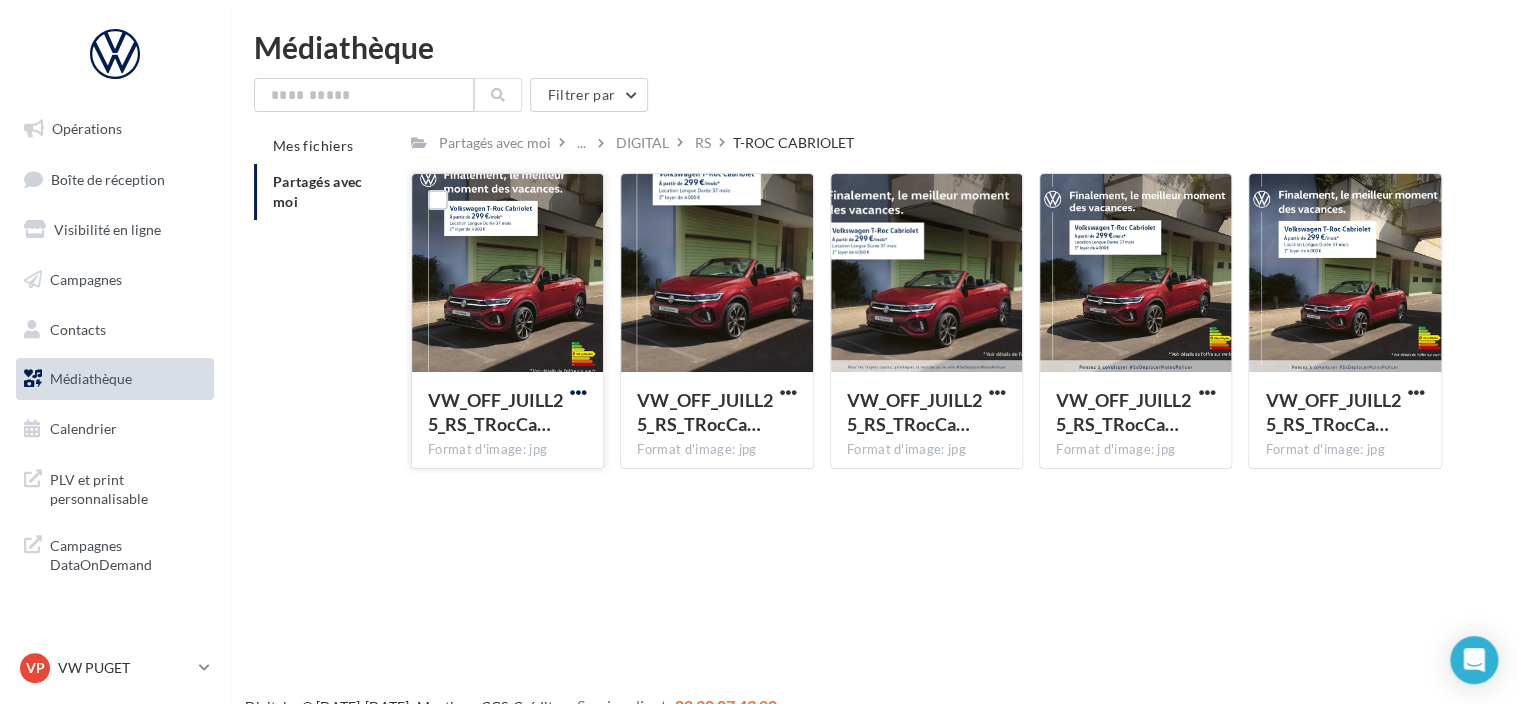 click at bounding box center [578, 392] 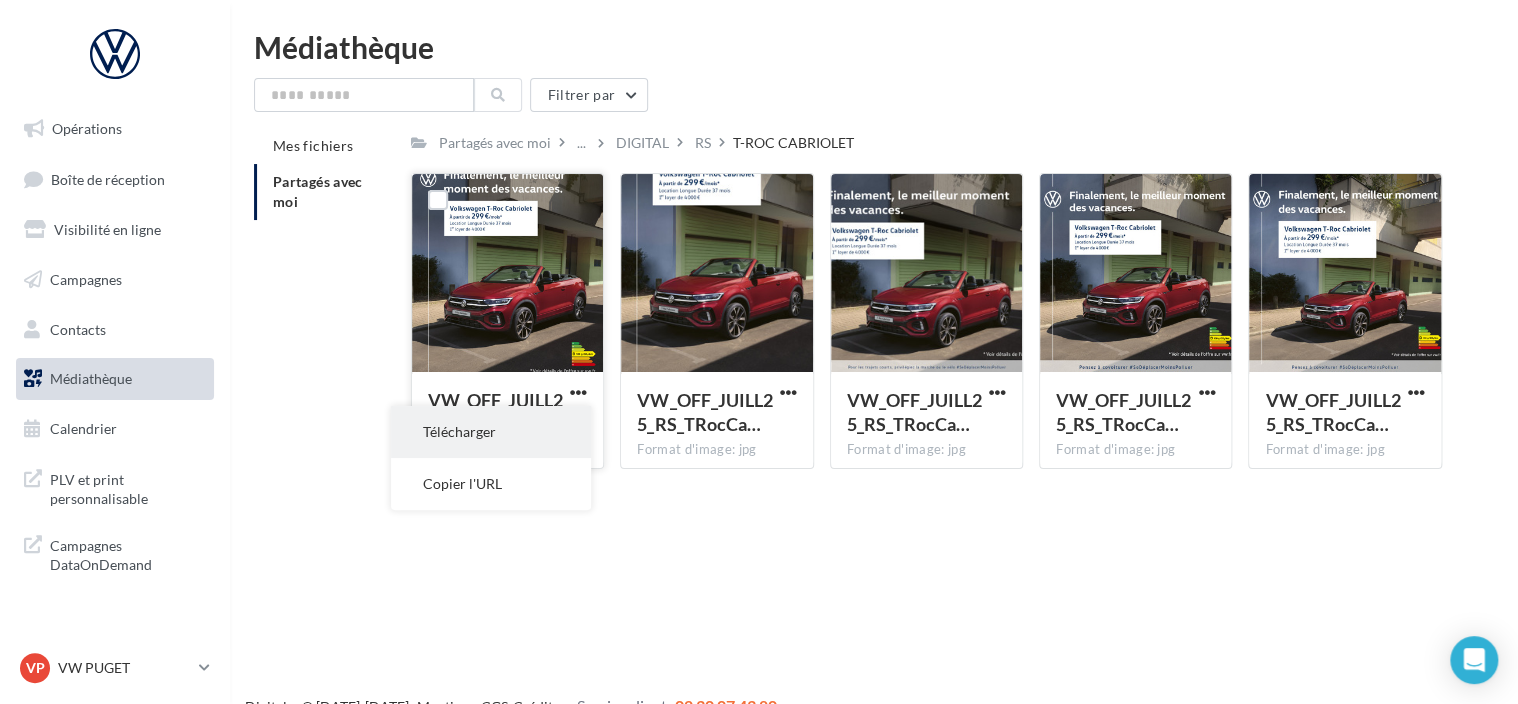 click on "Télécharger" at bounding box center [491, 432] 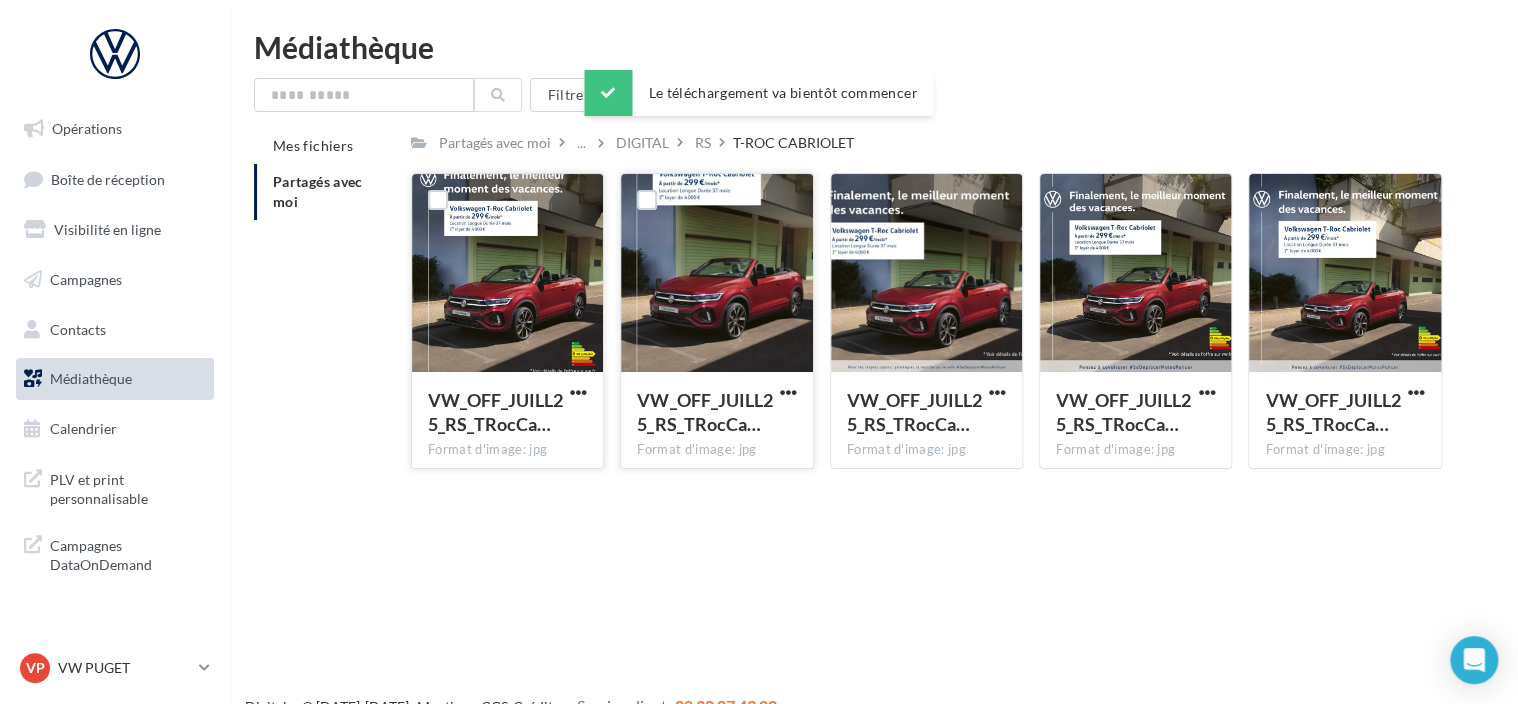 click on "VW_OFF_JUILL25_RS_TRocCa…  Format d'image: jpg" at bounding box center (716, 419) 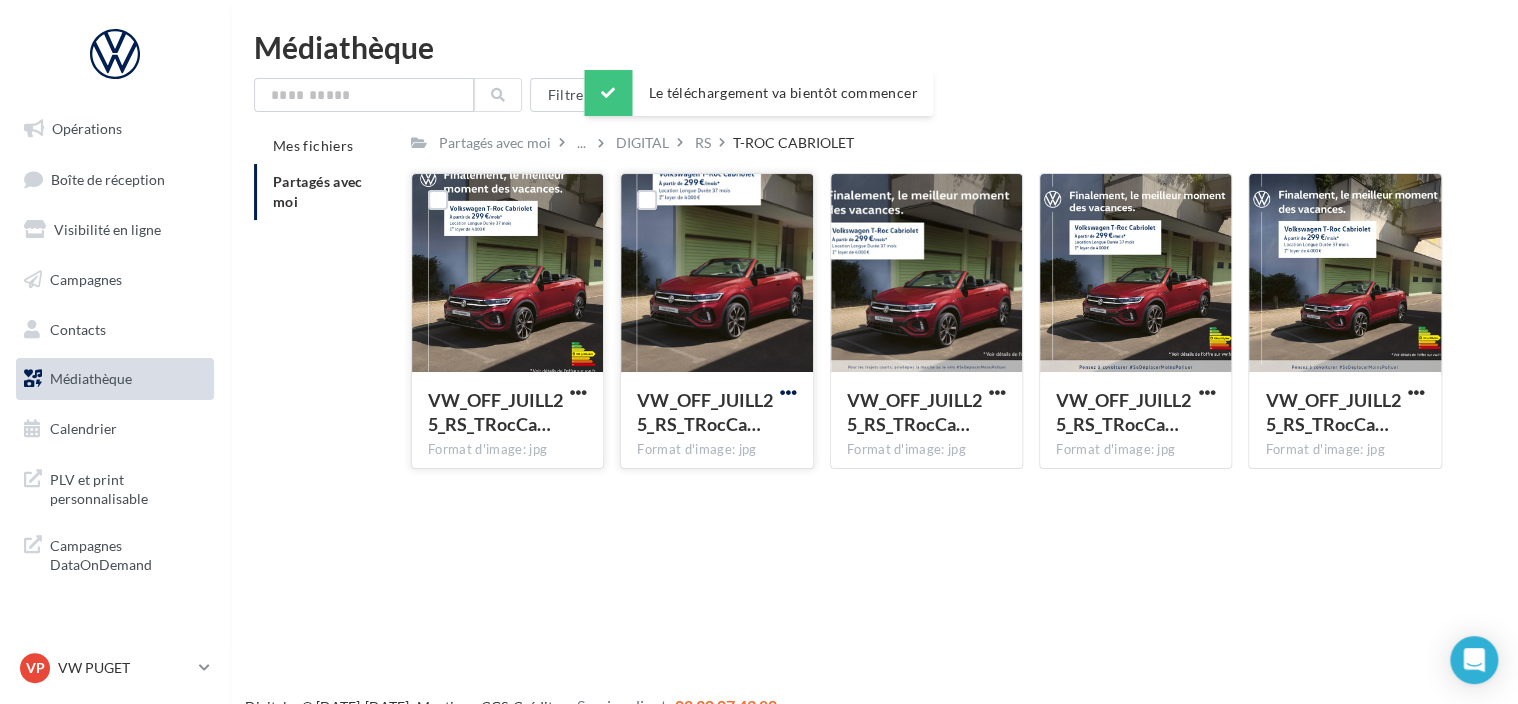 click at bounding box center (788, 392) 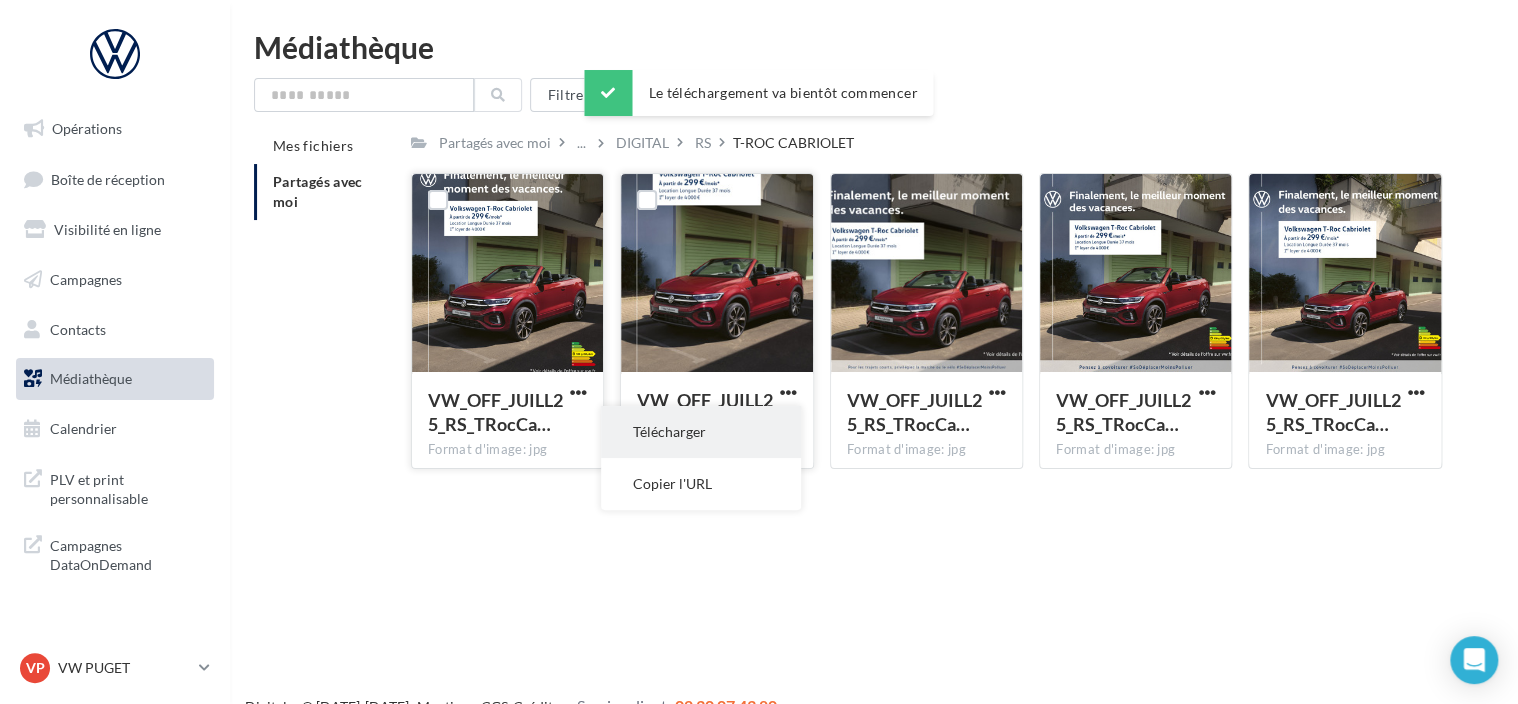 click on "Télécharger" at bounding box center [701, 432] 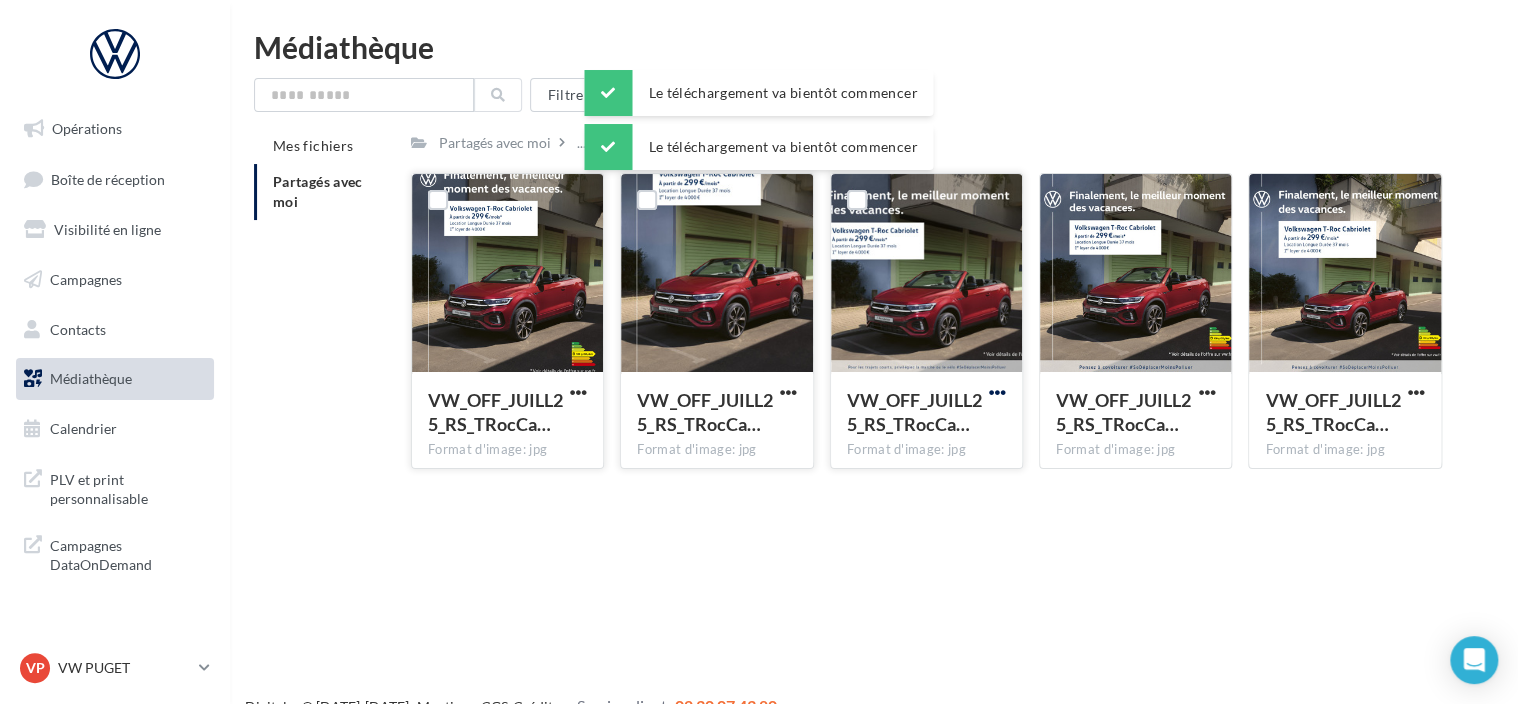 click at bounding box center (997, 392) 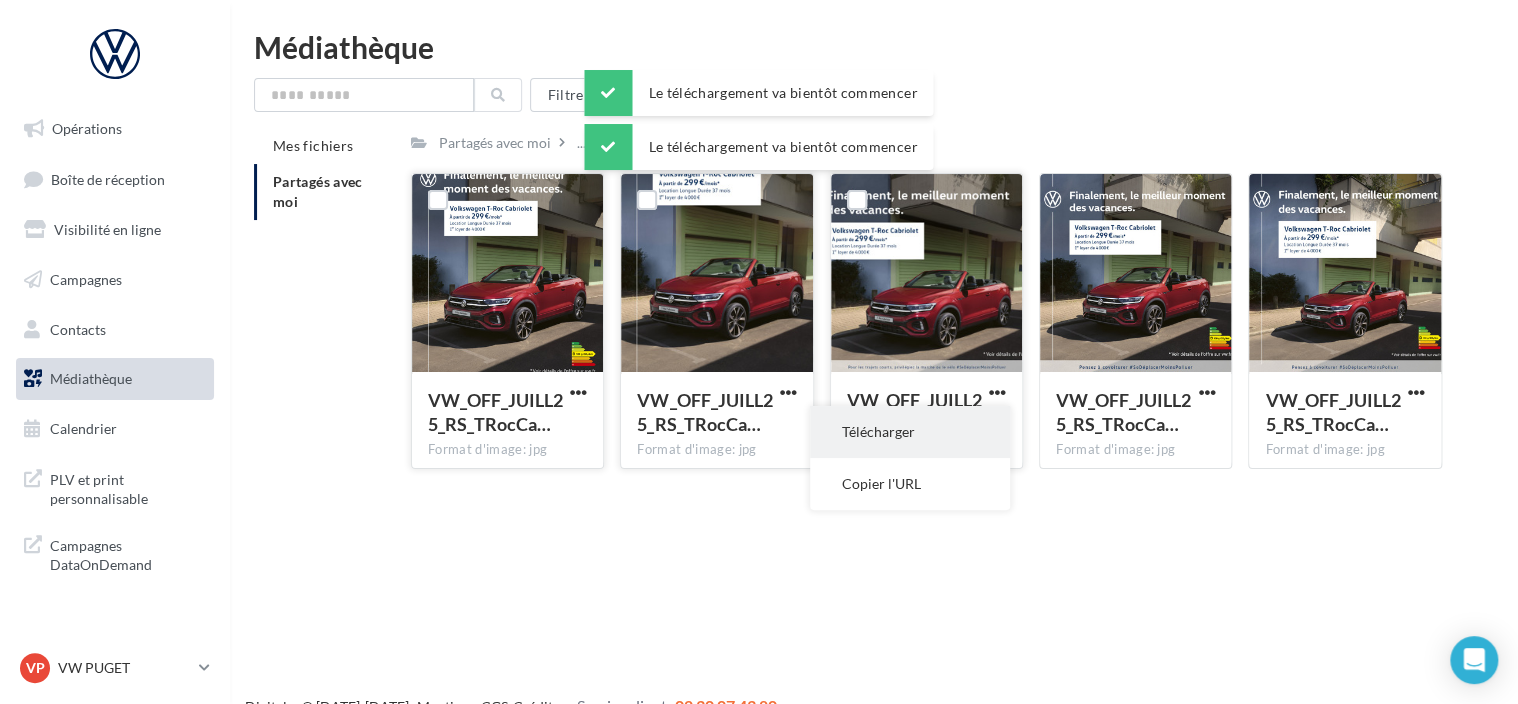 click on "Télécharger" at bounding box center [910, 432] 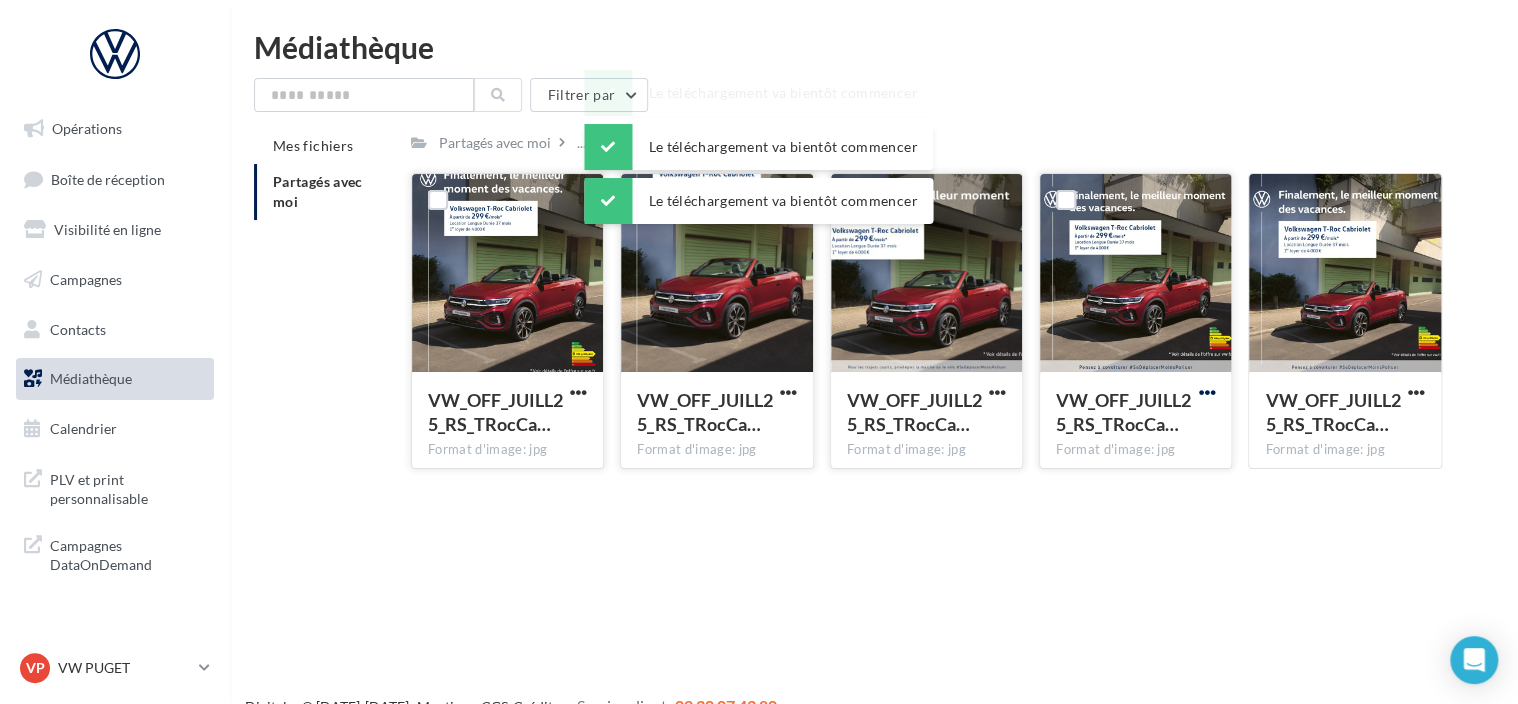 click at bounding box center [1206, 392] 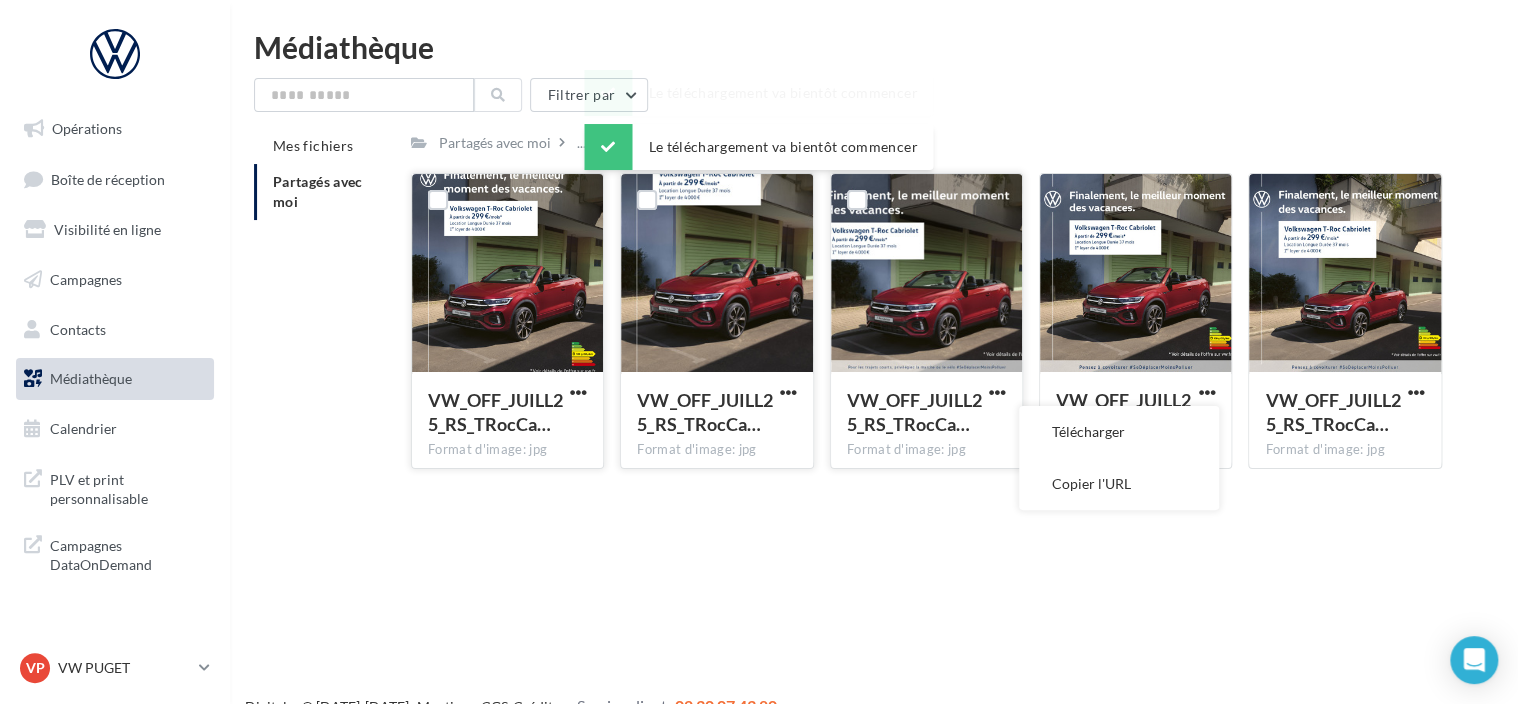 click on "Opérations
Boîte de réception
Visibilité en ligne
Campagnes
Contacts
Médiathèque
Calendrier" at bounding box center [759, 384] 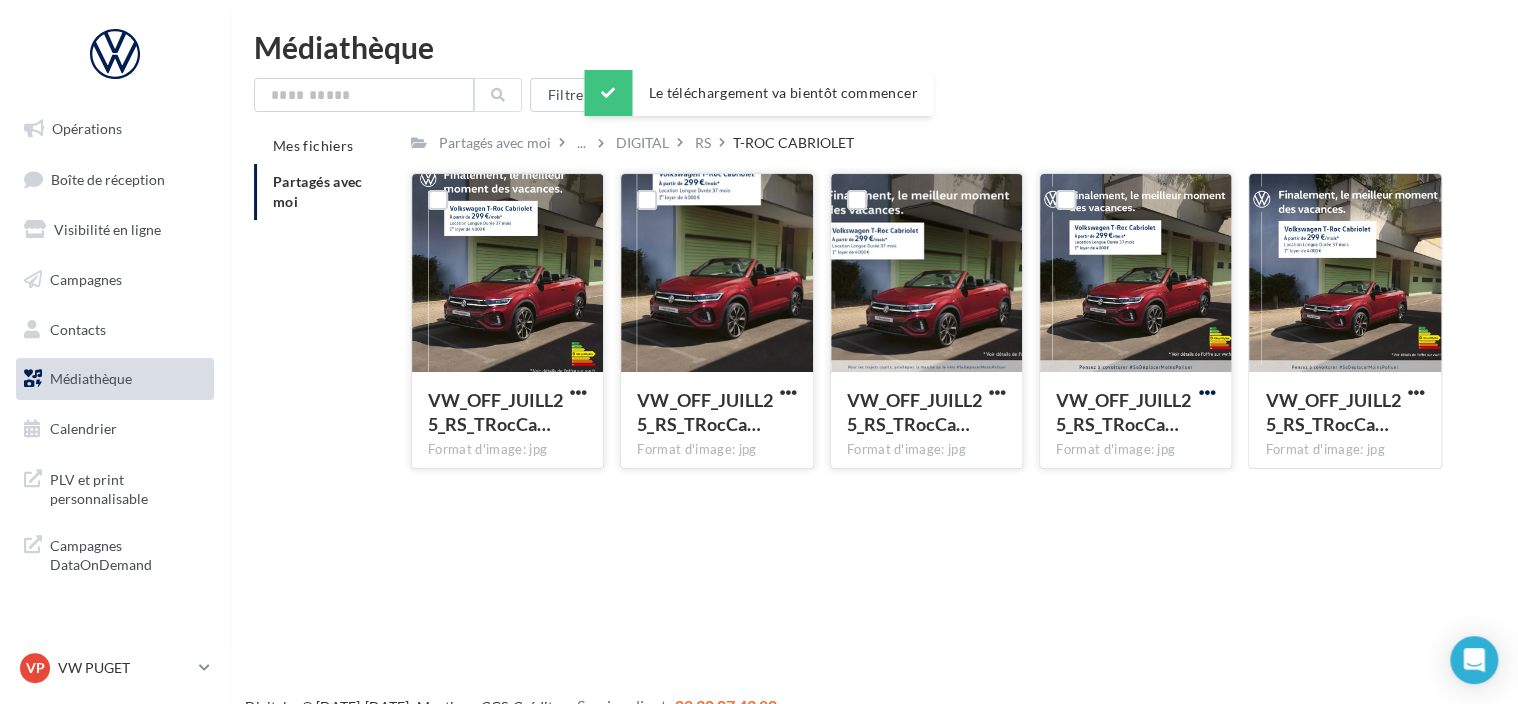click at bounding box center (1206, 392) 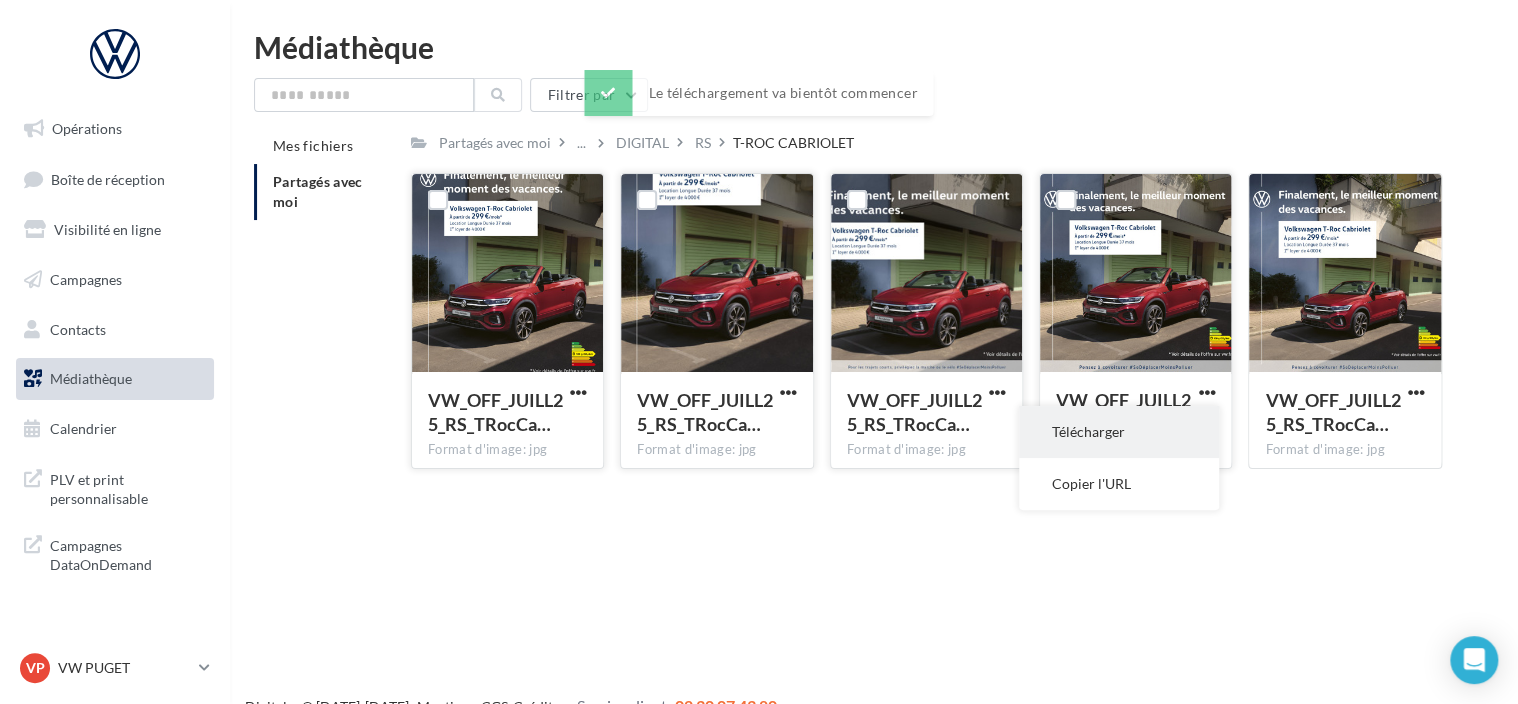 click on "Télécharger" at bounding box center [1119, 432] 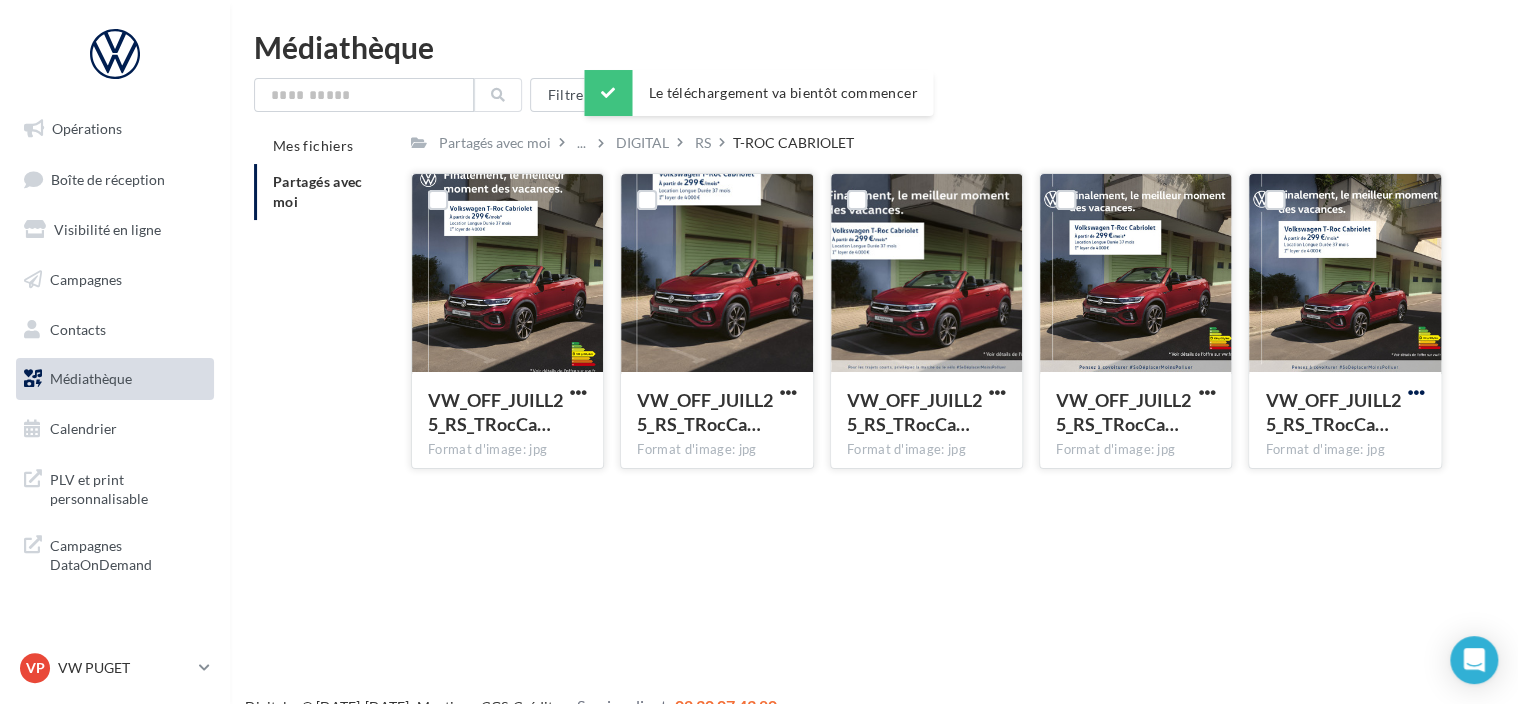 click at bounding box center [1416, 392] 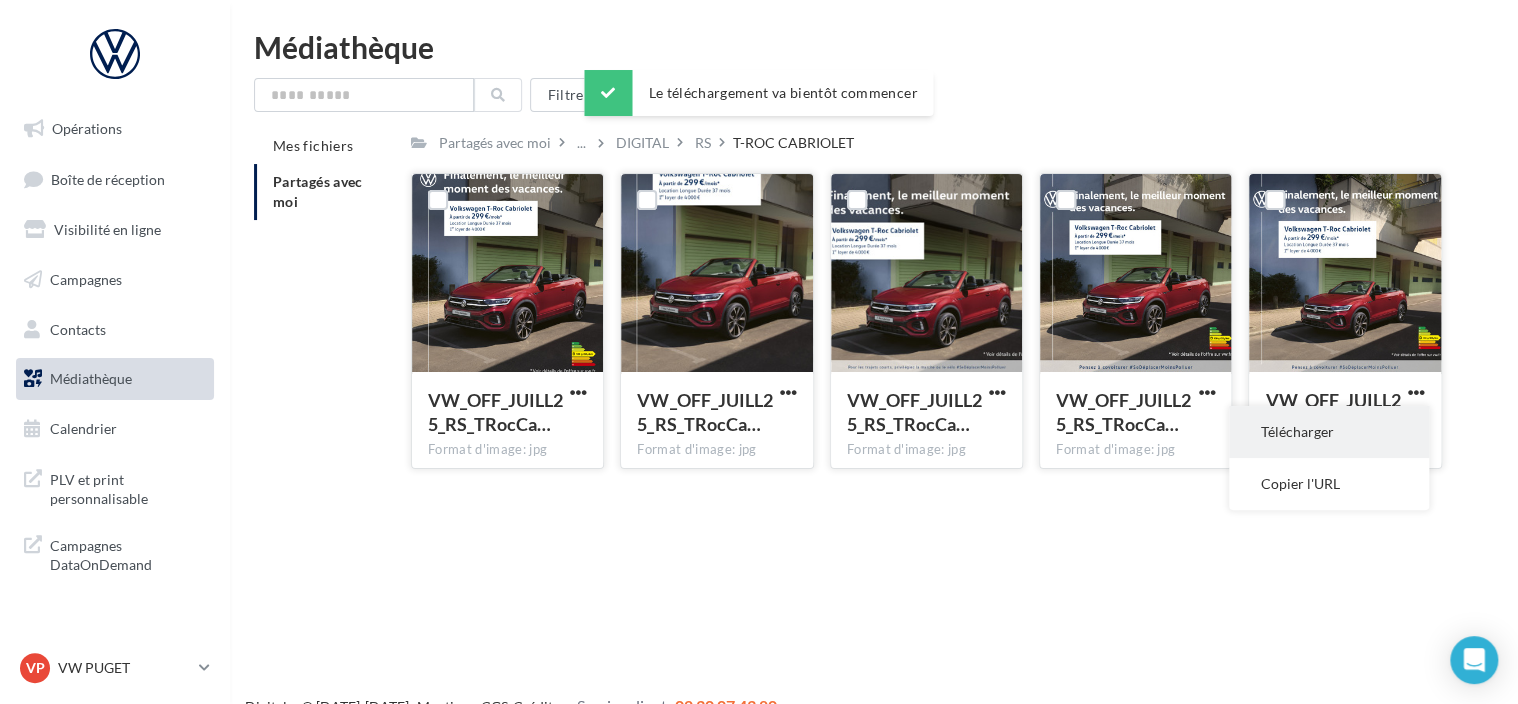 click on "Télécharger" at bounding box center [1329, 432] 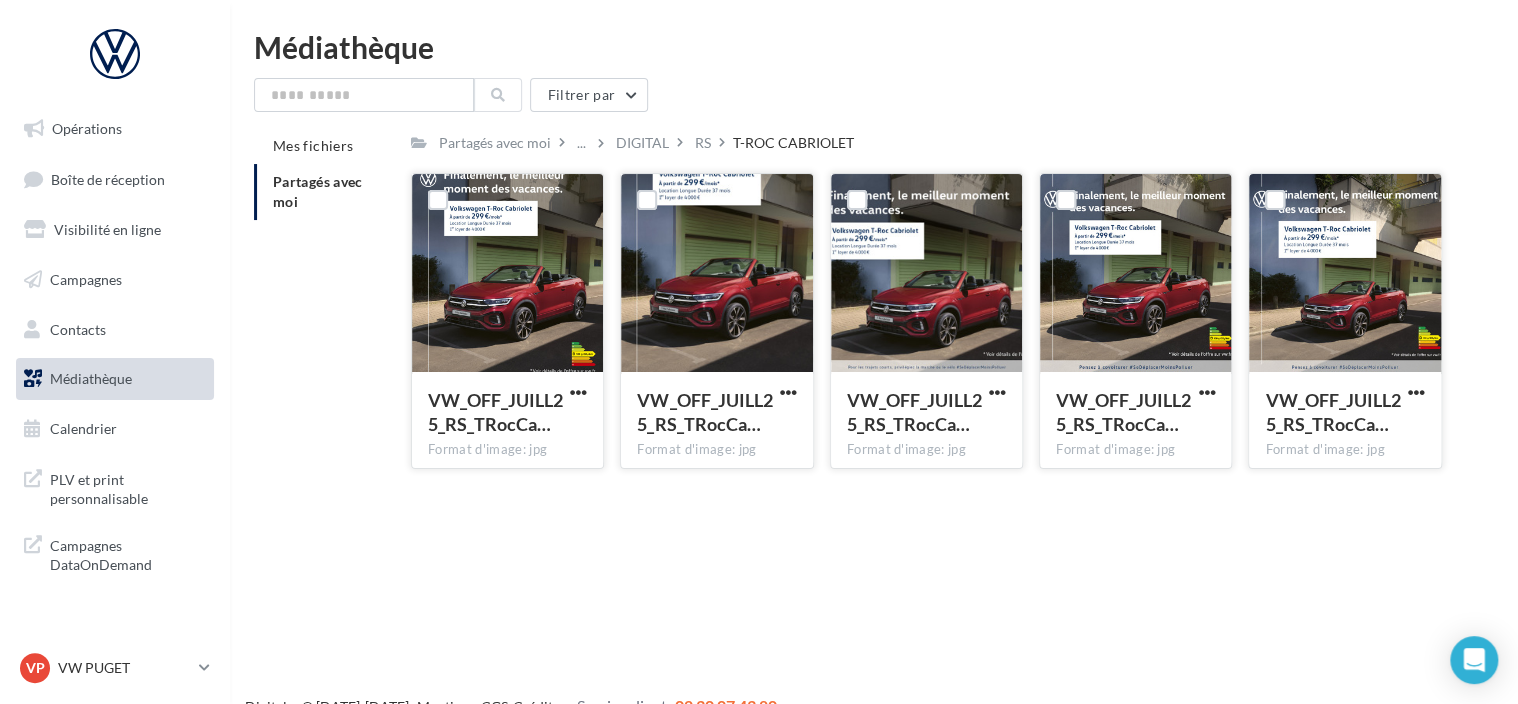 drag, startPoint x: 851, startPoint y: 539, endPoint x: 824, endPoint y: 500, distance: 47.434166 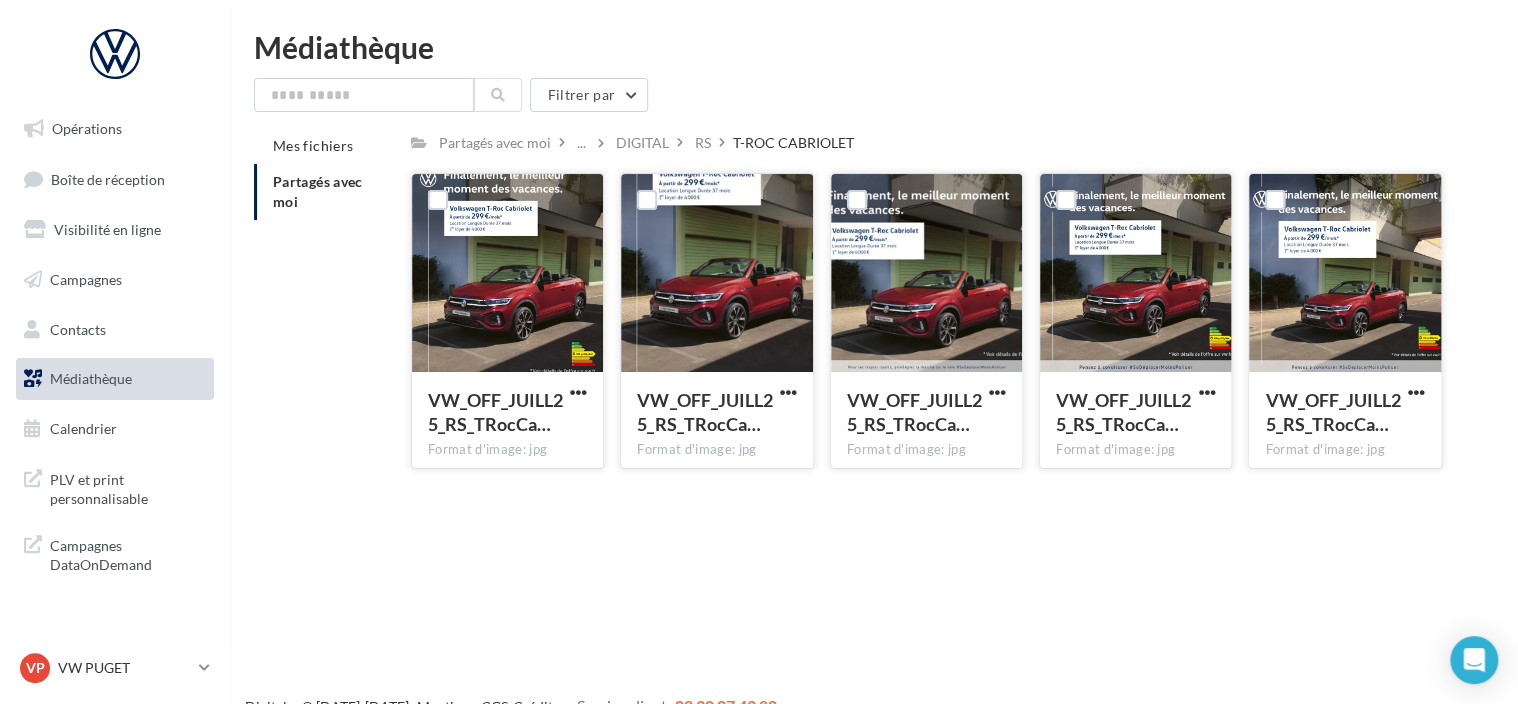 click on "Opérations
Boîte de réception
Visibilité en ligne
Campagnes
Contacts
Médiathèque
Calendrier" at bounding box center (759, 384) 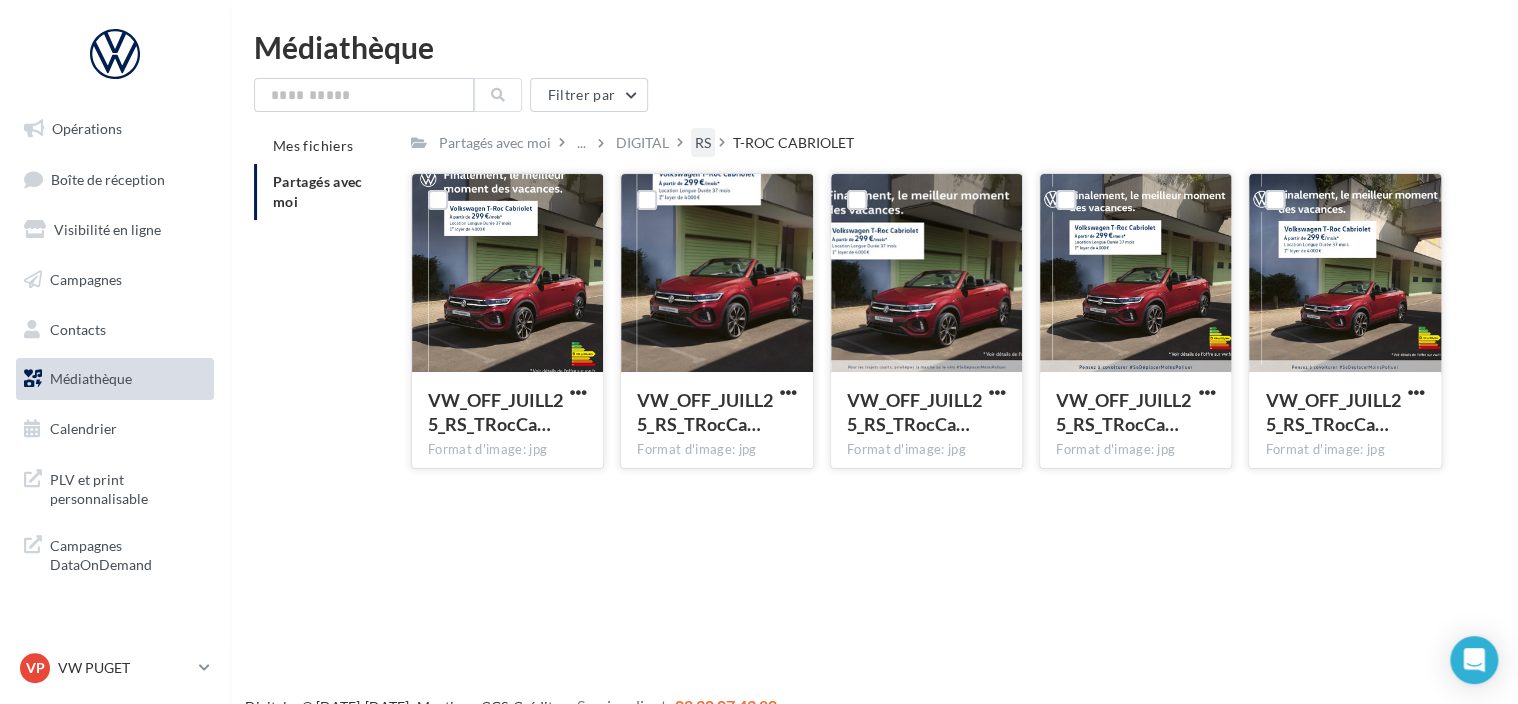 click on "RS" at bounding box center [703, 143] 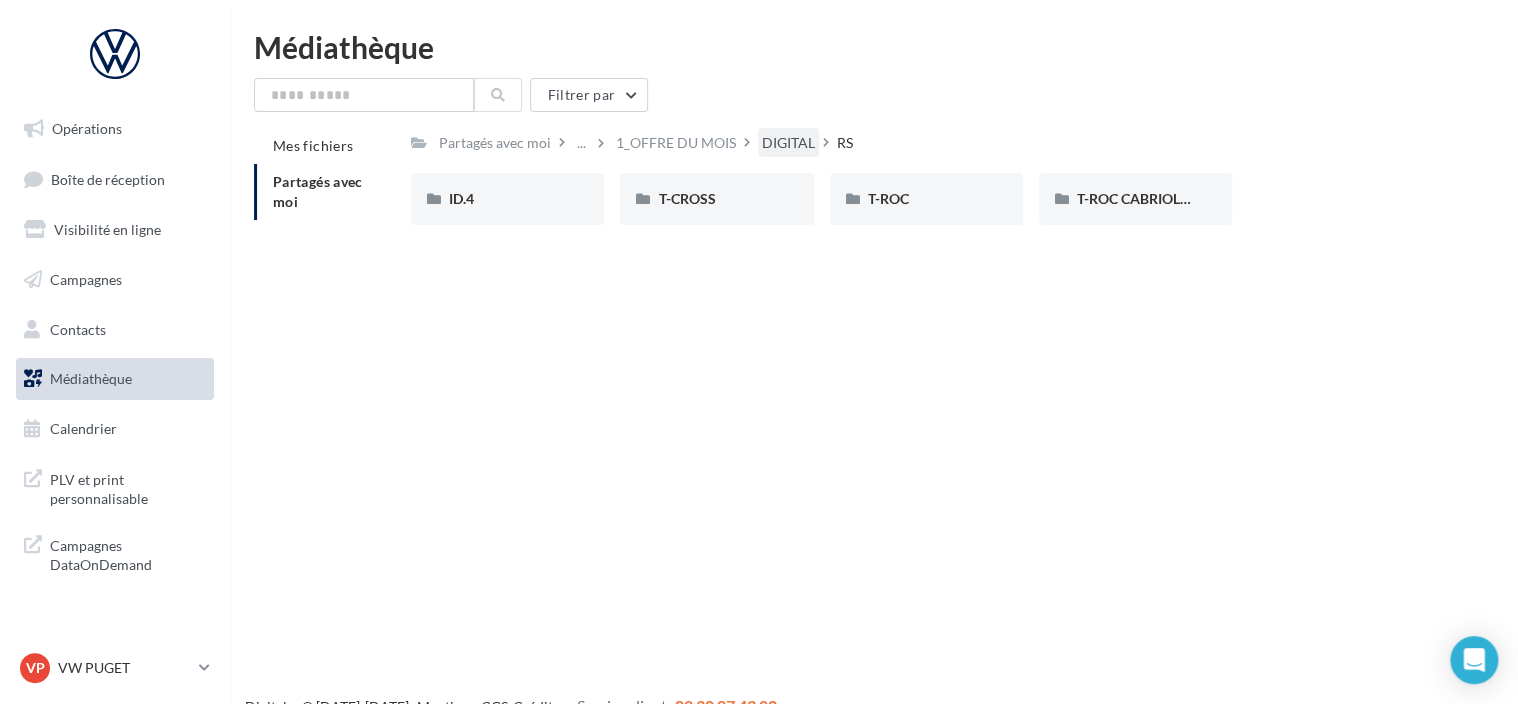 click on "DIGITAL" at bounding box center (788, 143) 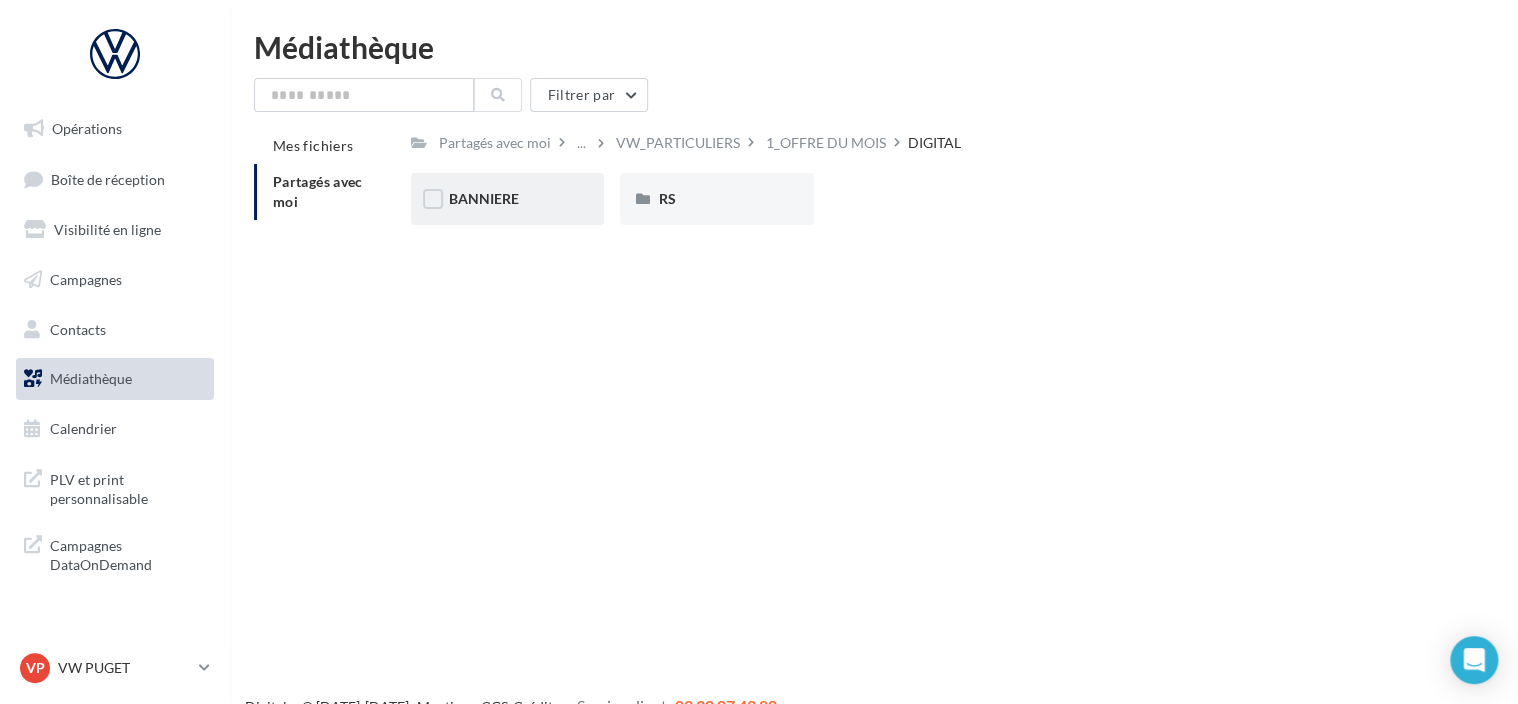 click on "BANNIERE" at bounding box center [507, 199] 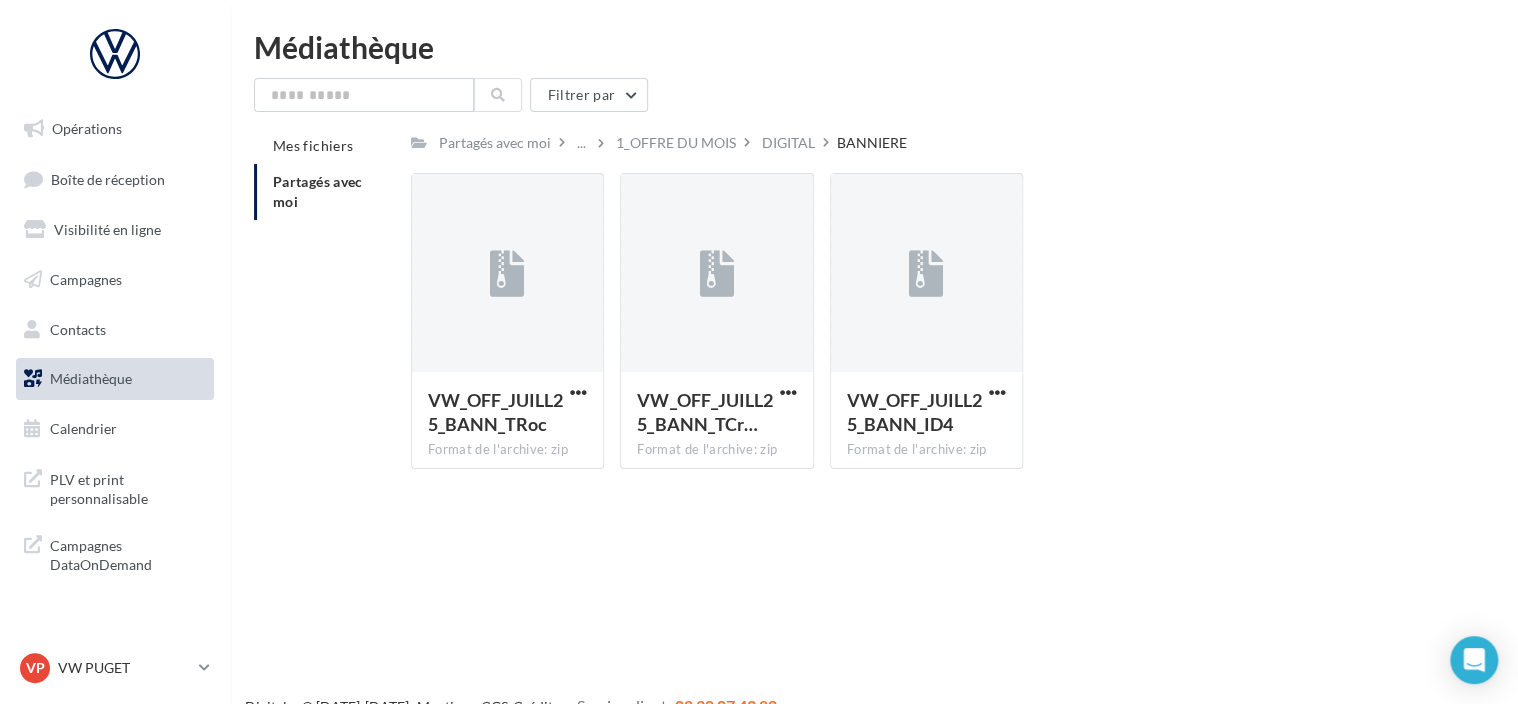 drag, startPoint x: 726, startPoint y: 578, endPoint x: 704, endPoint y: 560, distance: 28.42534 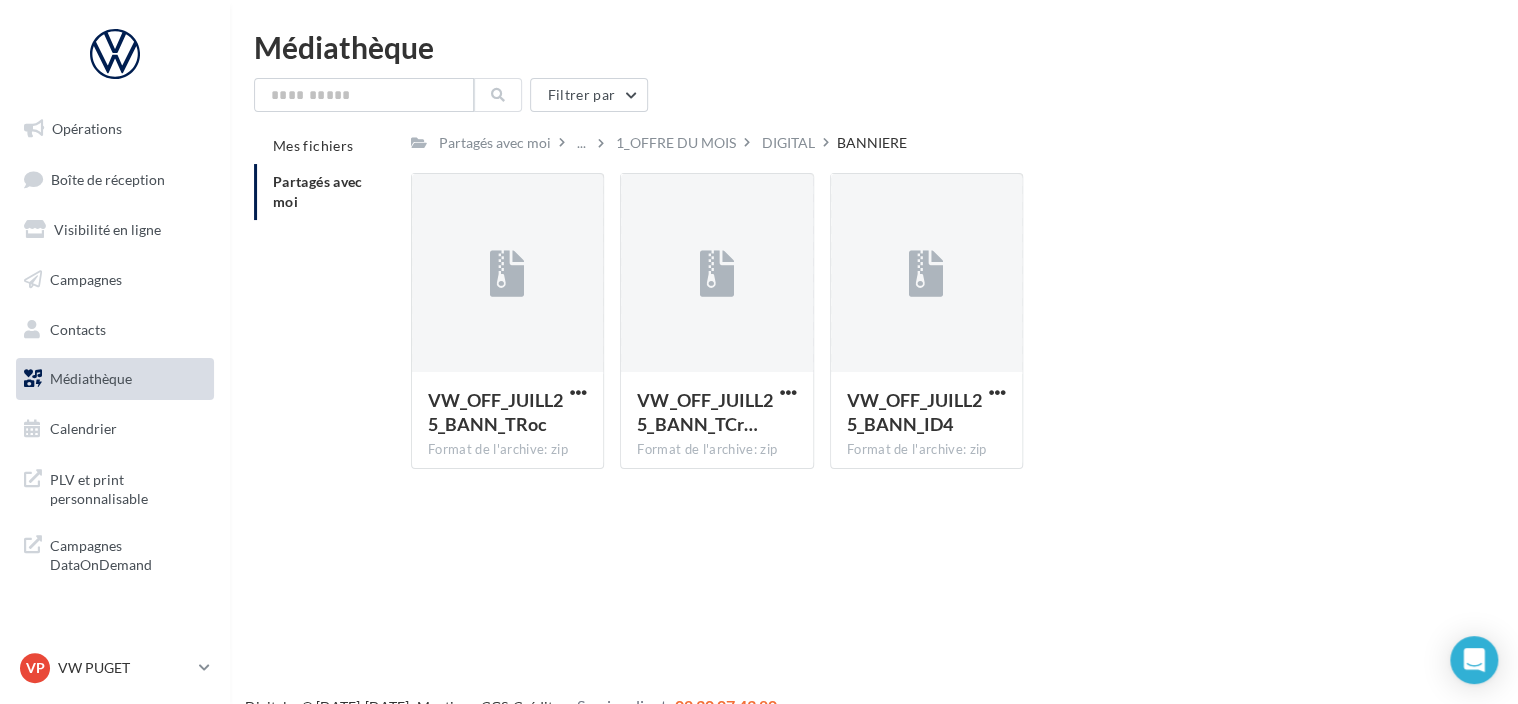 click on "Opérations
Boîte de réception
Visibilité en ligne
Campagnes
Contacts
Médiathèque
Calendrier" at bounding box center (759, 384) 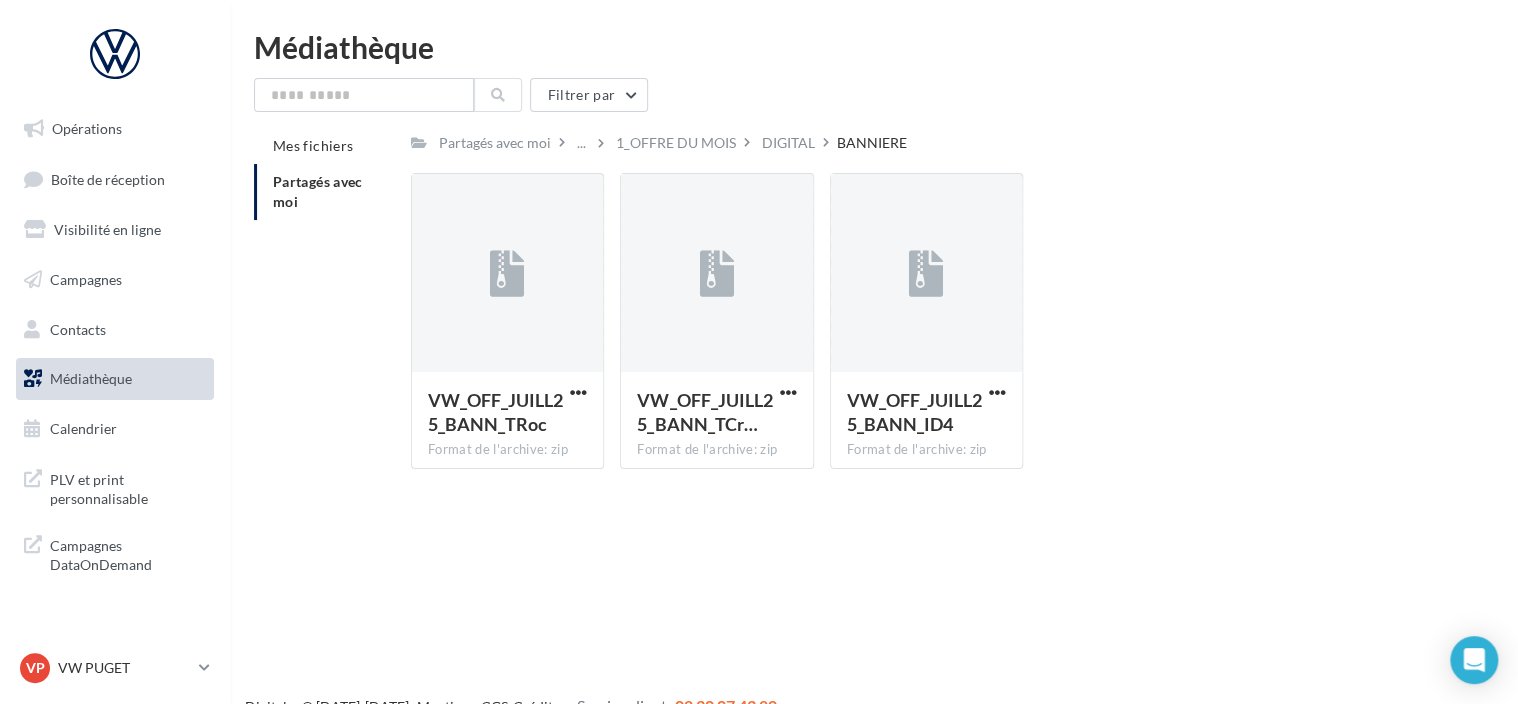 click on "Opérations
Boîte de réception
Visibilité en ligne
Campagnes
Contacts
Médiathèque
Calendrier" at bounding box center [759, 384] 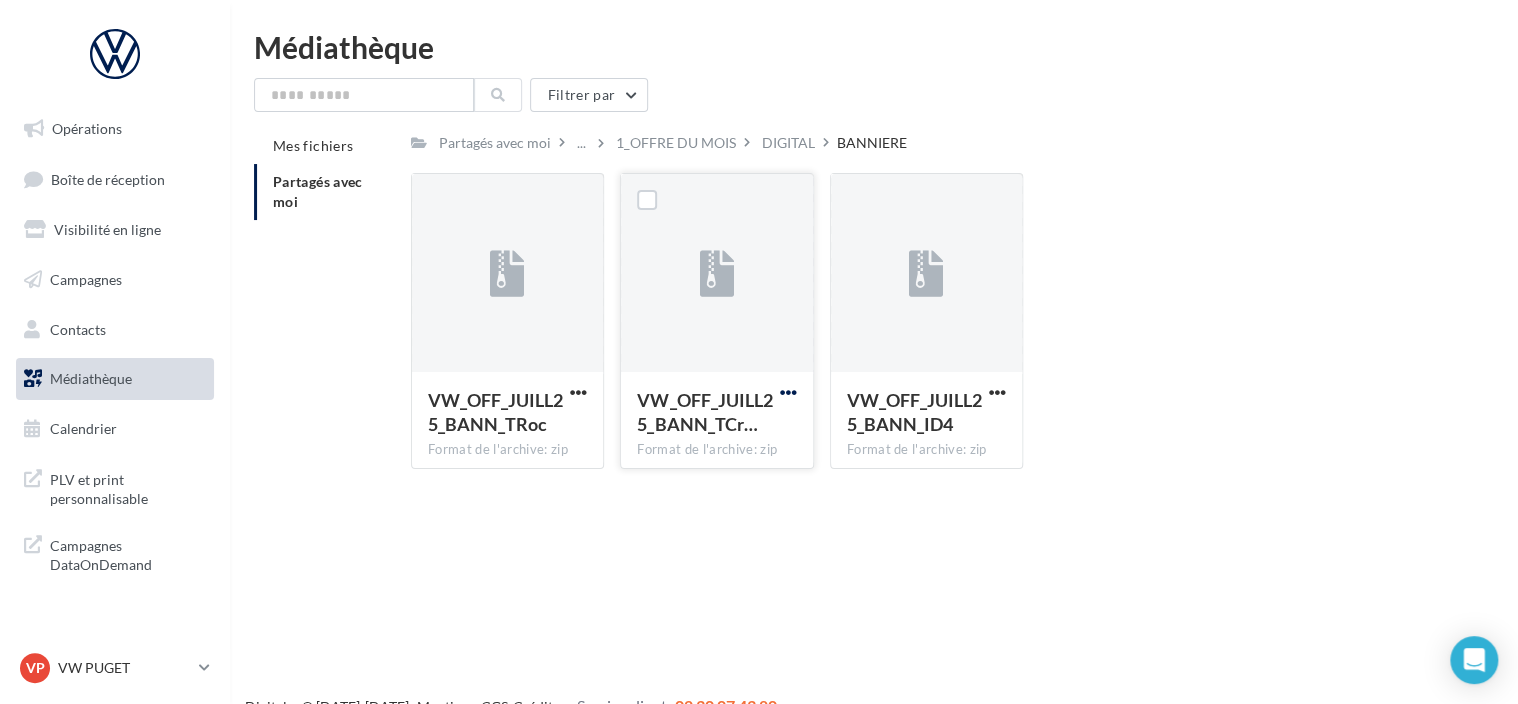 click at bounding box center [788, 392] 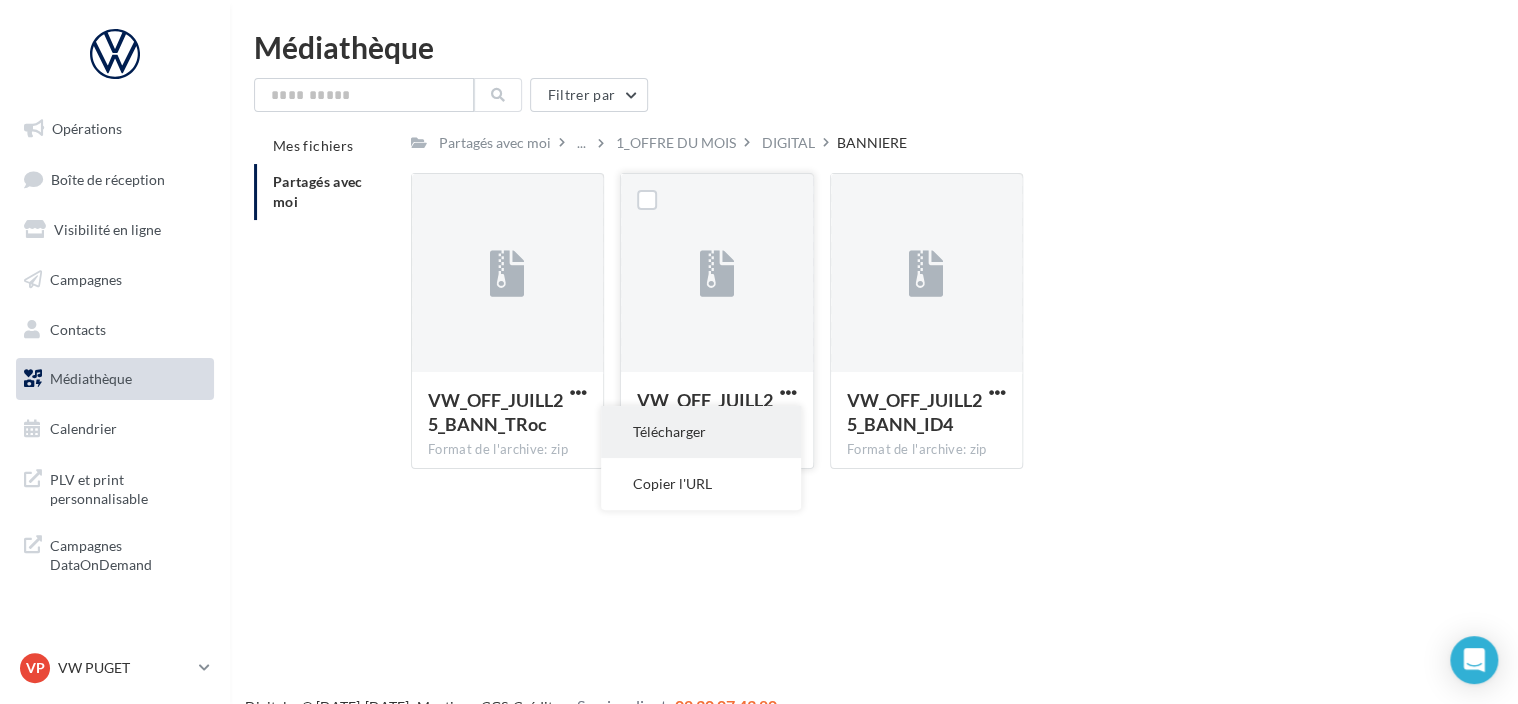 click on "Télécharger" at bounding box center (701, 432) 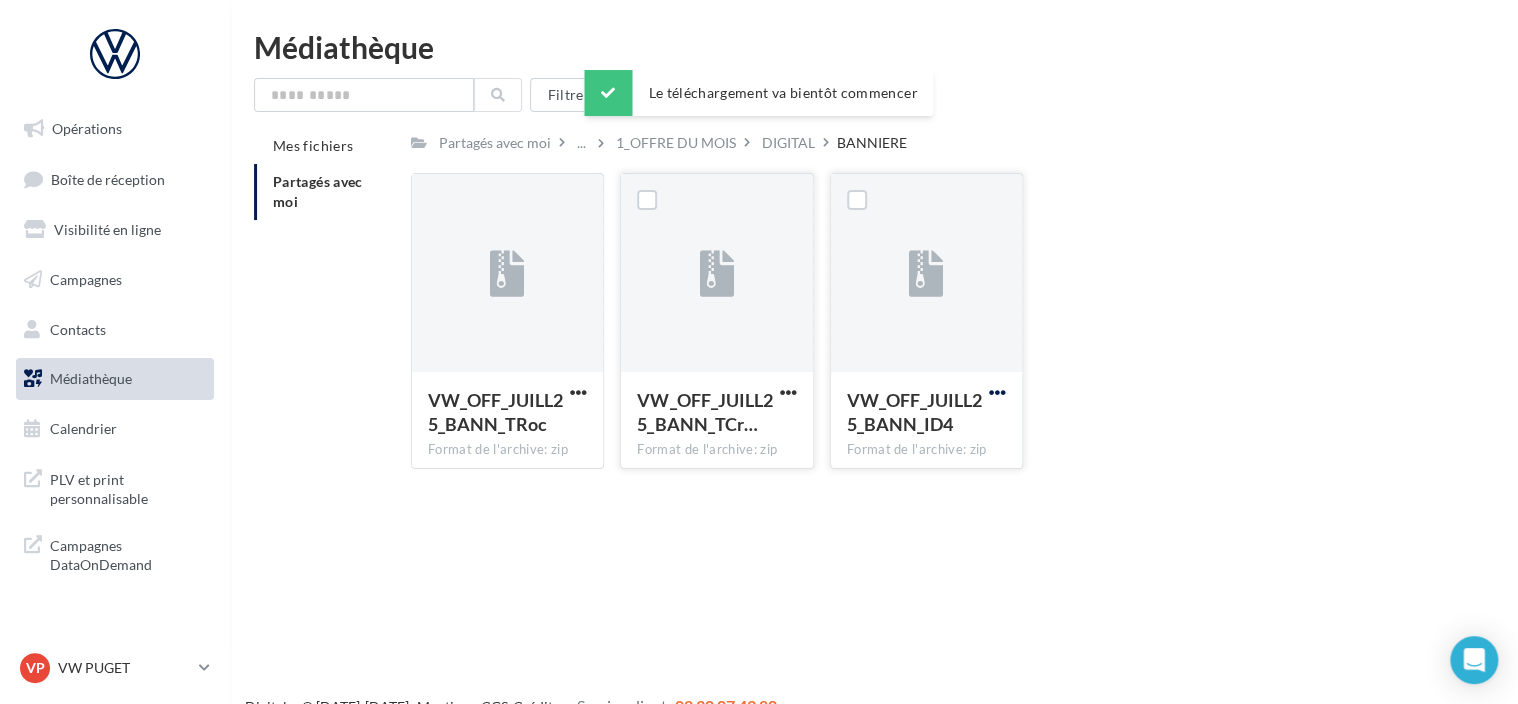 click at bounding box center (997, 392) 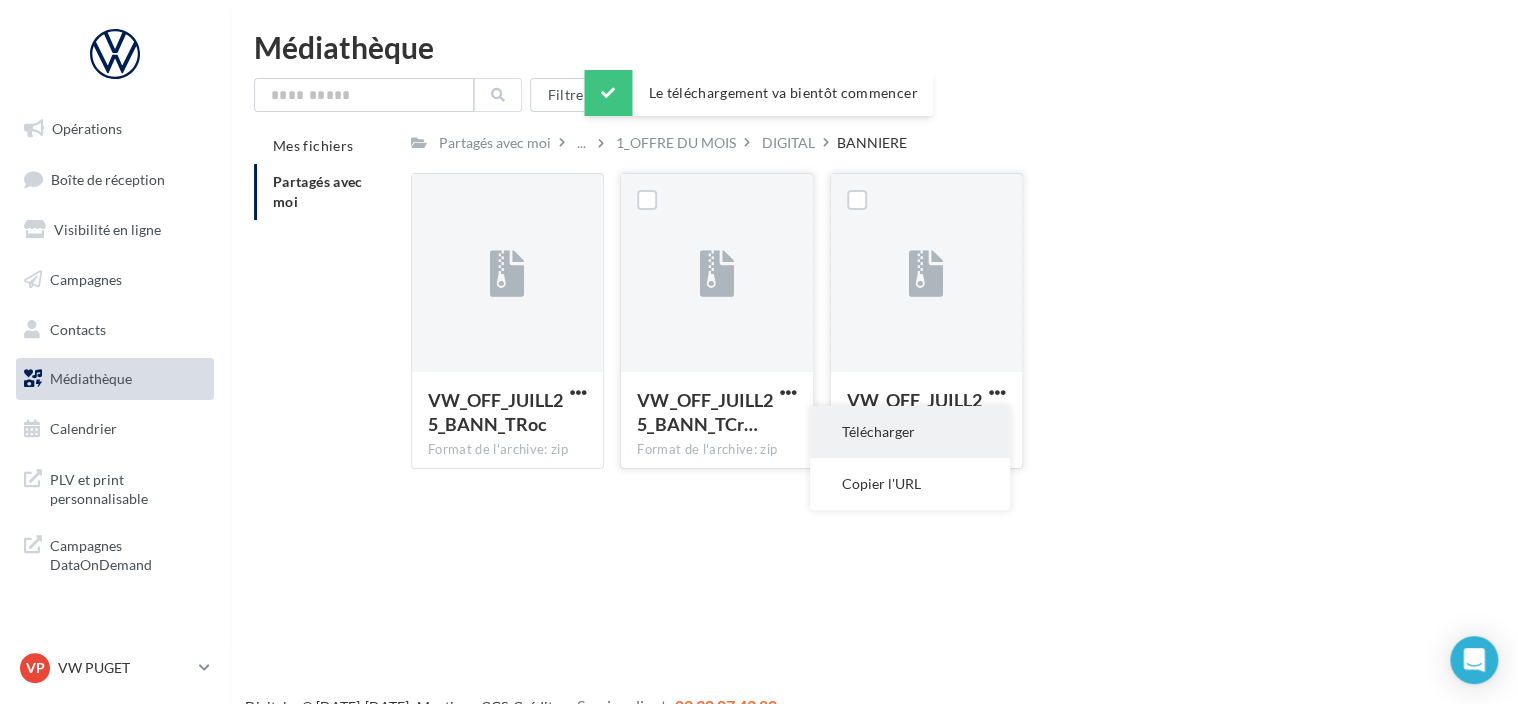 click on "Télécharger" at bounding box center (910, 432) 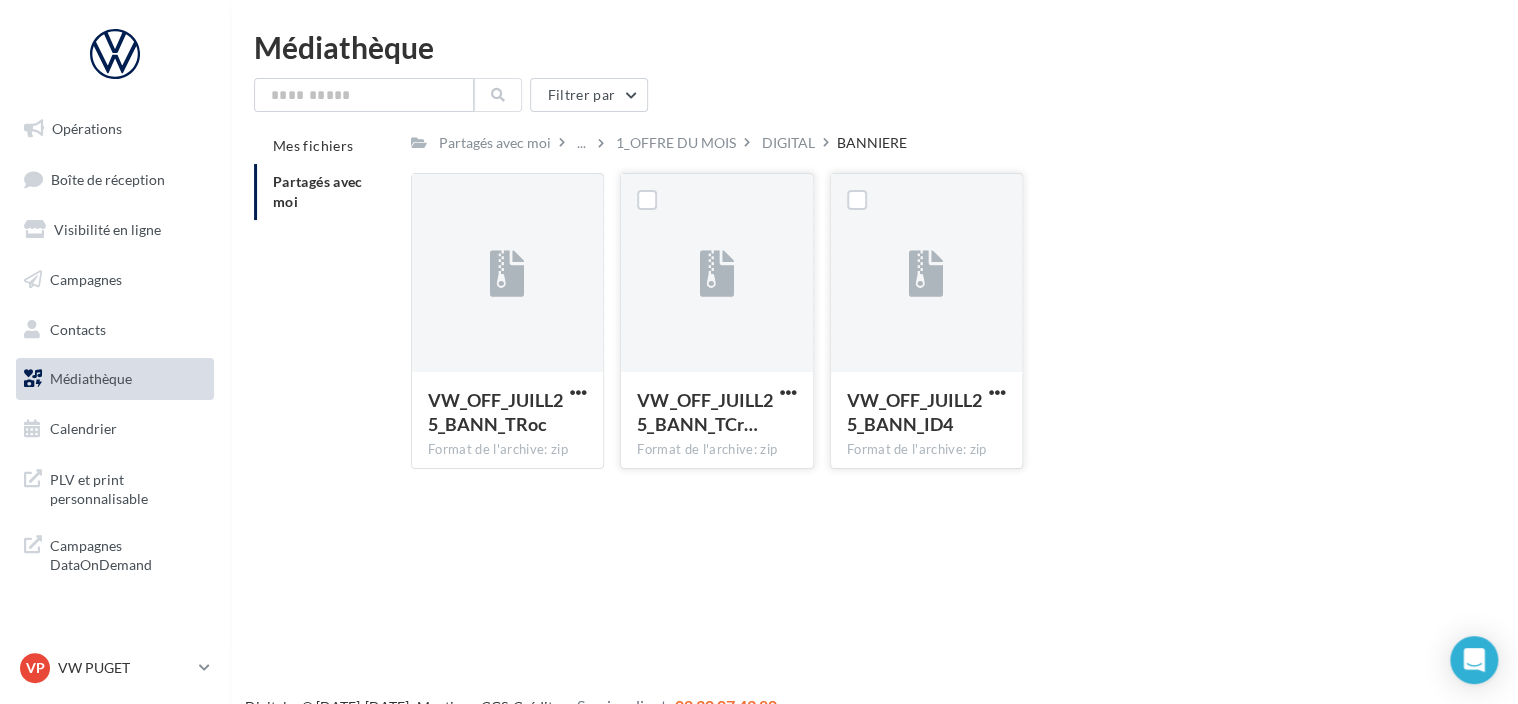 click on "Opérations
Boîte de réception
Visibilité en ligne
Campagnes
Contacts
Médiathèque
Calendrier" at bounding box center [759, 384] 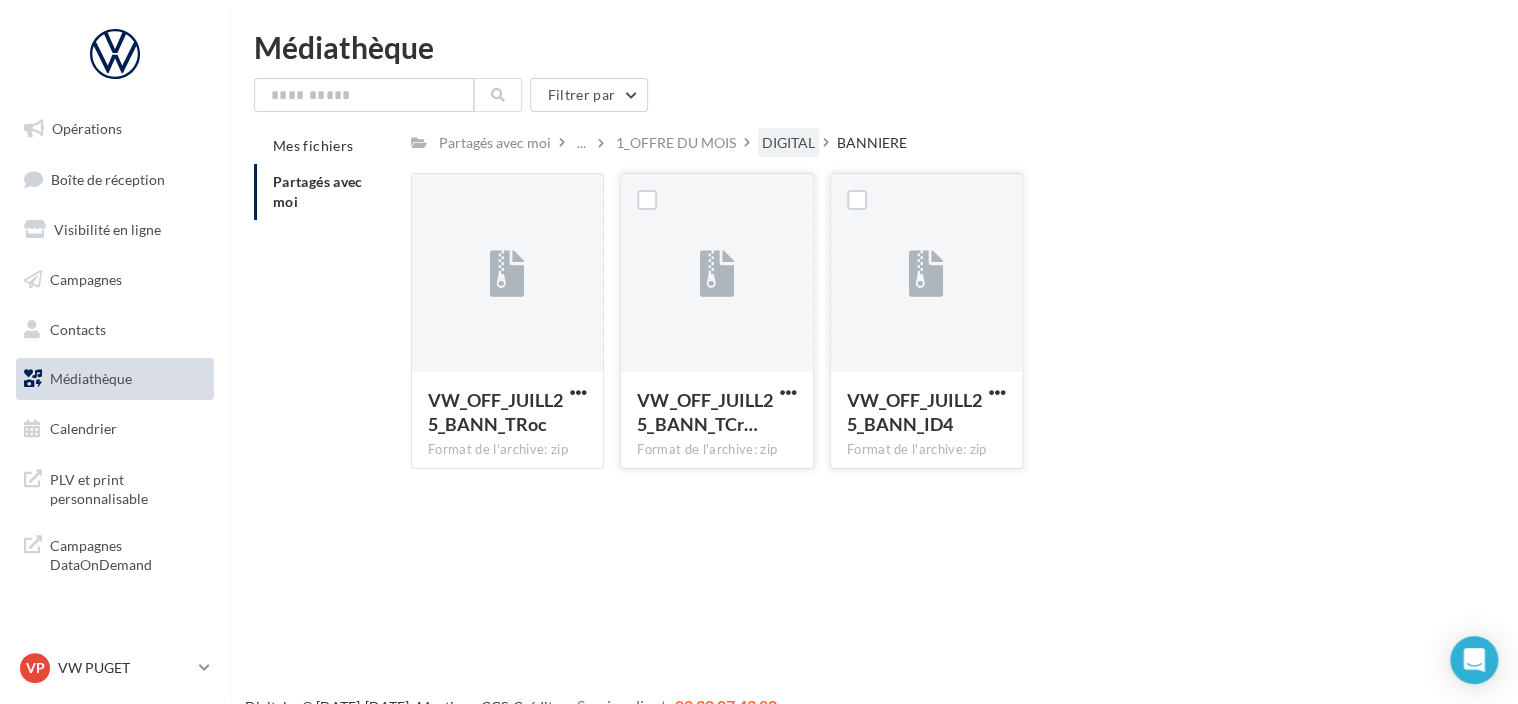 click on "DIGITAL" at bounding box center [788, 143] 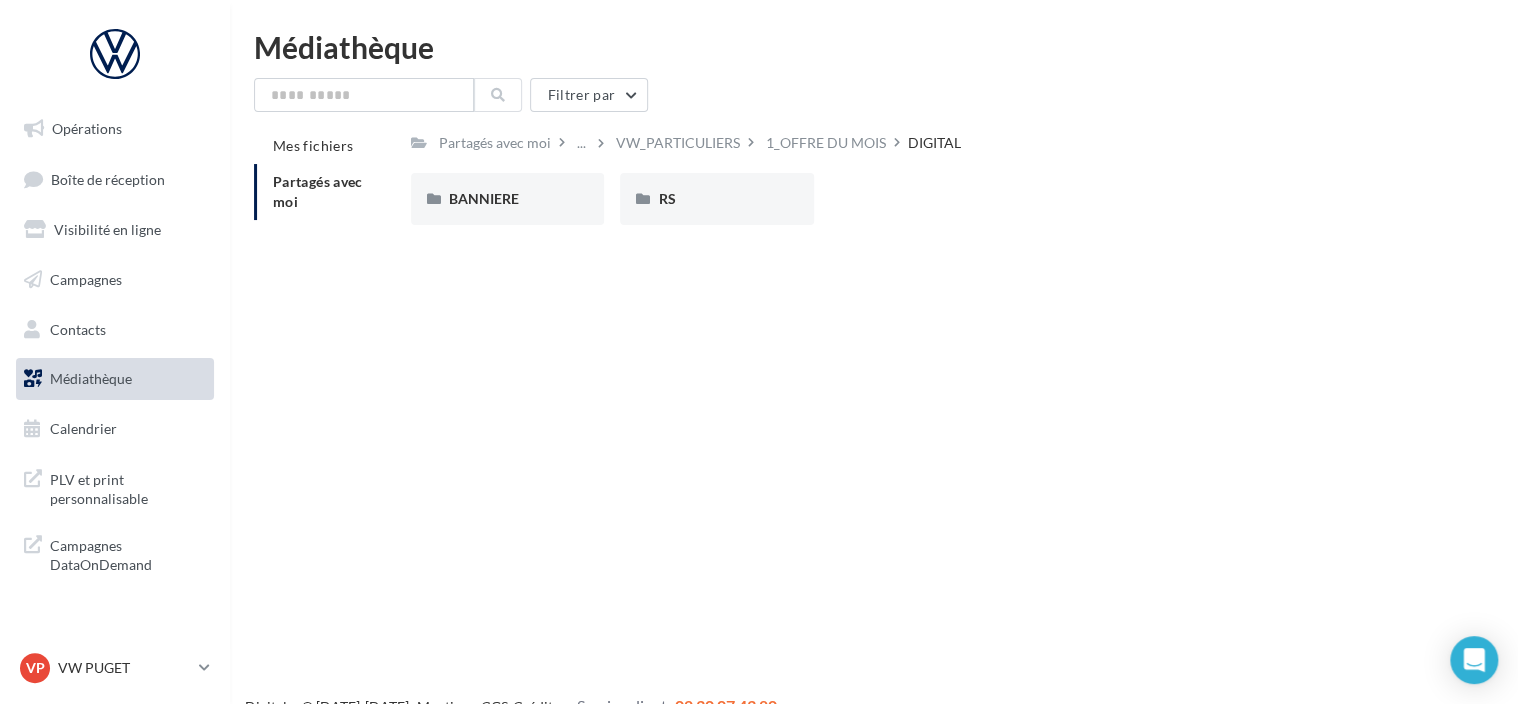 click on "1_OFFRE DU MOIS" at bounding box center (826, 143) 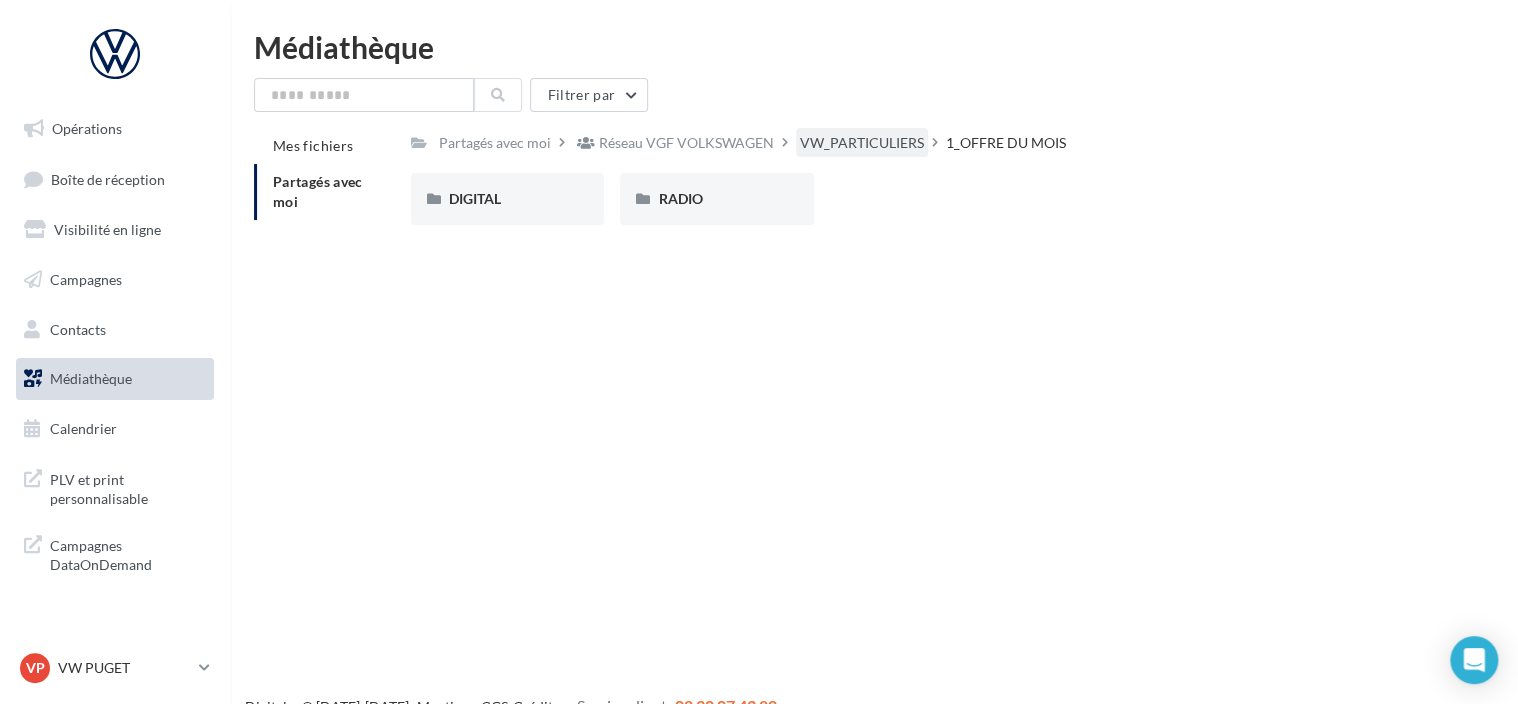 click on "VW_PARTICULIERS" at bounding box center [862, 143] 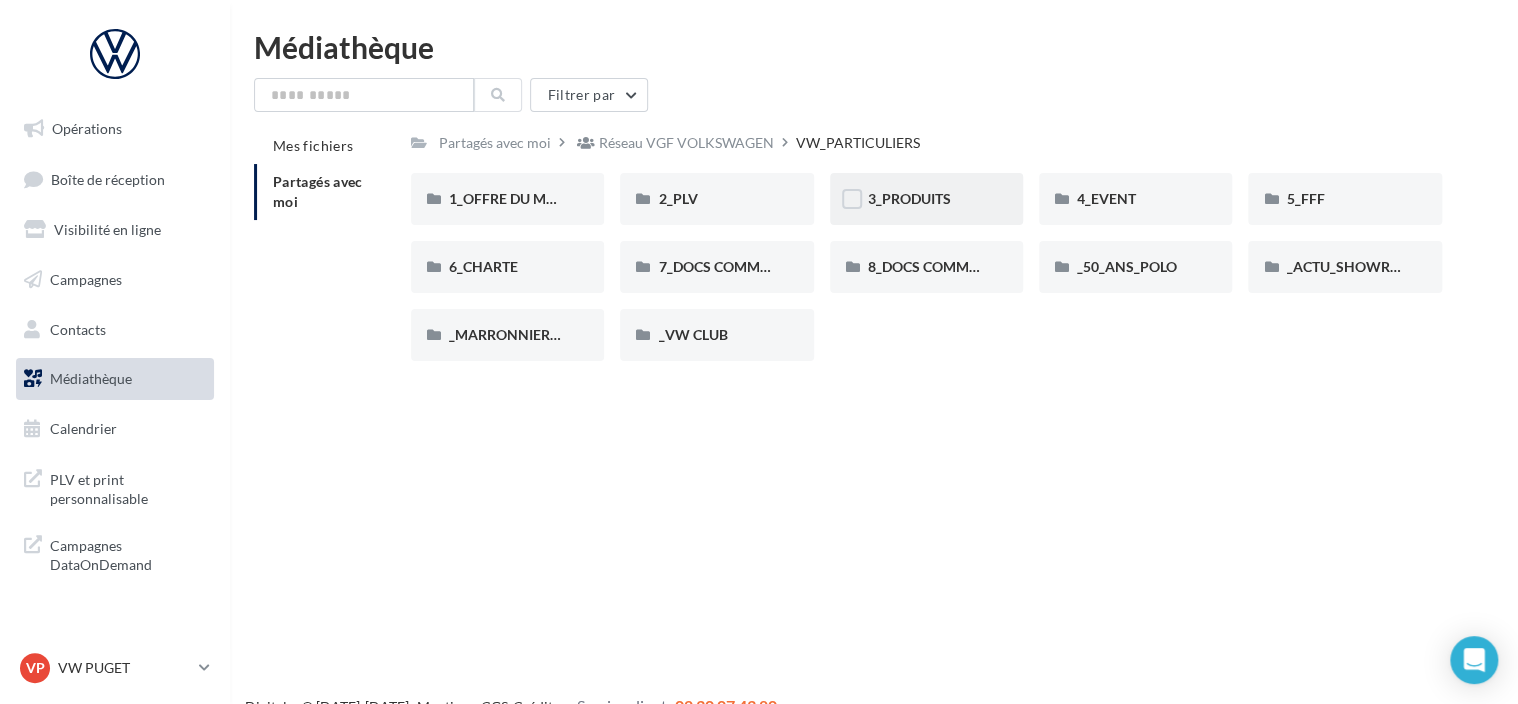 click on "3_PRODUITS" at bounding box center [926, 199] 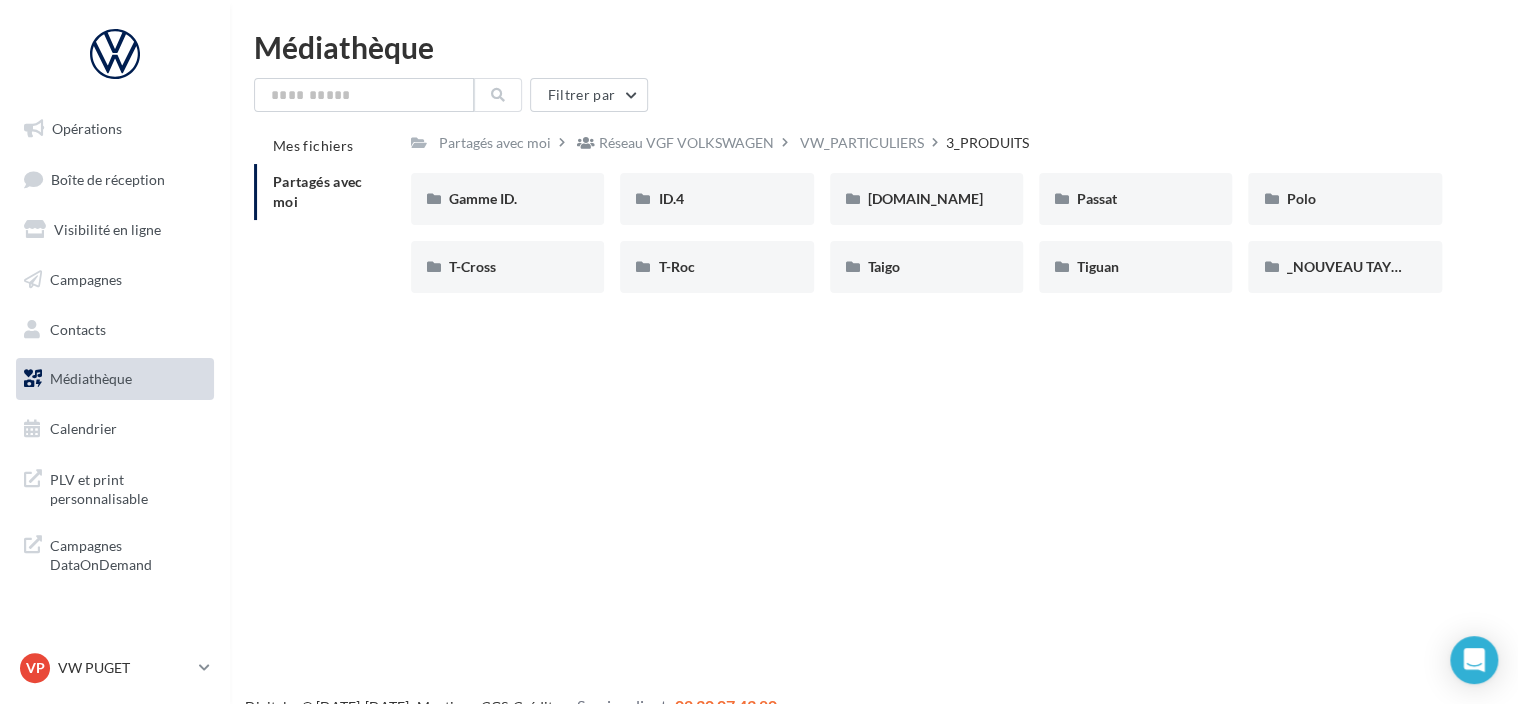 click on "VW_PARTICULIERS" at bounding box center [862, 143] 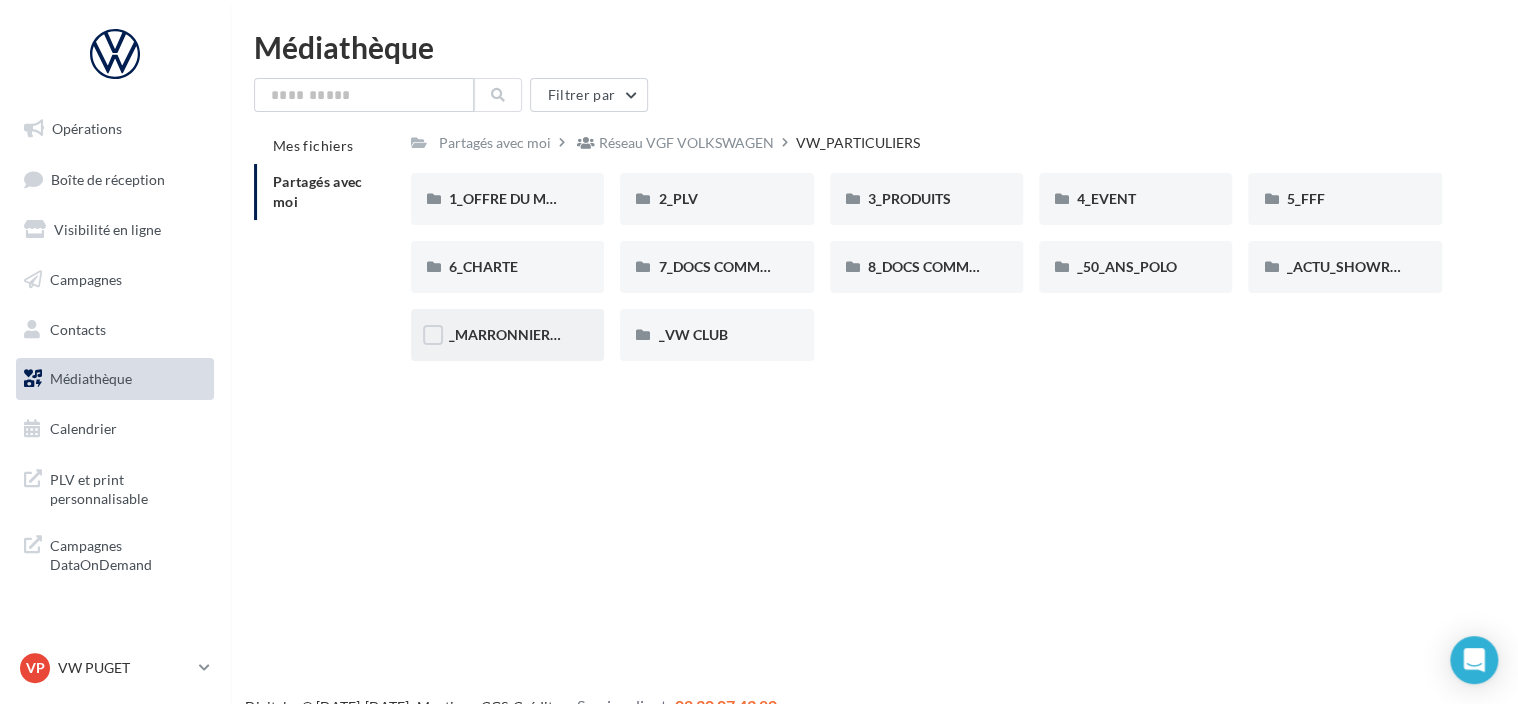 click on "_MARRONNIERS_25" at bounding box center (507, 335) 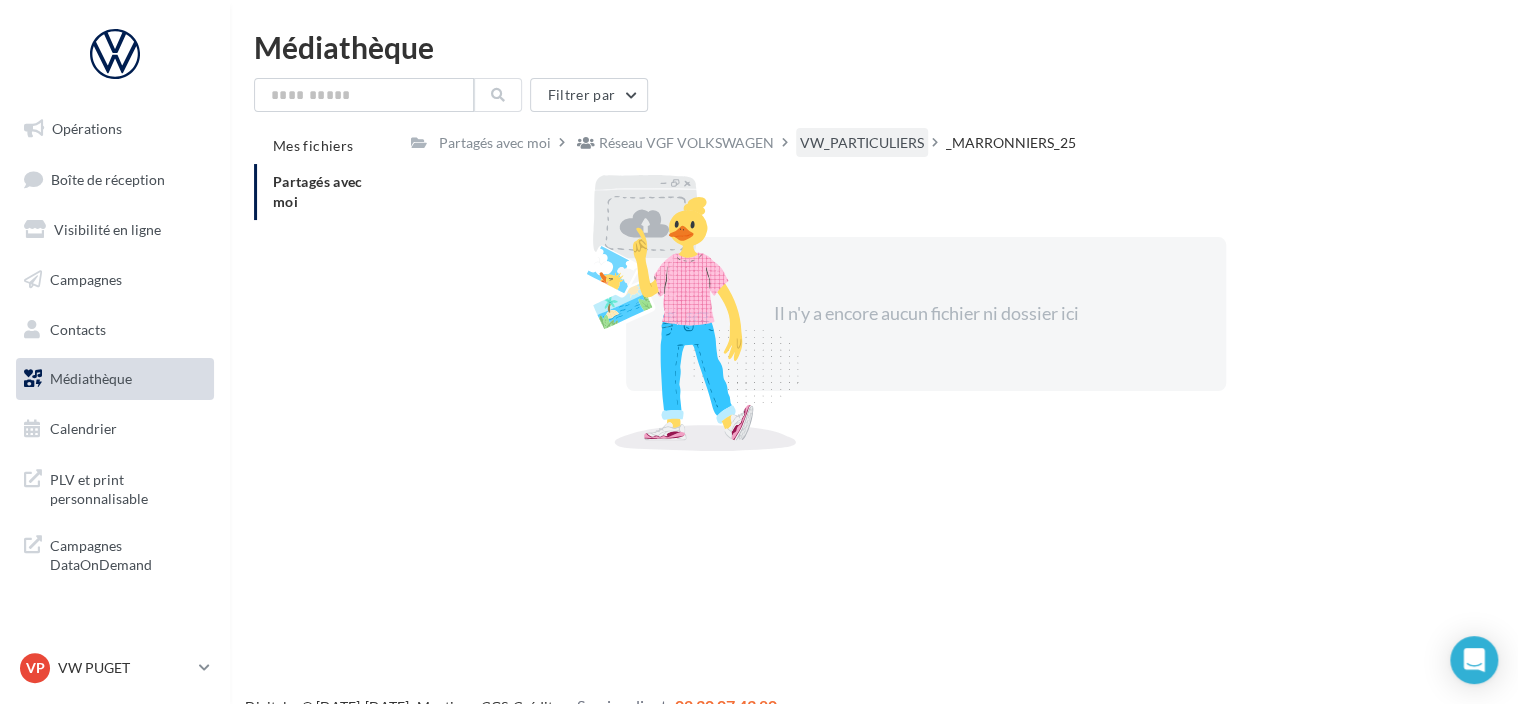 click on "VW_PARTICULIERS" at bounding box center [862, 143] 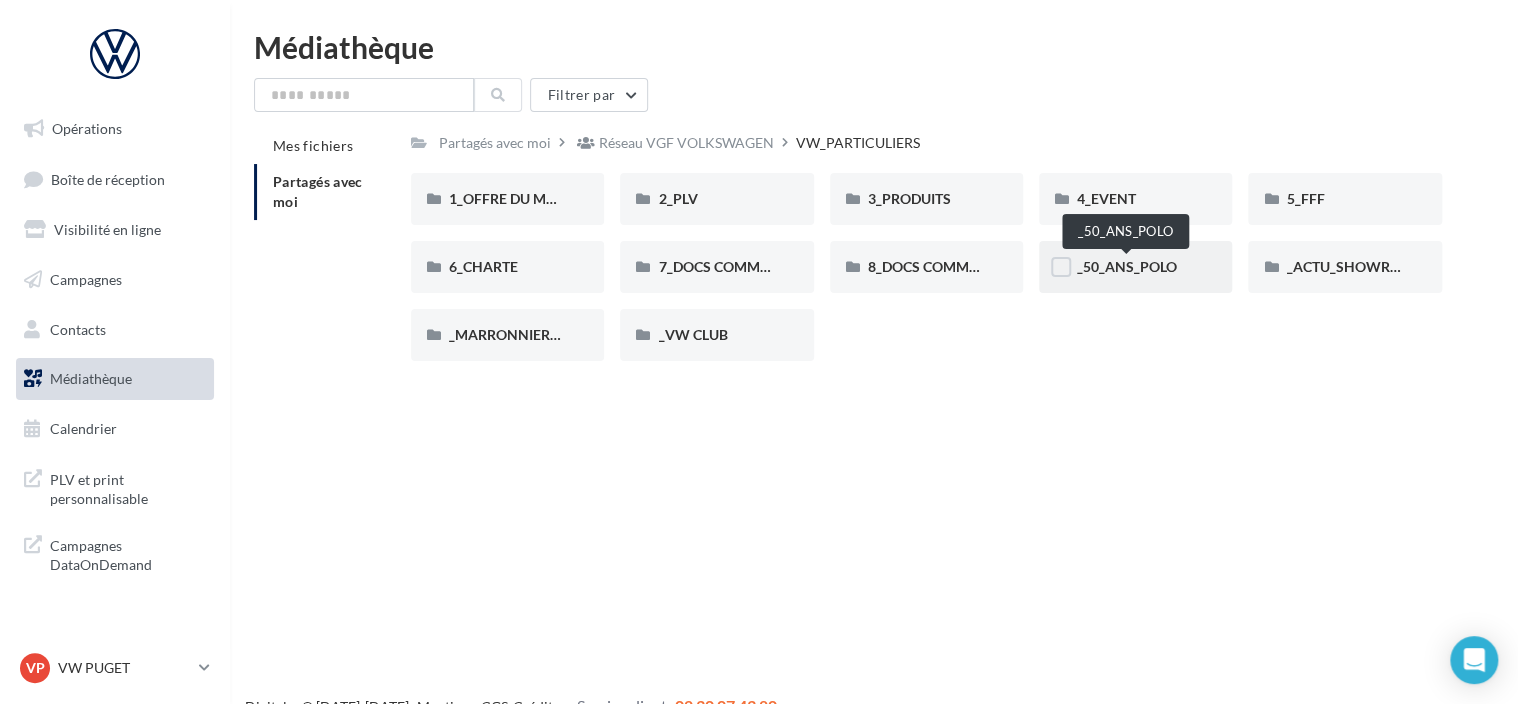click on "_50_ANS_POLO" at bounding box center [1127, 266] 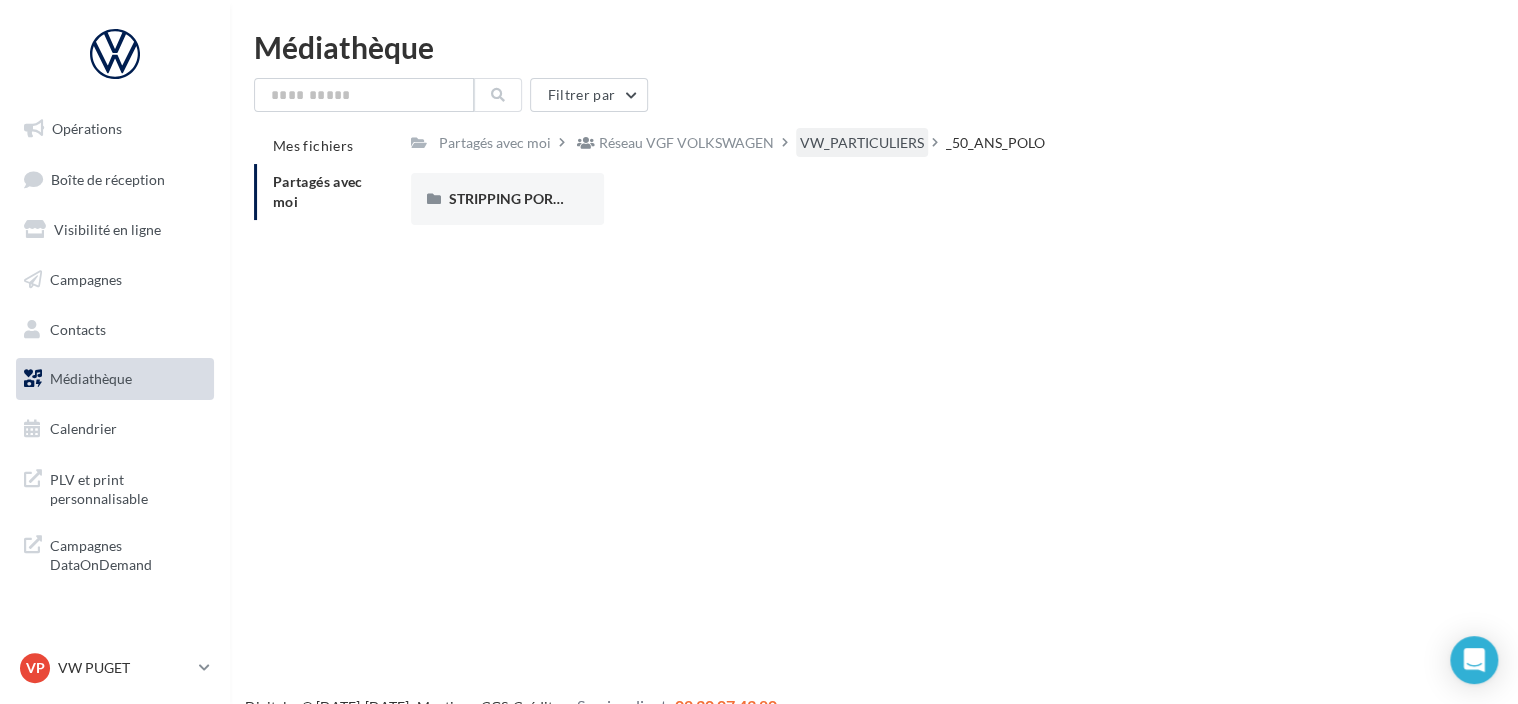 click on "VW_PARTICULIERS" at bounding box center (862, 143) 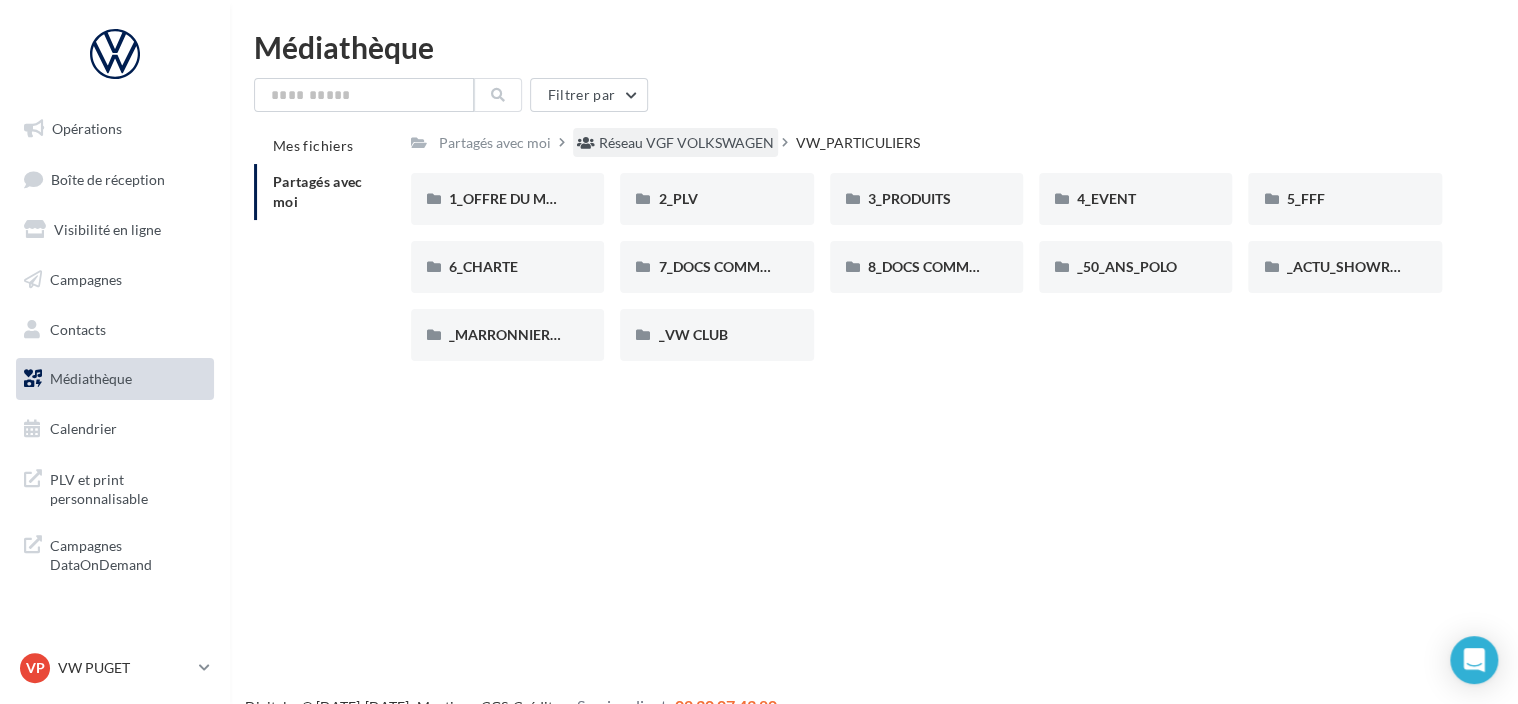 click on "Réseau VGF VOLKSWAGEN" at bounding box center [686, 143] 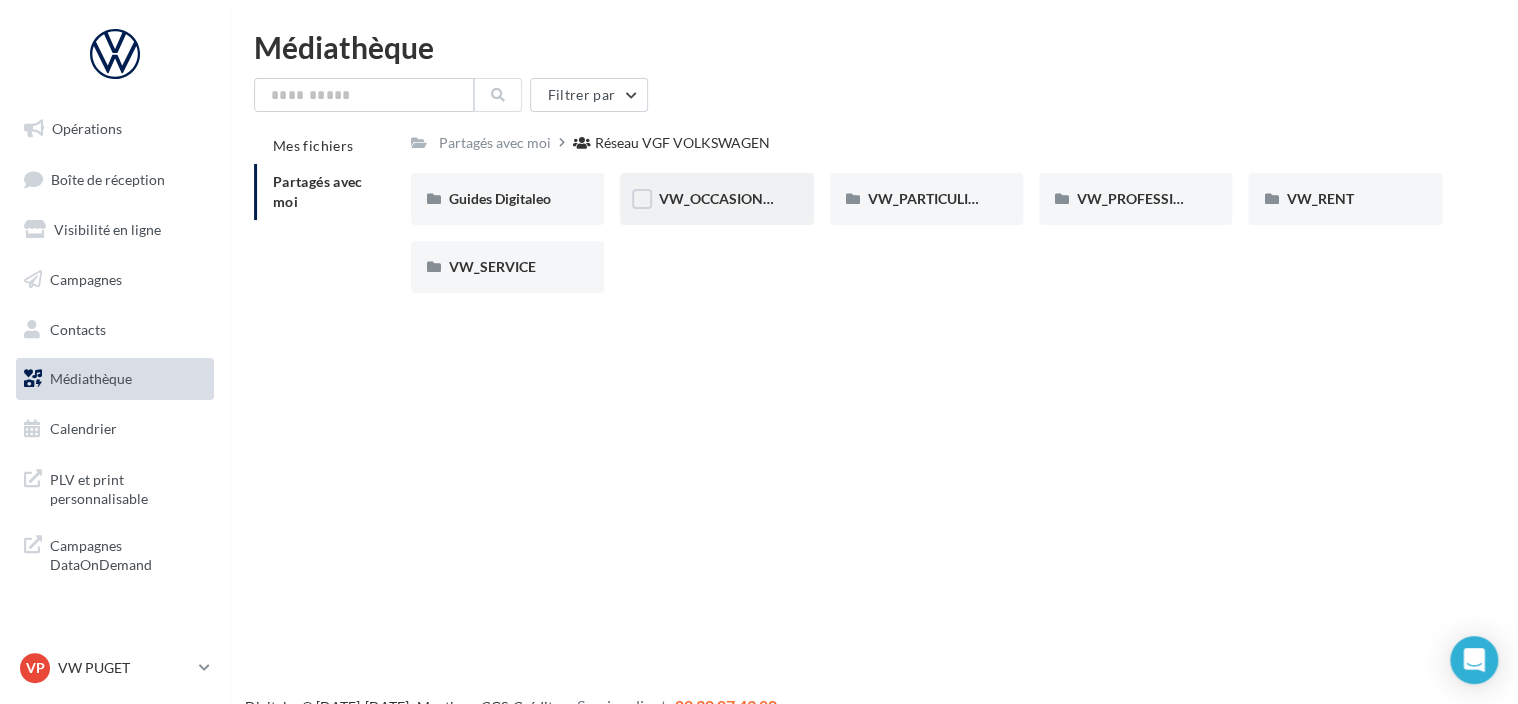 click on "VW_OCCASIONS_GARANTIES" at bounding box center (716, 199) 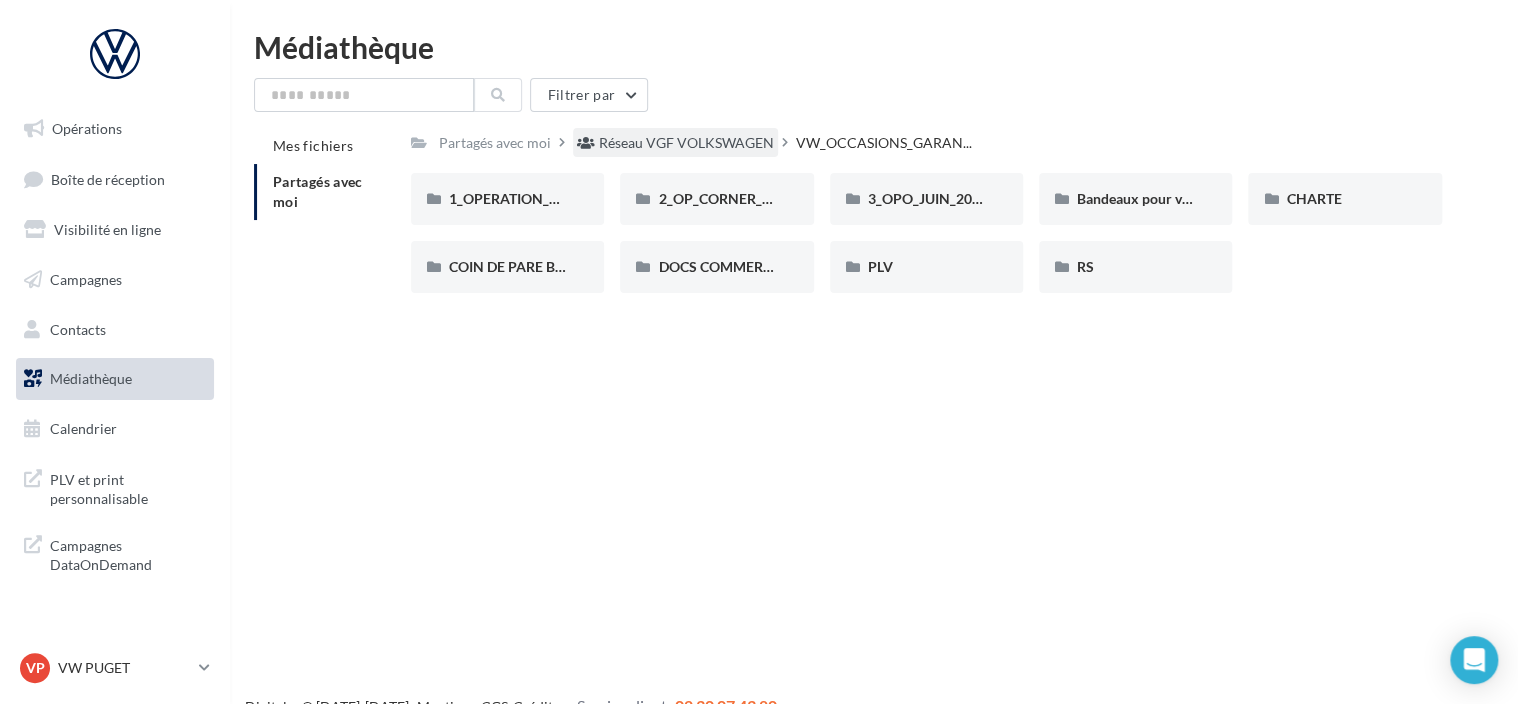 click on "Réseau VGF VOLKSWAGEN" at bounding box center (686, 143) 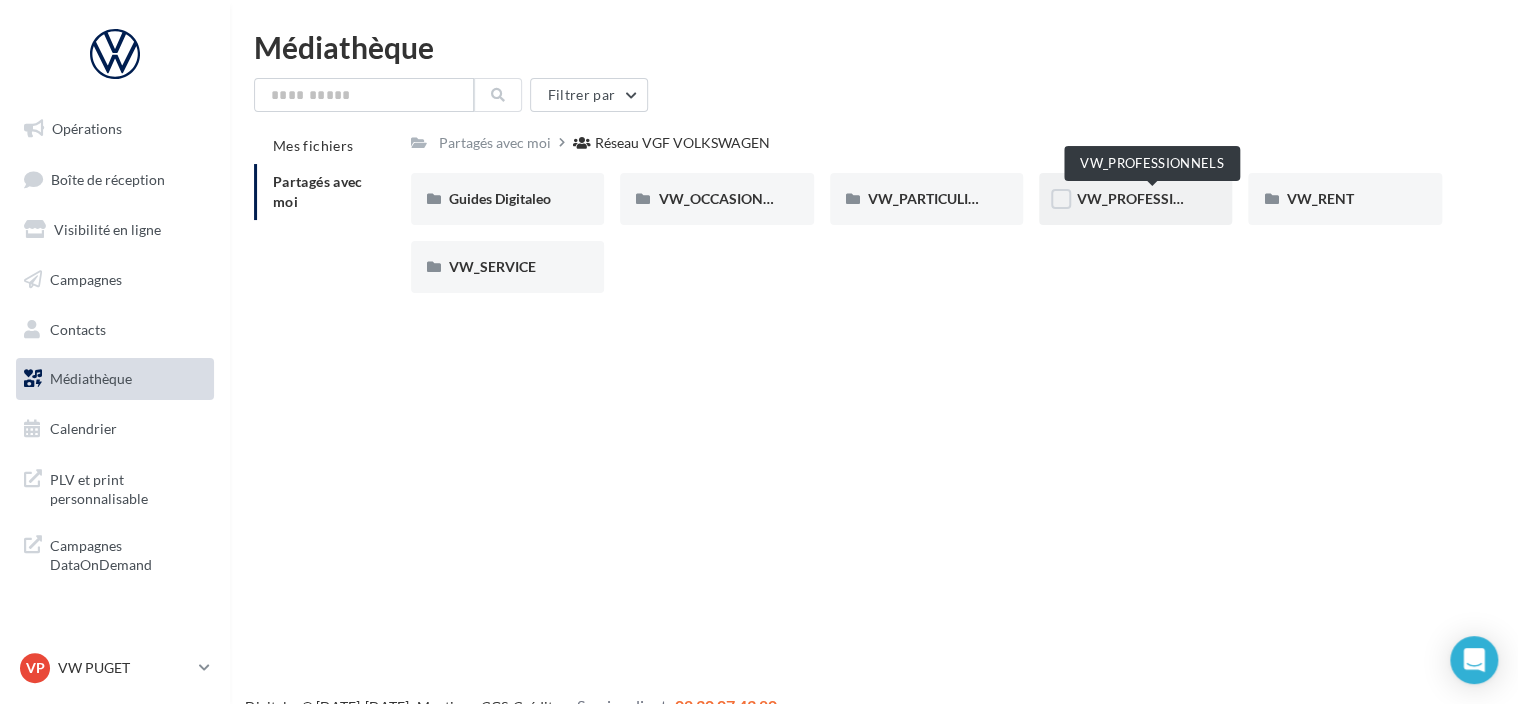 click on "VW_PROFESSIONNELS" at bounding box center [1153, 198] 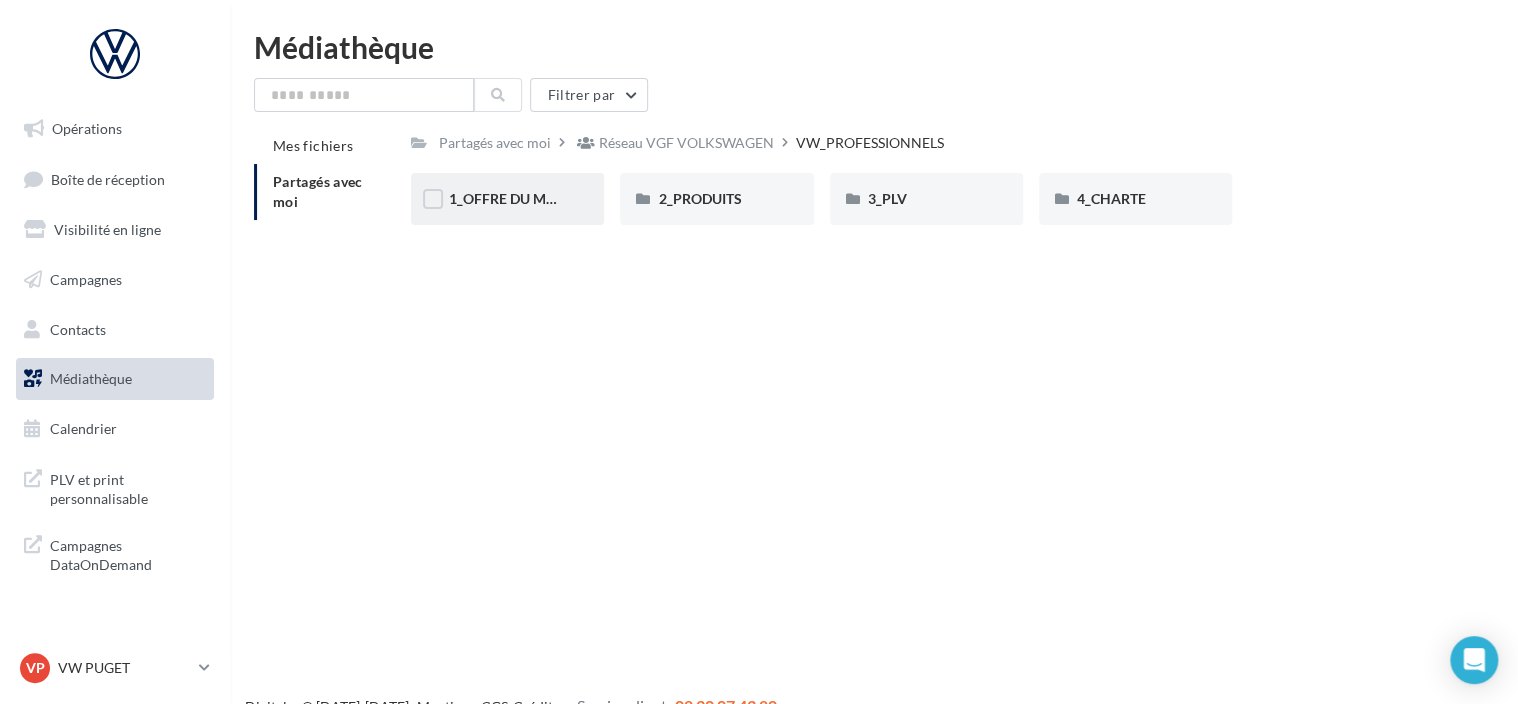 click on "1_OFFRE DU MOIS" at bounding box center [507, 199] 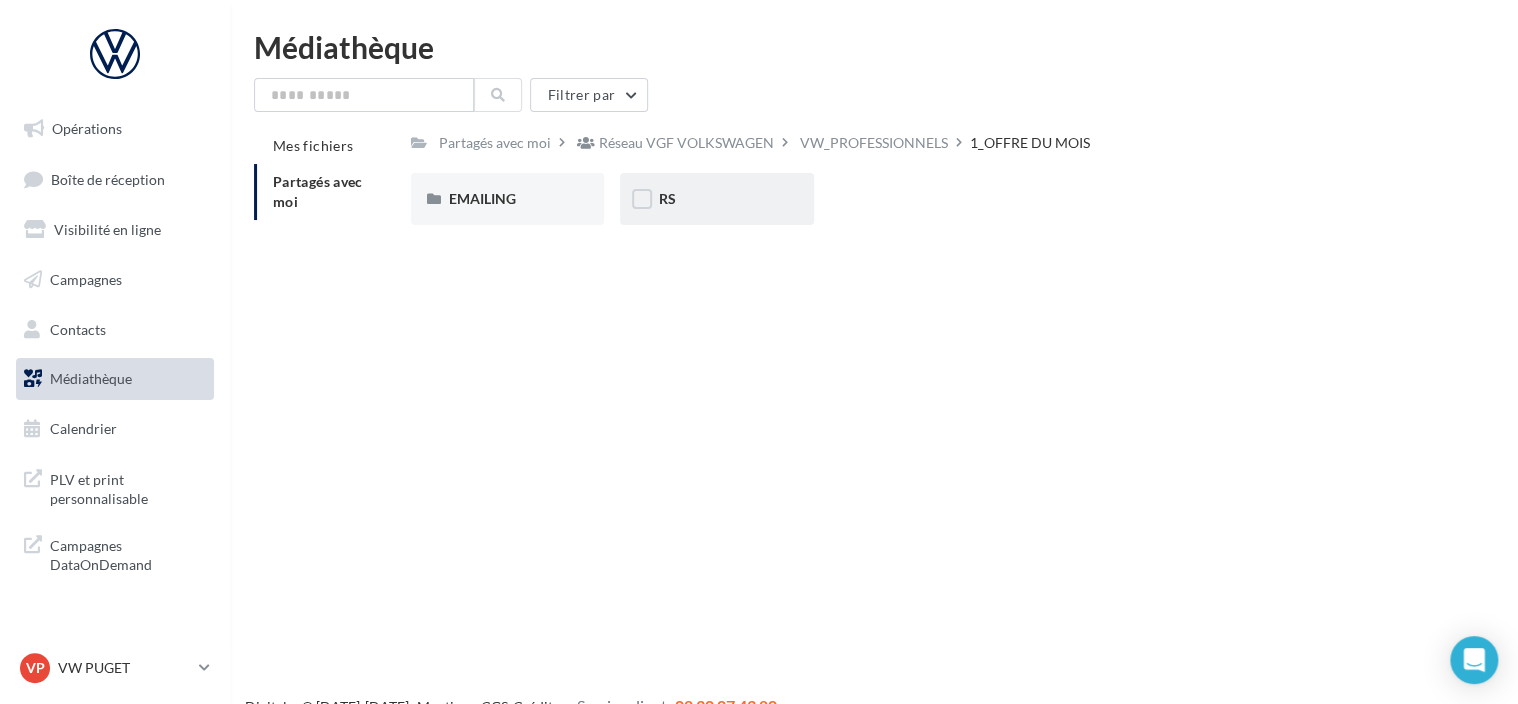 click on "RS" at bounding box center [716, 199] 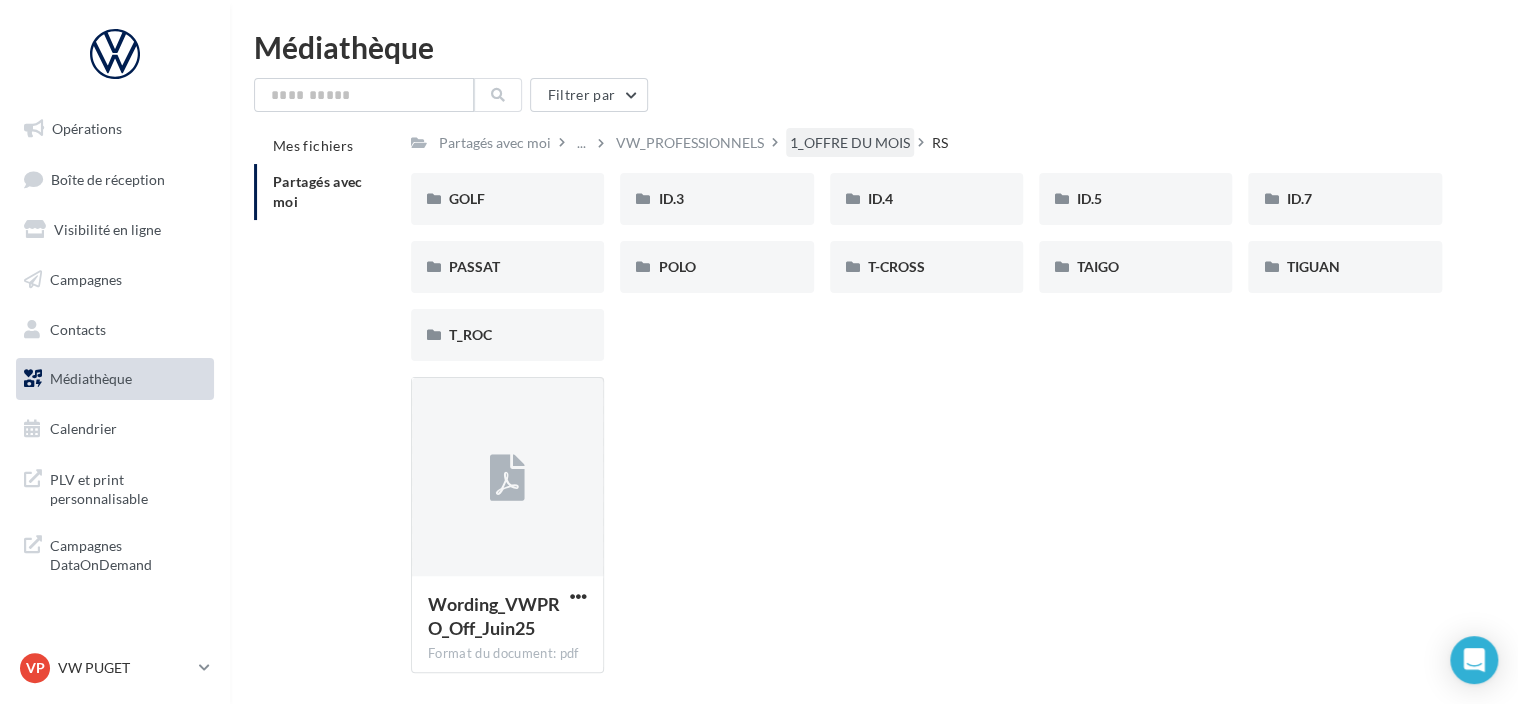 click on "1_OFFRE DU MOIS" at bounding box center [850, 143] 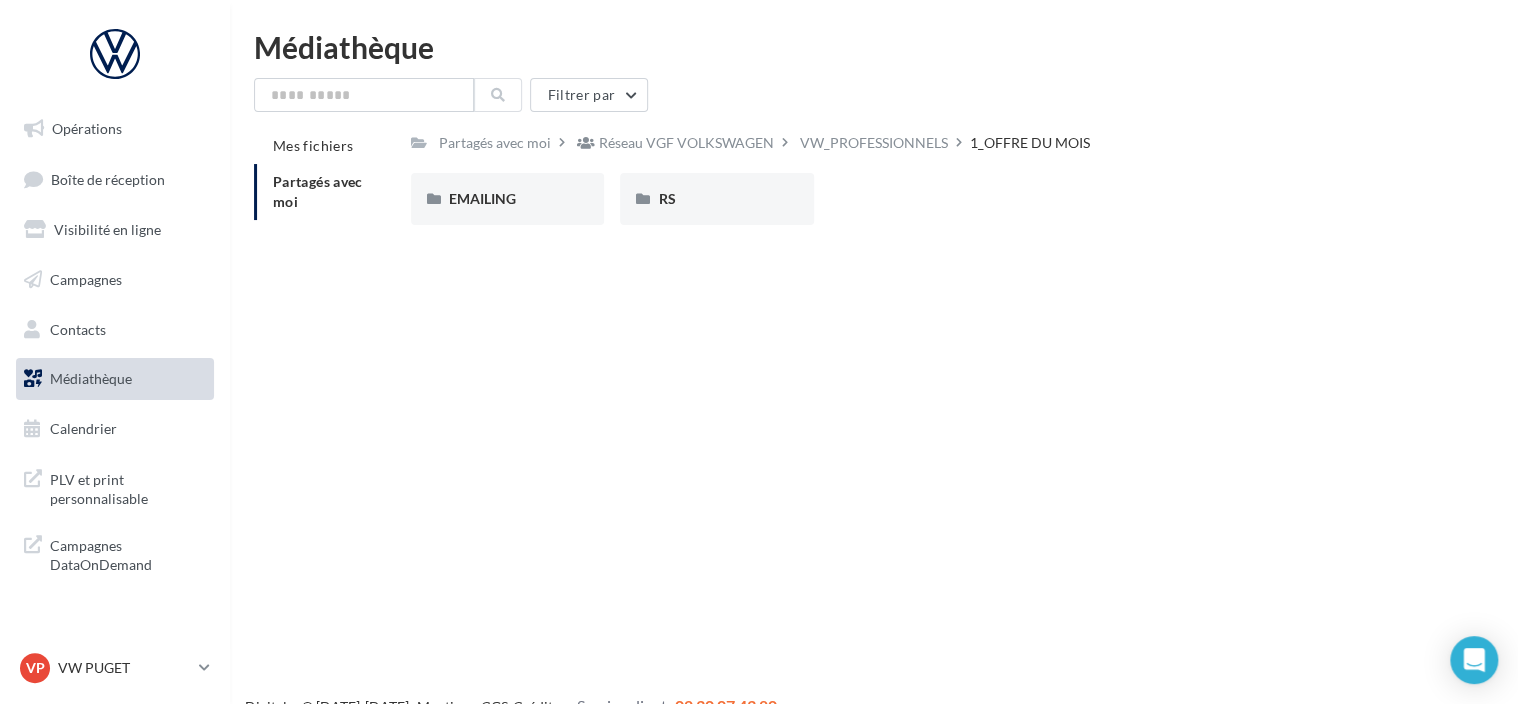 click on "VW_PROFESSIONNELS" at bounding box center [874, 143] 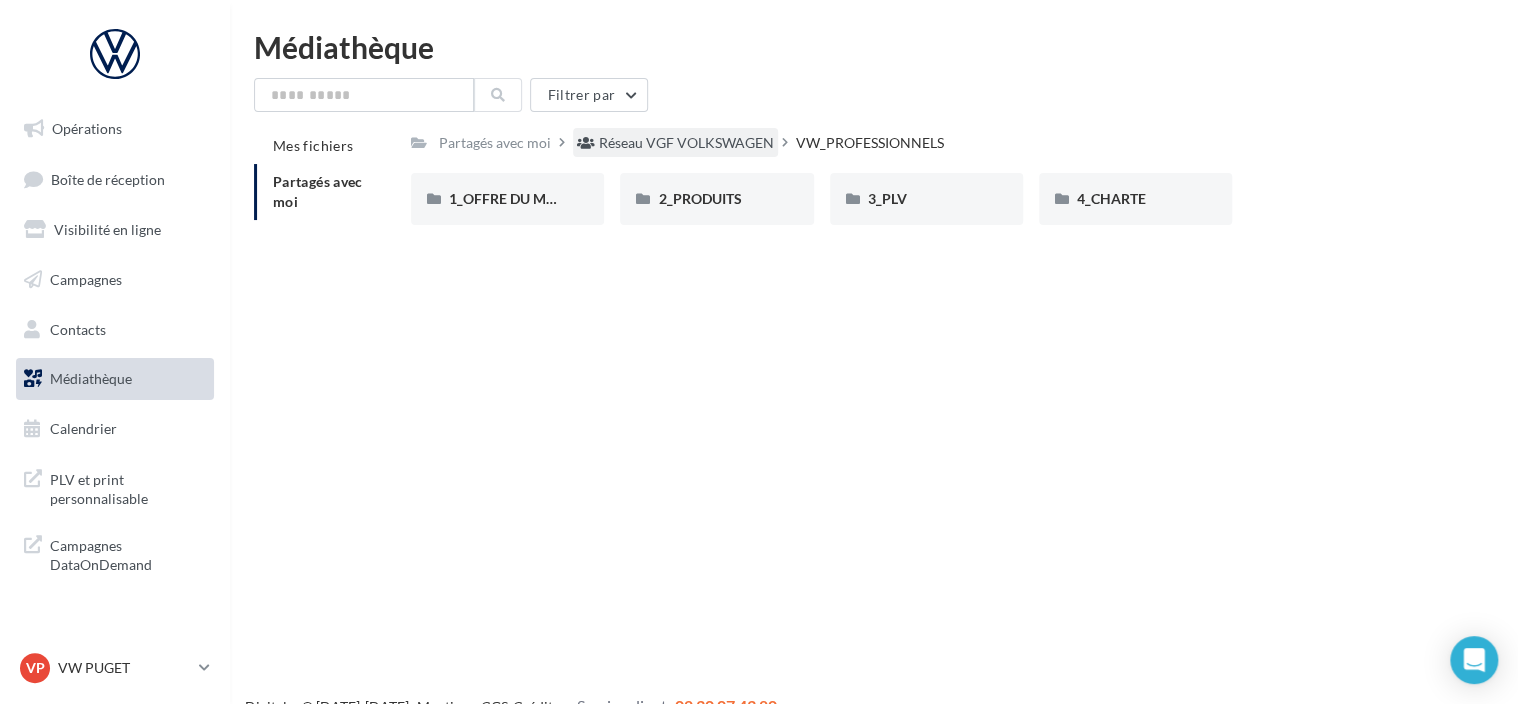 click on "Réseau VGF VOLKSWAGEN" at bounding box center (686, 143) 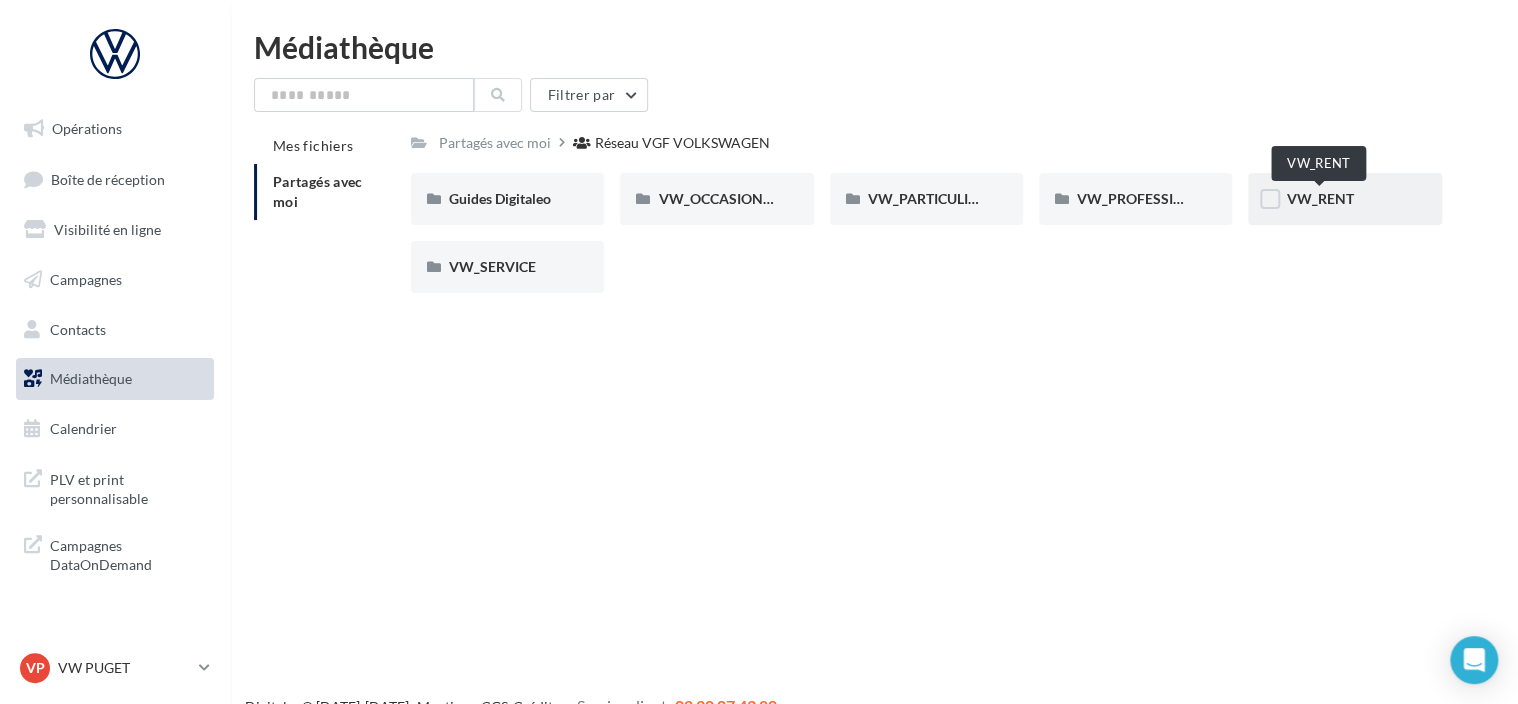 click on "VW_RENT" at bounding box center [1319, 198] 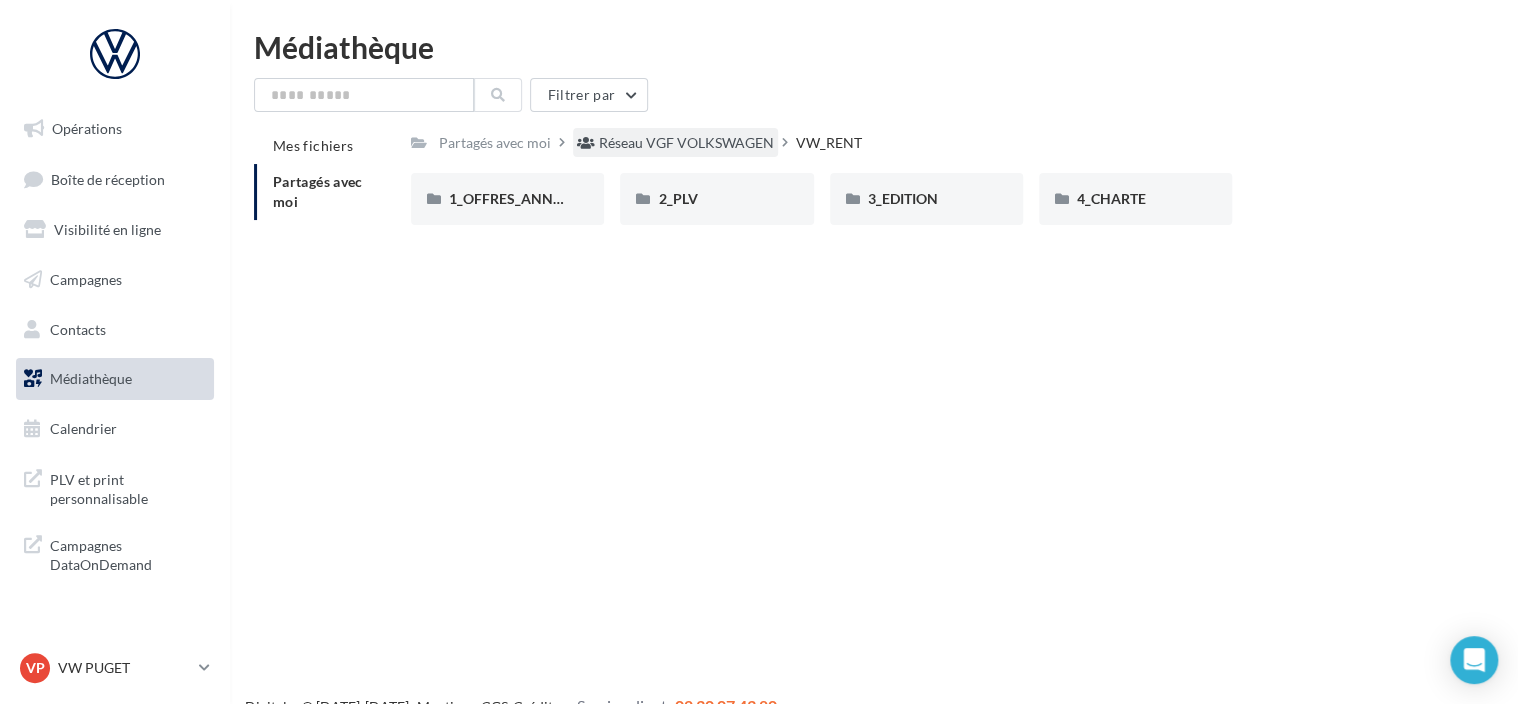 click on "Réseau VGF VOLKSWAGEN" at bounding box center [686, 143] 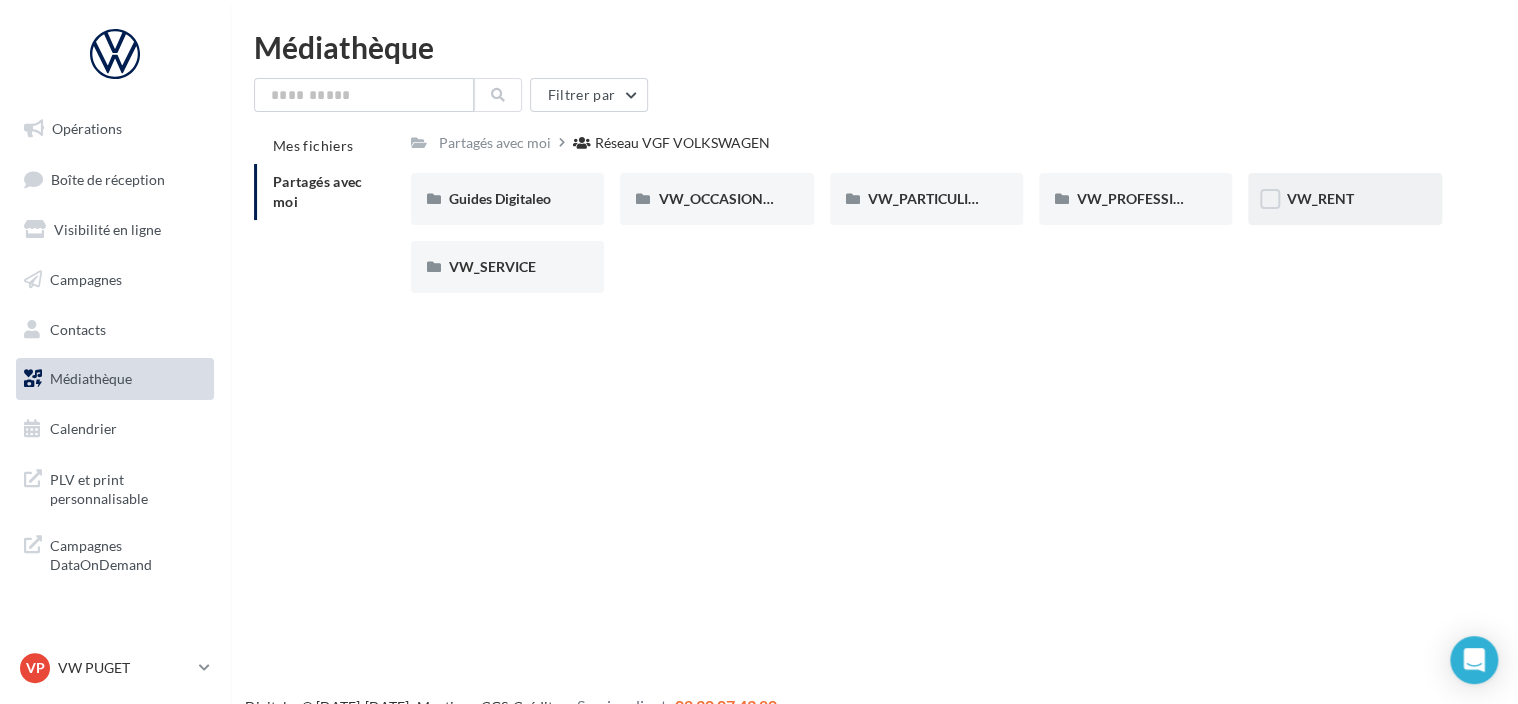 click on "VW_RENT" at bounding box center [1319, 198] 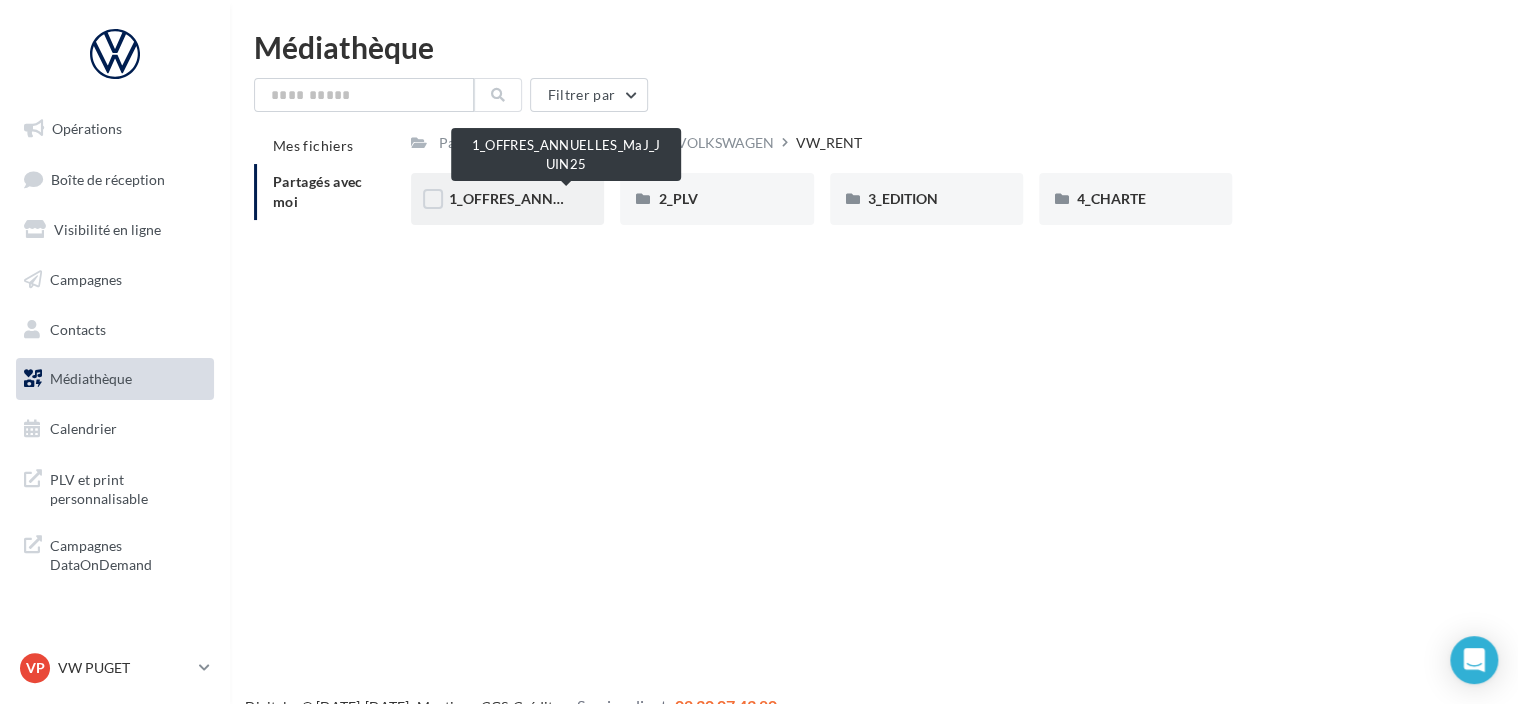 click on "1_OFFRES_ANNUELLES_MaJ_JUIN25" at bounding box center (567, 198) 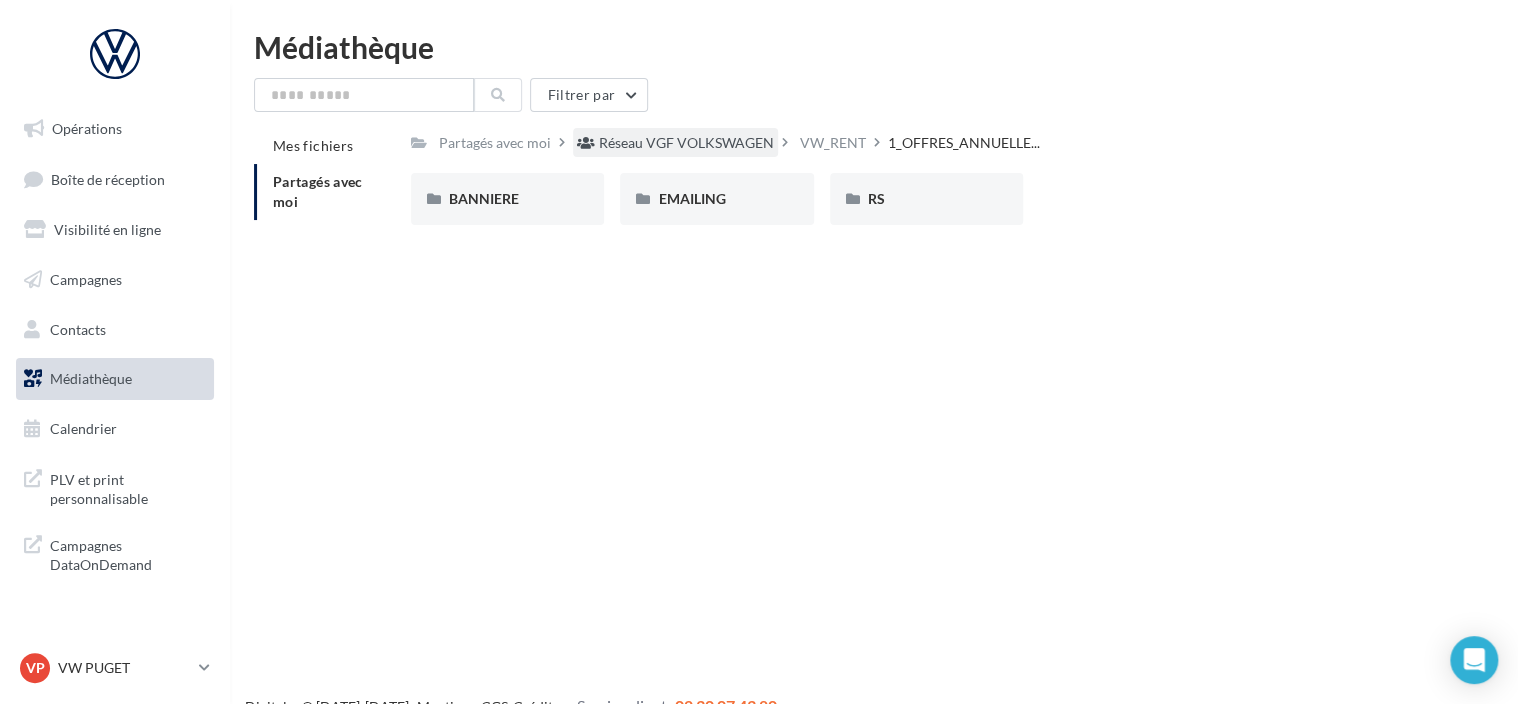 click on "Réseau VGF VOLKSWAGEN" at bounding box center (686, 143) 